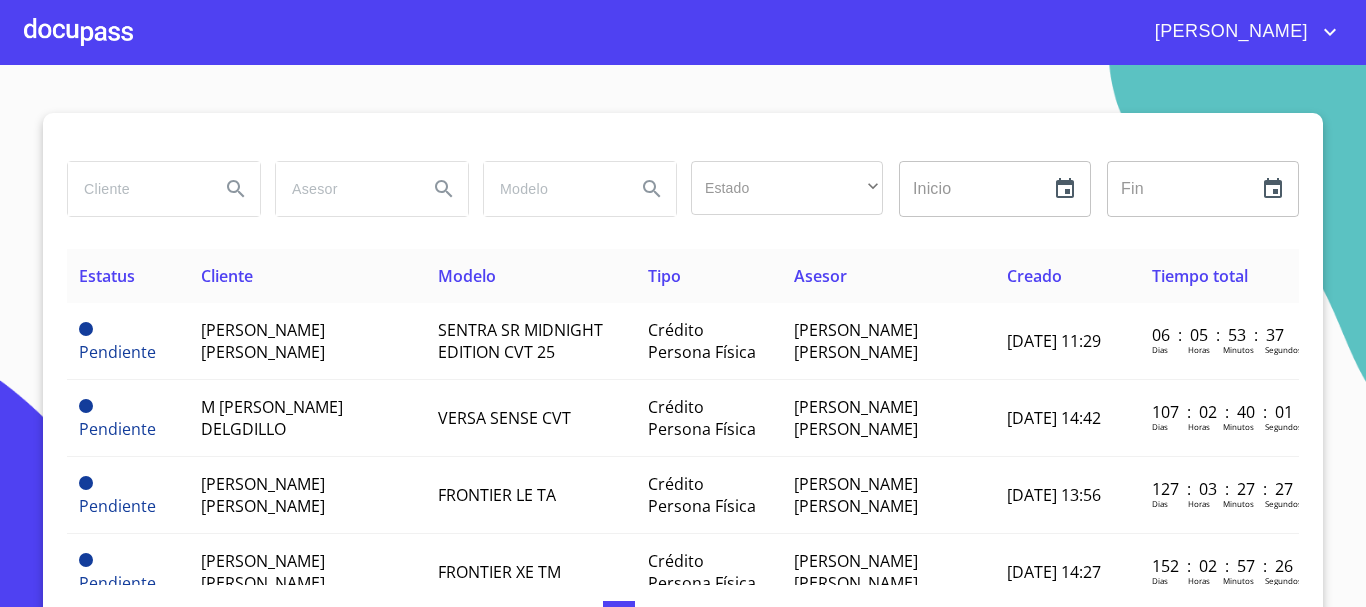 scroll, scrollTop: 0, scrollLeft: 0, axis: both 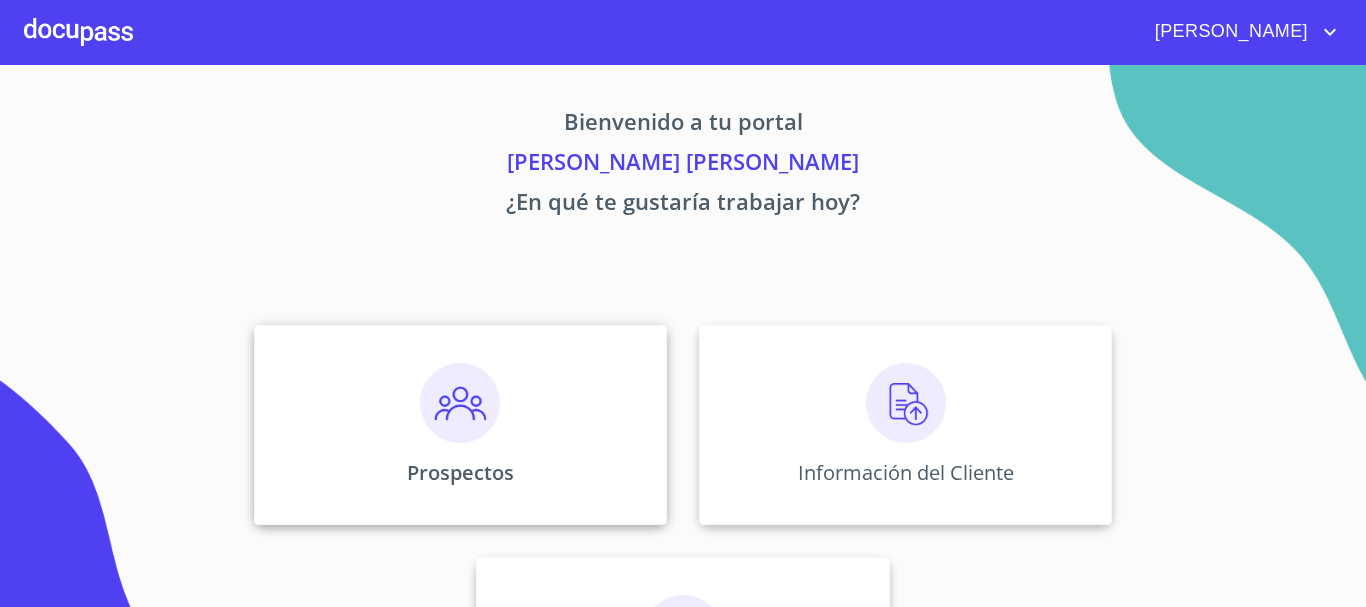 click at bounding box center [460, 403] 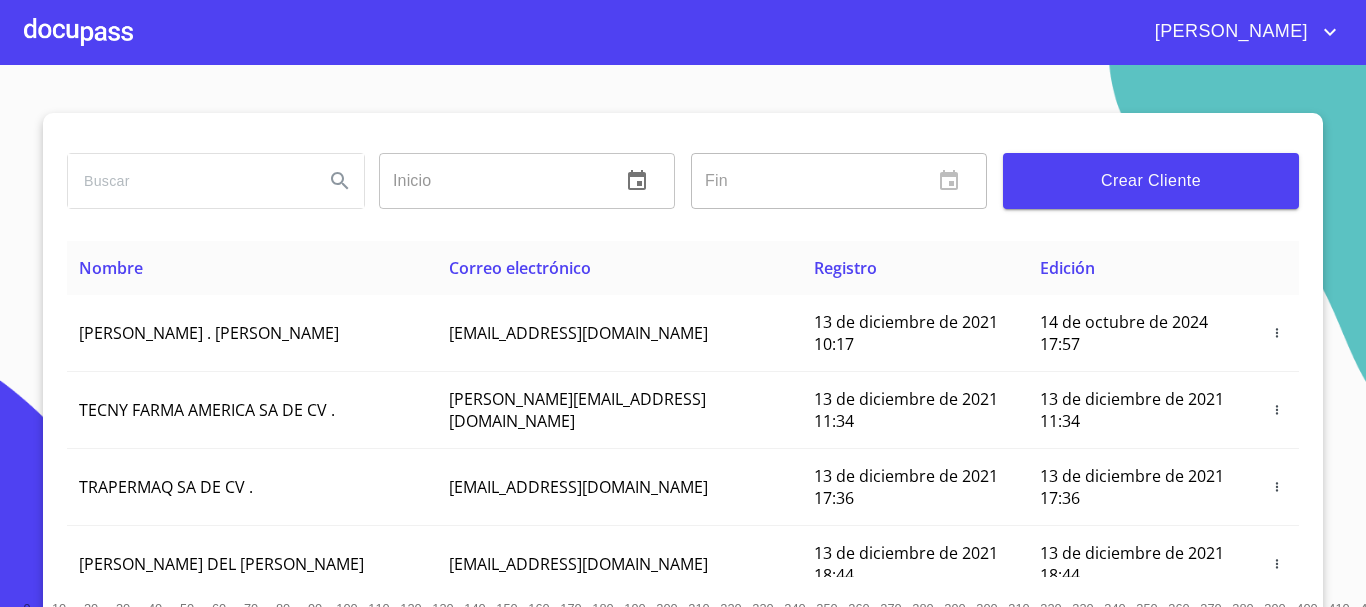 click on "Crear Cliente" at bounding box center (1151, 181) 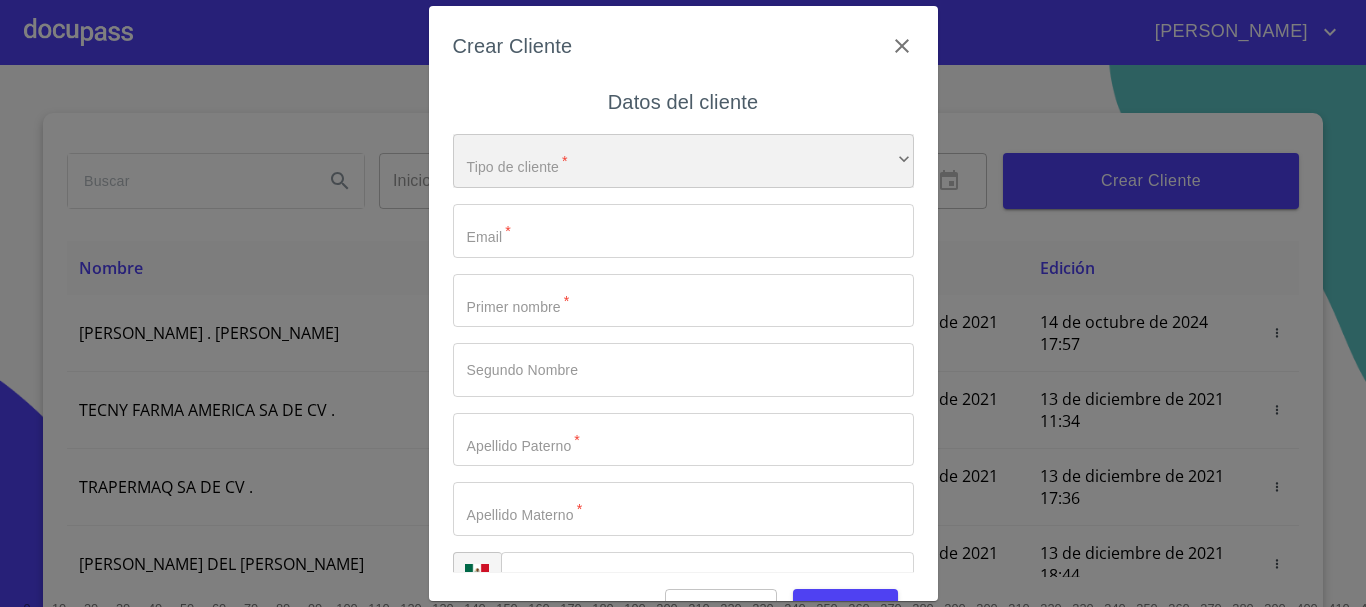 click on "​" at bounding box center (683, 161) 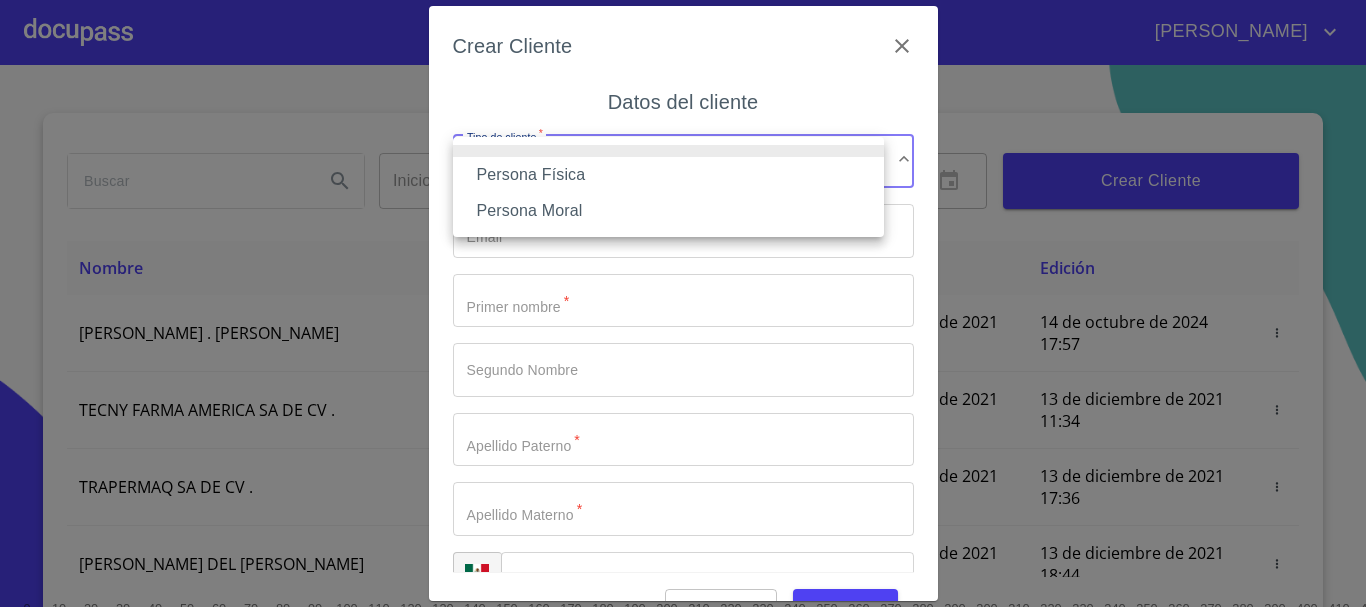 click on "Persona Física" at bounding box center [668, 175] 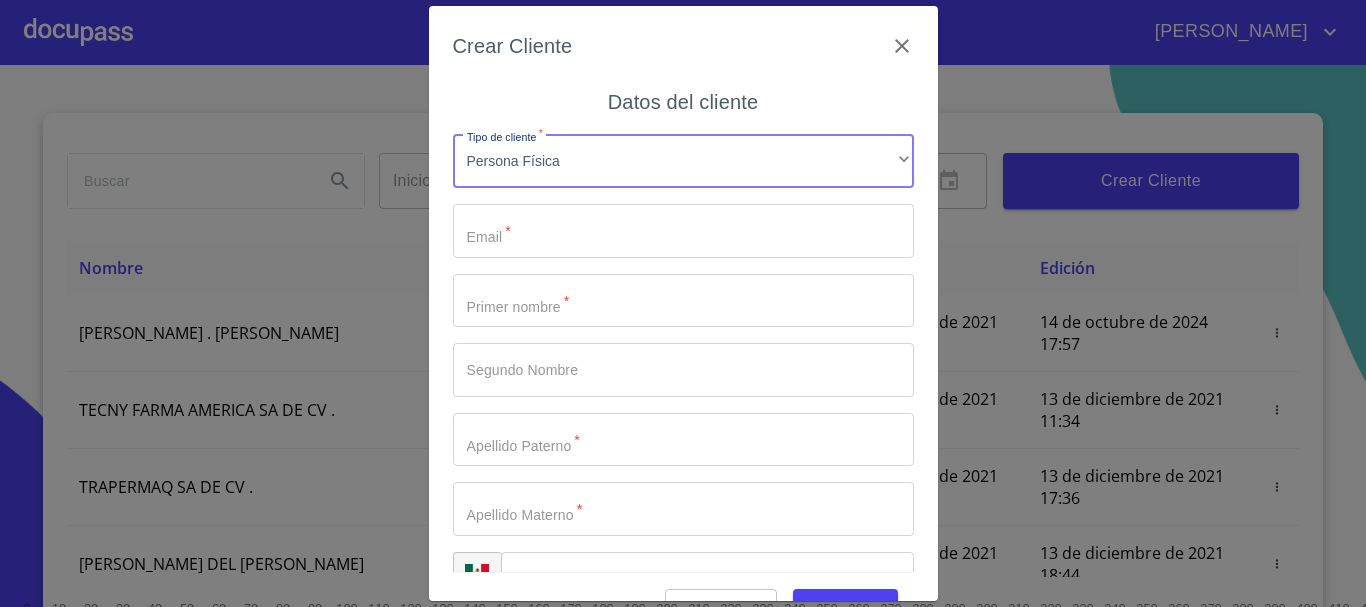 click on "Tipo de cliente   *" at bounding box center [683, 231] 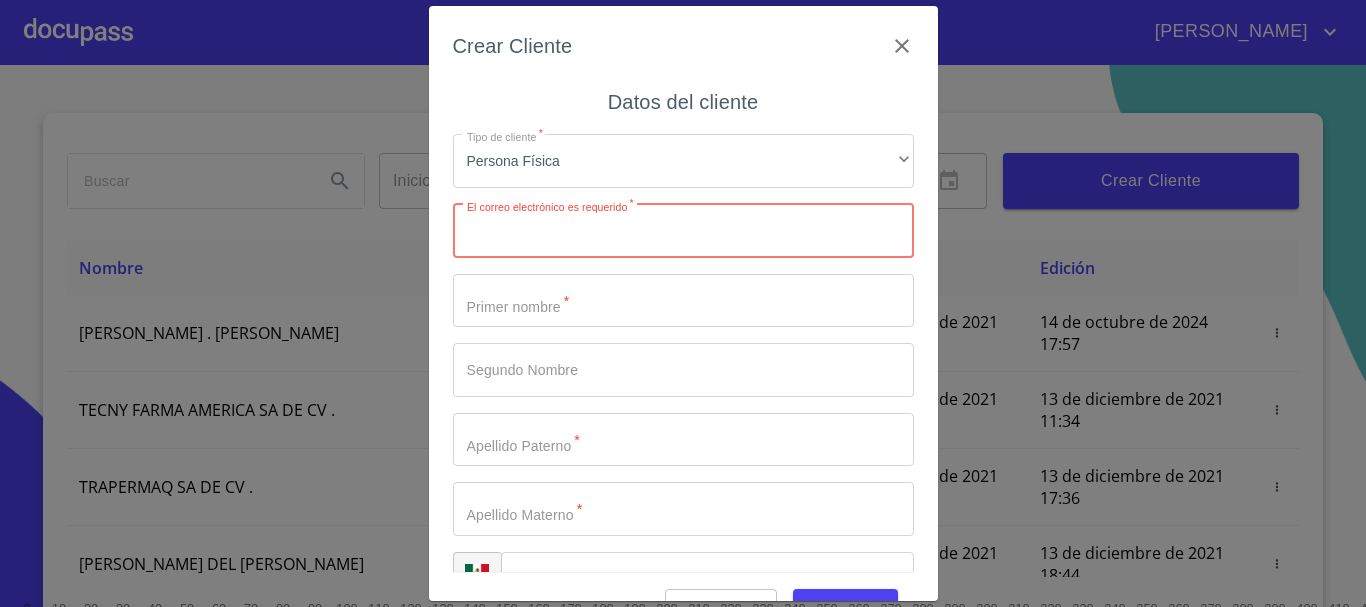 click on "Tipo de cliente   *" at bounding box center (683, 231) 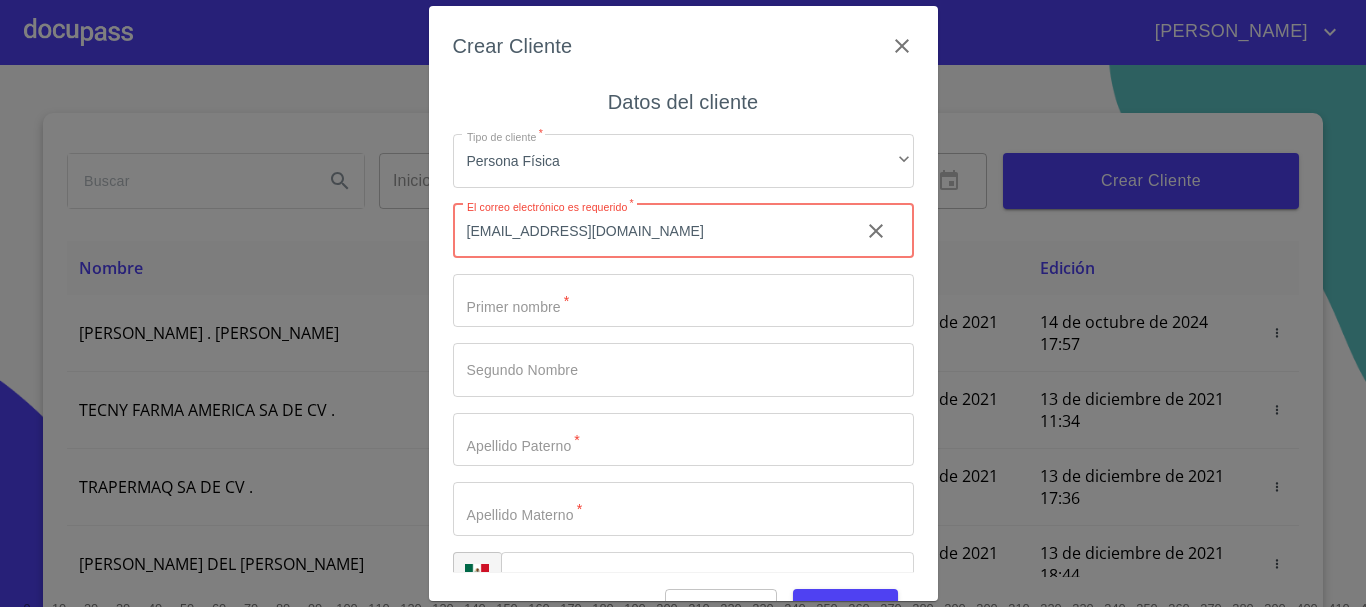 type on "[EMAIL_ADDRESS][DOMAIN_NAME]" 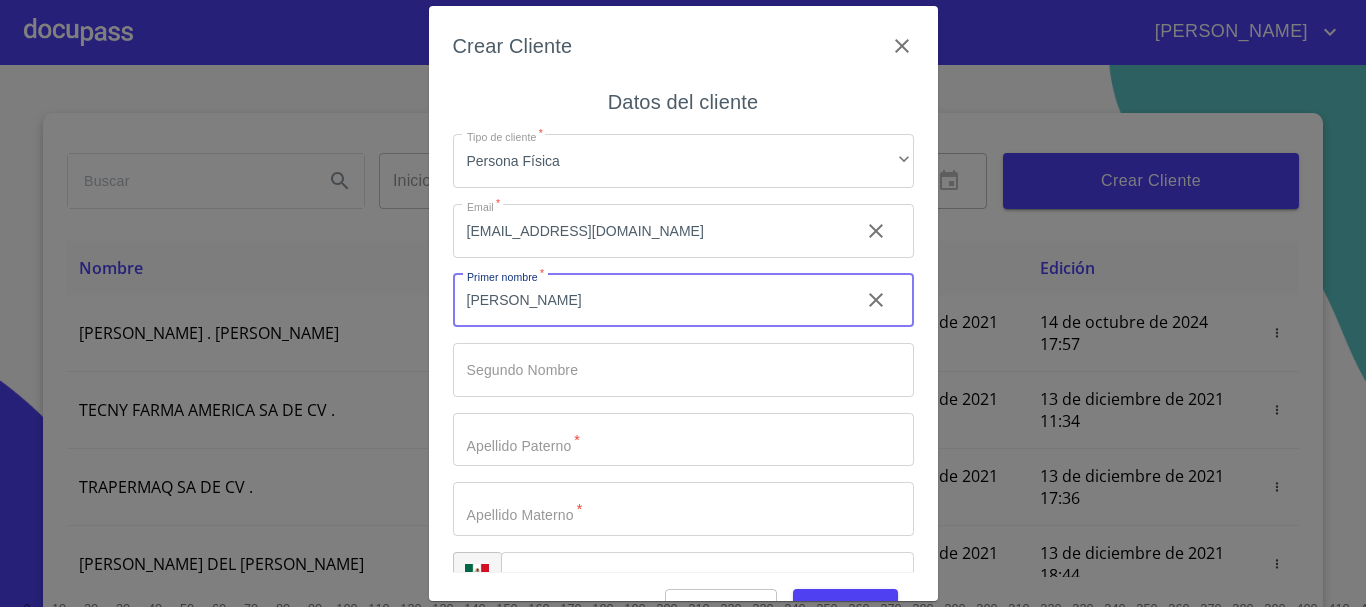 type on "[PERSON_NAME]" 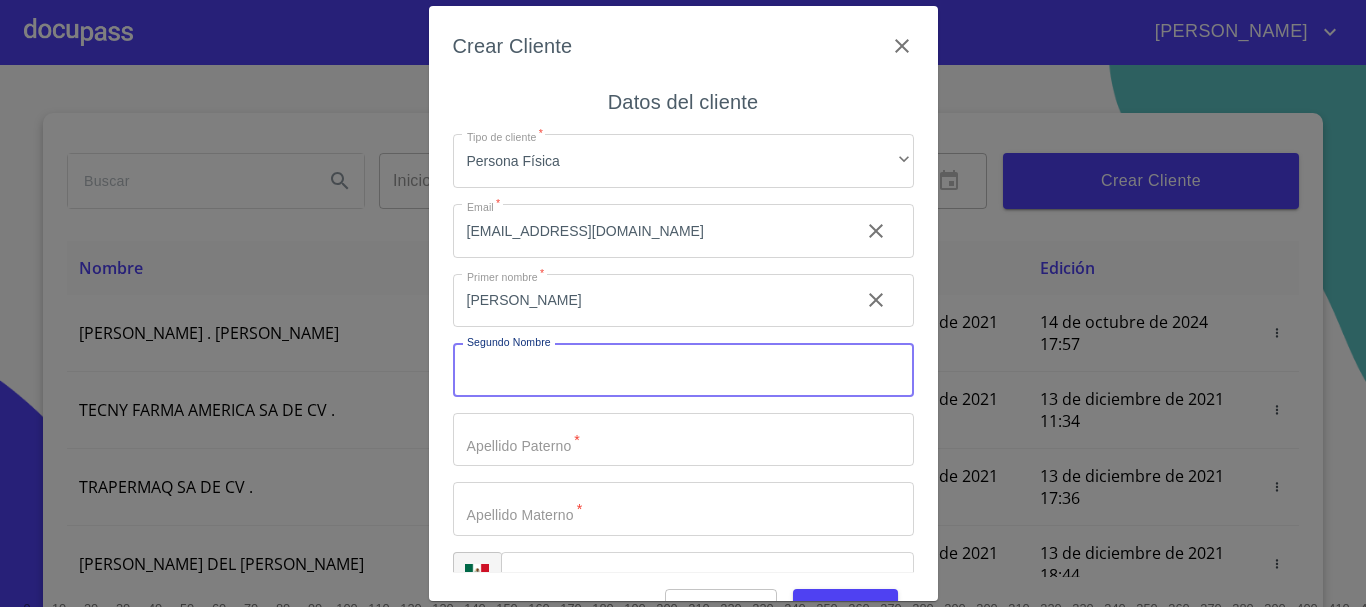 click on "Tipo de cliente   *" at bounding box center [683, 370] 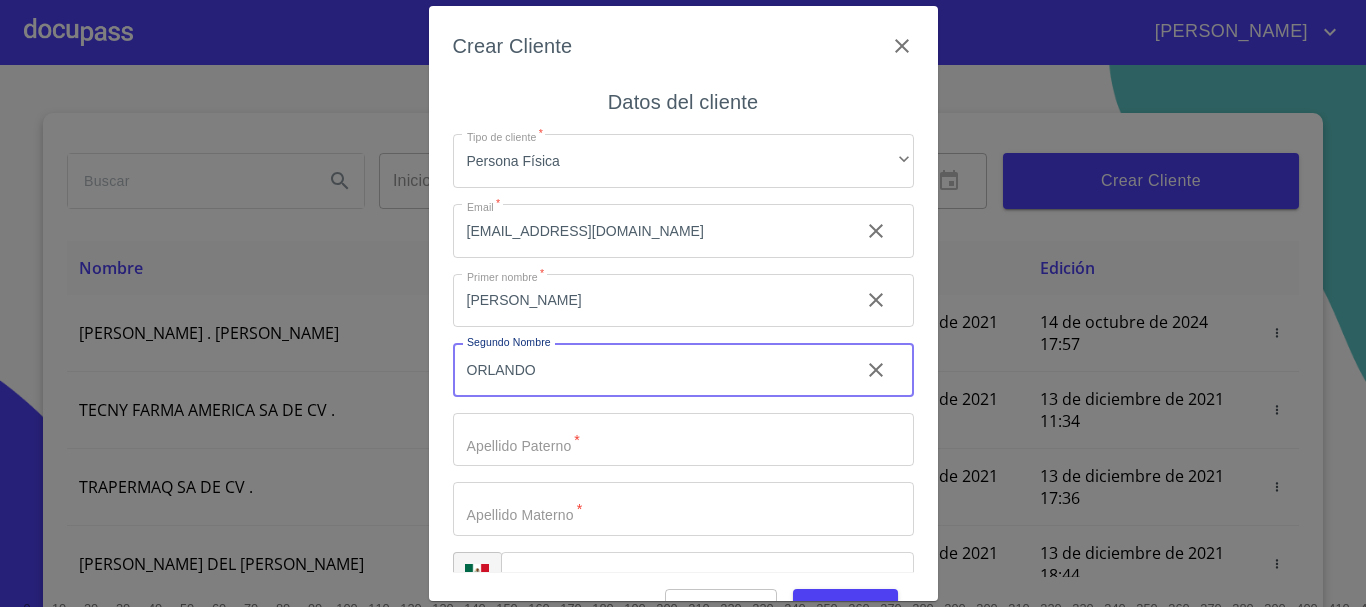 type on "ORLANDO" 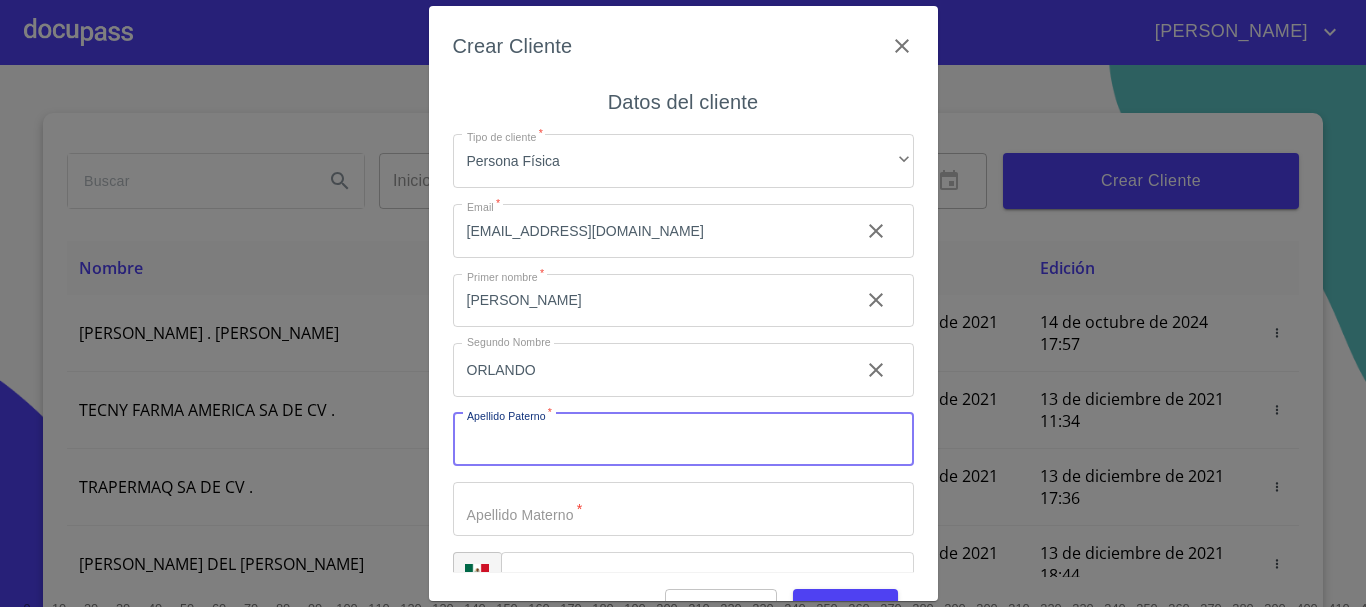 click on "Tipo de cliente   *" at bounding box center [683, 440] 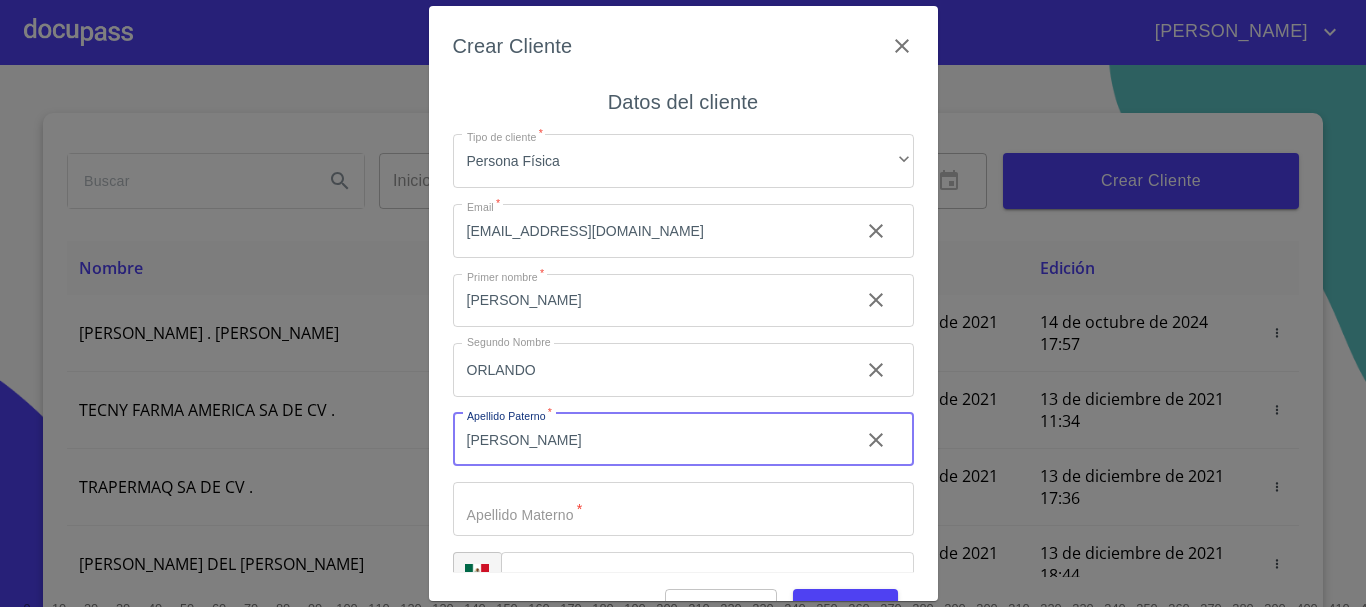type on "[PERSON_NAME]" 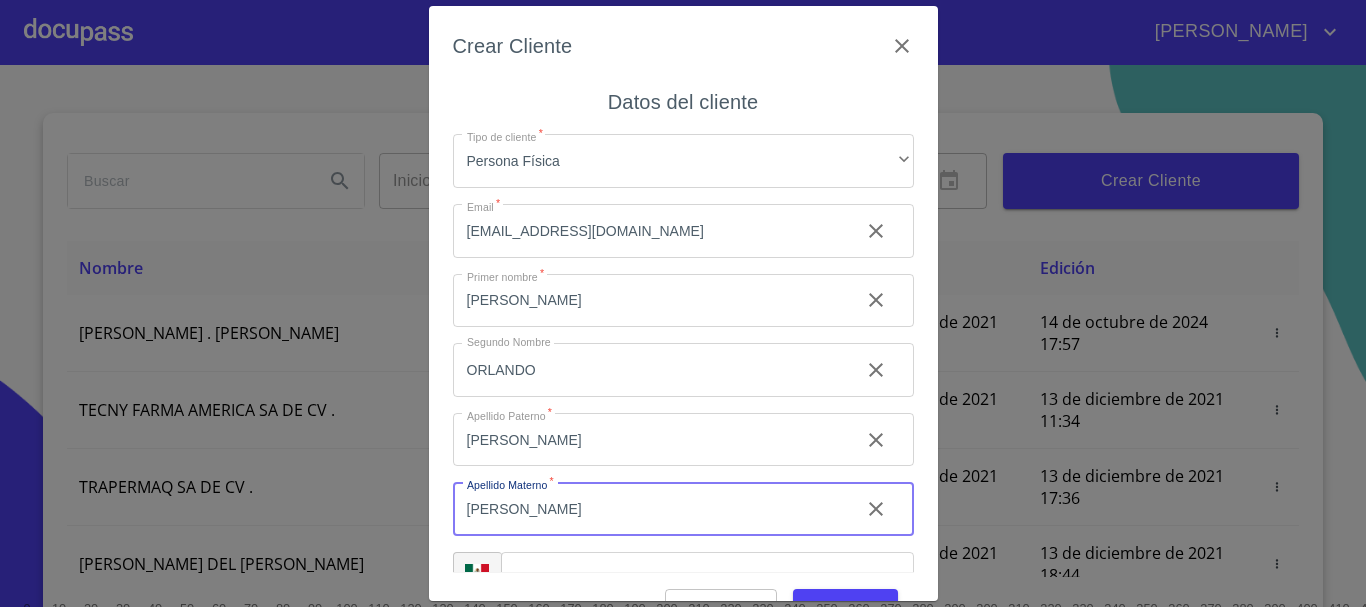 type on "[PERSON_NAME]" 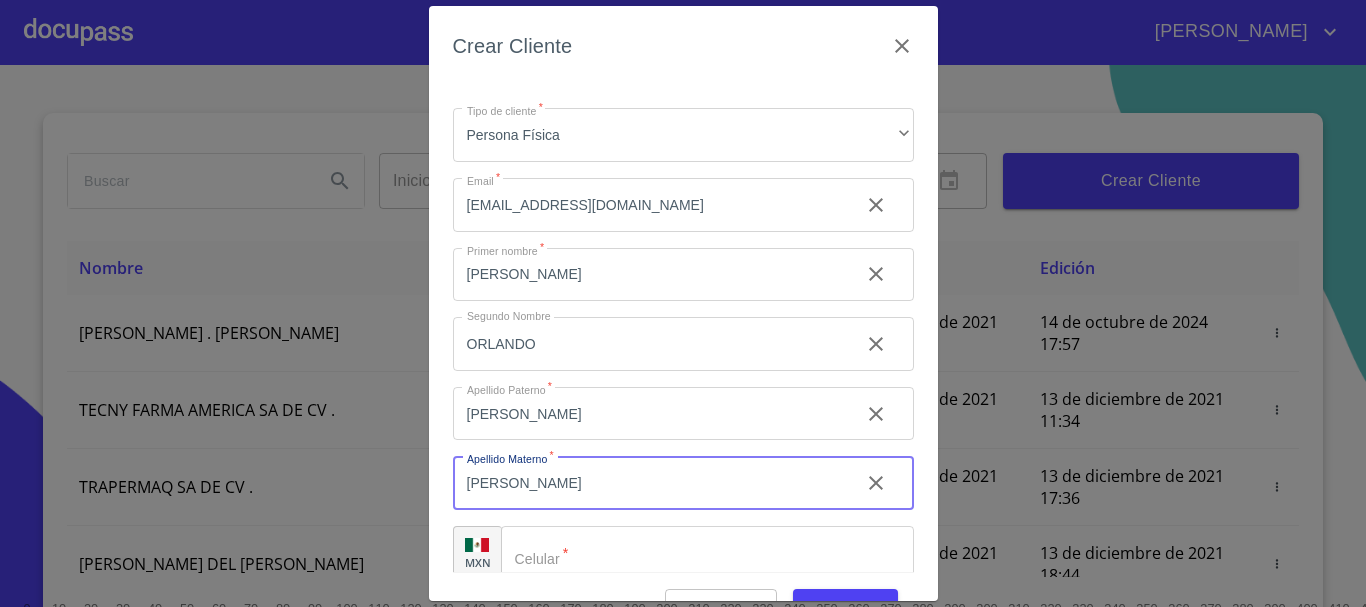 scroll, scrollTop: 50, scrollLeft: 0, axis: vertical 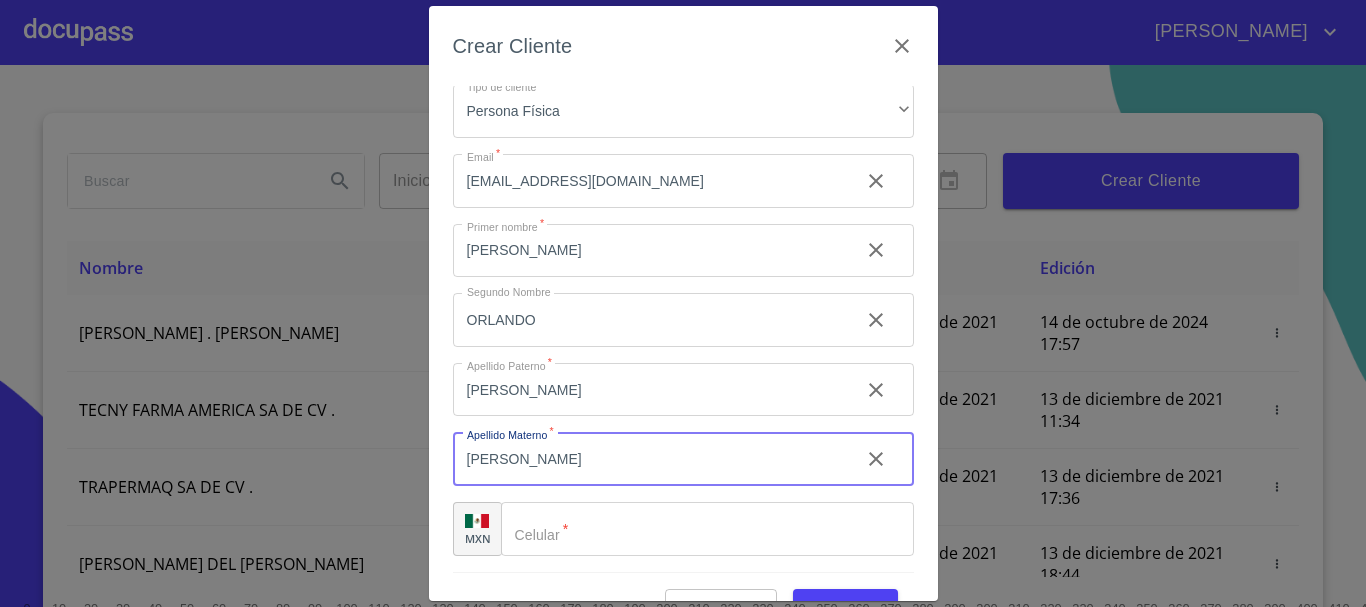 click on "Tipo de cliente   *" 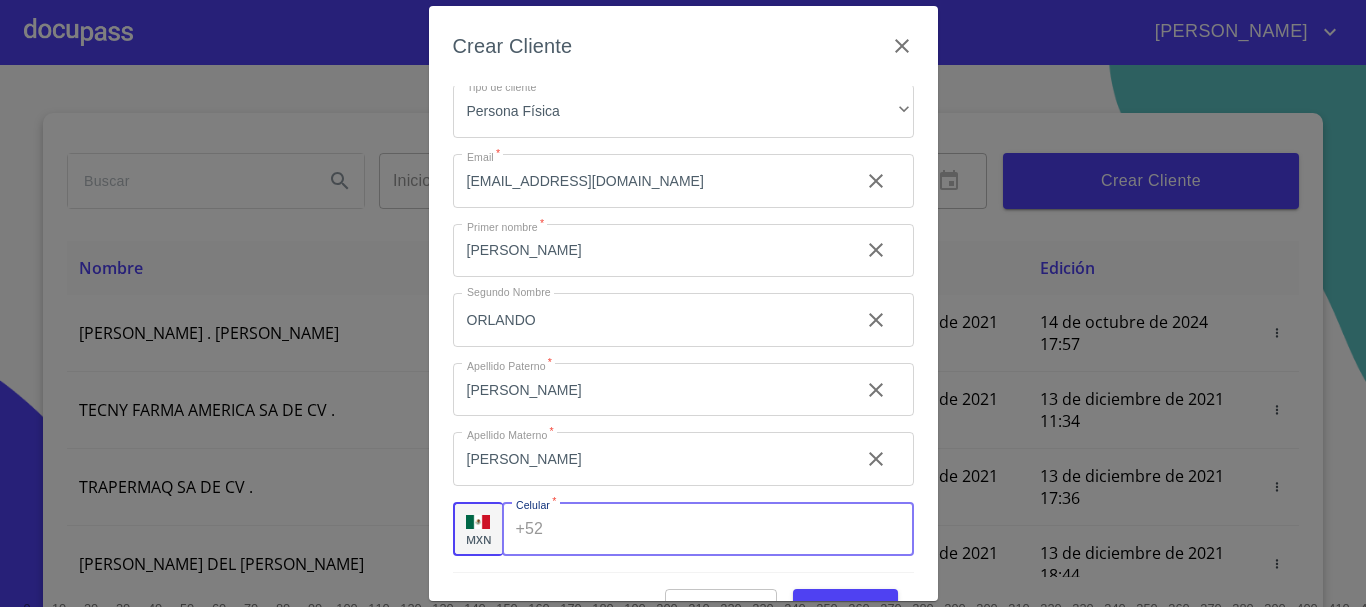 paste on "[PHONE_NUMBER]" 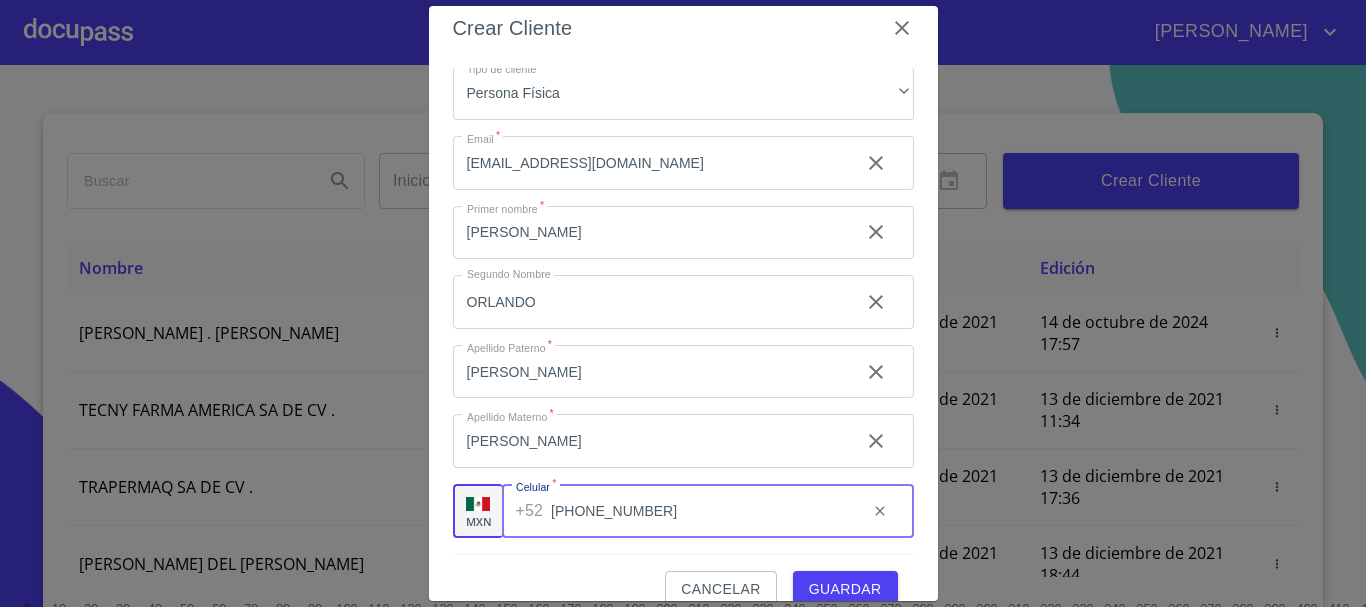 scroll, scrollTop: 48, scrollLeft: 0, axis: vertical 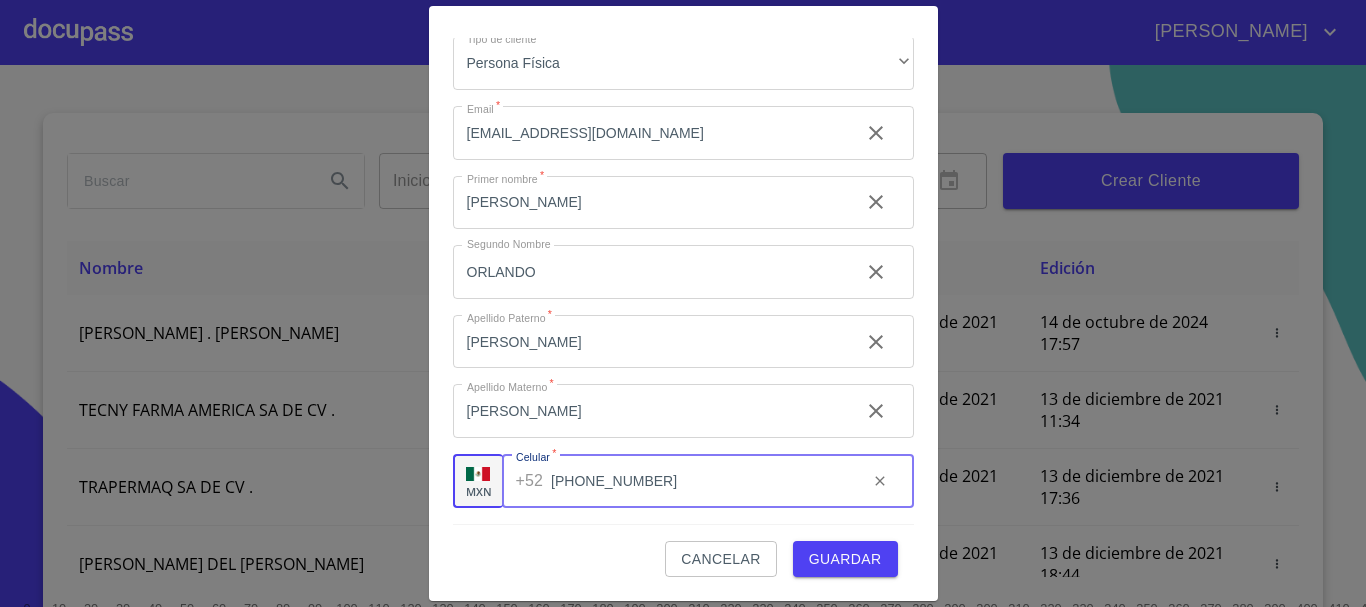type on "[PHONE_NUMBER]" 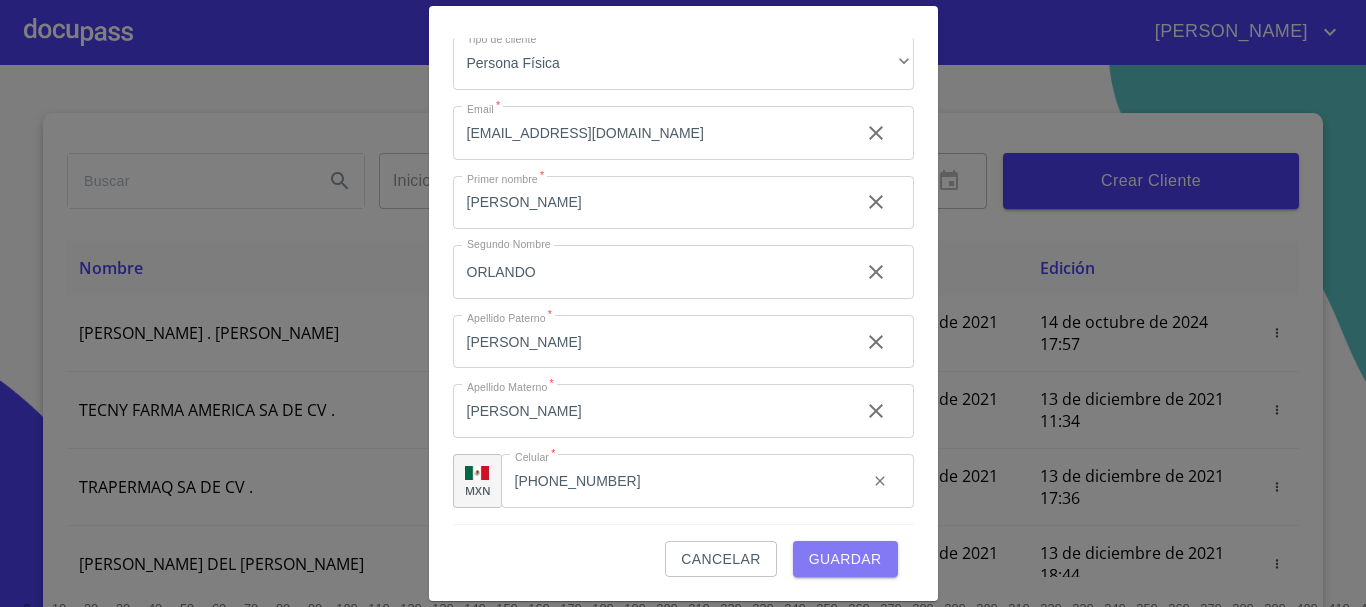 click on "Guardar" at bounding box center (845, 559) 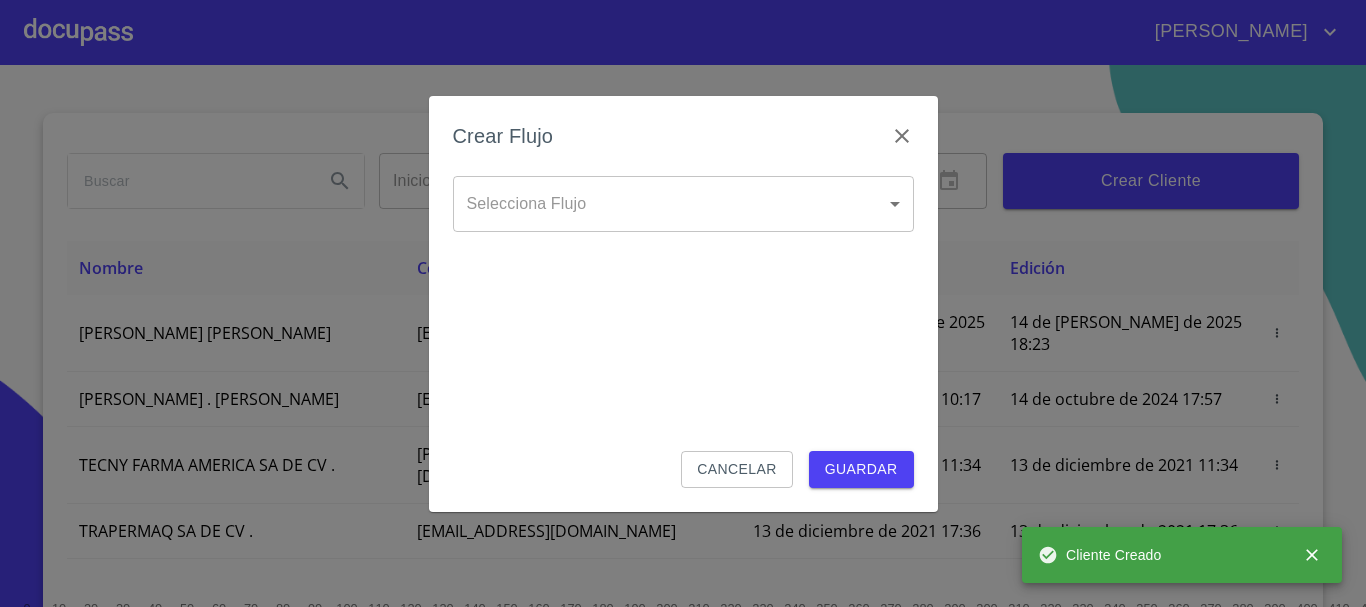 click on "Crear Flujo" at bounding box center (683, 148) 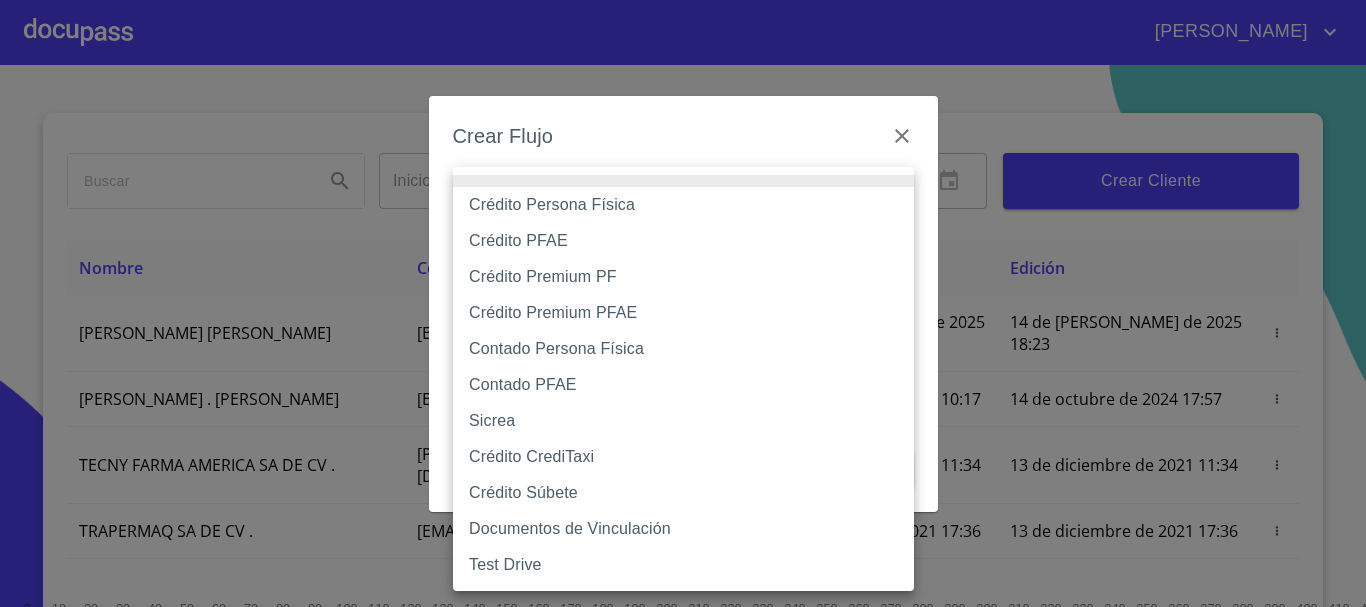 click on "[PERSON_NAME] ​ Fin ​ Crear Cliente Nombre   Correo electrónico   Registro   Edición     [PERSON_NAME] [PERSON_NAME] [PERSON_NAME][EMAIL_ADDRESS][DOMAIN_NAME] 14 de [PERSON_NAME] de 2025 18:23 14 de [PERSON_NAME] de 2025 18:23 ROMEO . [PERSON_NAME] [EMAIL_ADDRESS][DOMAIN_NAME] 13 de diciembre de 2021 10:17 14 de octubre de 2024 17:57 TECNY FARMA AMERICA  SA DE CV  . [PERSON_NAME][EMAIL_ADDRESS][DOMAIN_NAME] 13 de diciembre de 2021 11:34 13 de diciembre de 2021 11:34 TRAPERMAQ SA DE CV  . [EMAIL_ADDRESS][DOMAIN_NAME] 13 de diciembre de 2021 17:36 13 de diciembre de 2021 17:36 [PERSON_NAME] DEL [PERSON_NAME] [EMAIL_ADDRESS][DOMAIN_NAME] 13 de diciembre de 2021 18:44 13 de diciembre de 2021 18:44 [PERSON_NAME]  [PERSON_NAME]  [PERSON_NAME][EMAIL_ADDRESS][DOMAIN_NAME] 14 de diciembre de 2021 11:46 14 de diciembre de 2021 11:46 SOLUCION EN LIMPIEZA DE JOCOTEPEC SDRL DE CV . [EMAIL_ADDRESS][DOMAIN_NAME] 14 de diciembre de 2021 12:14 15 de diciembre de 2021 18:52 [PERSON_NAME] [PERSON_NAME] [EMAIL_ADDRESS][DOMAIN_NAME] 14 de diciembre de 2021 15:01 26 de abril de 2024 17:58 RAICES NATIVAS  SA DE CV . 1 2 3" at bounding box center (683, 303) 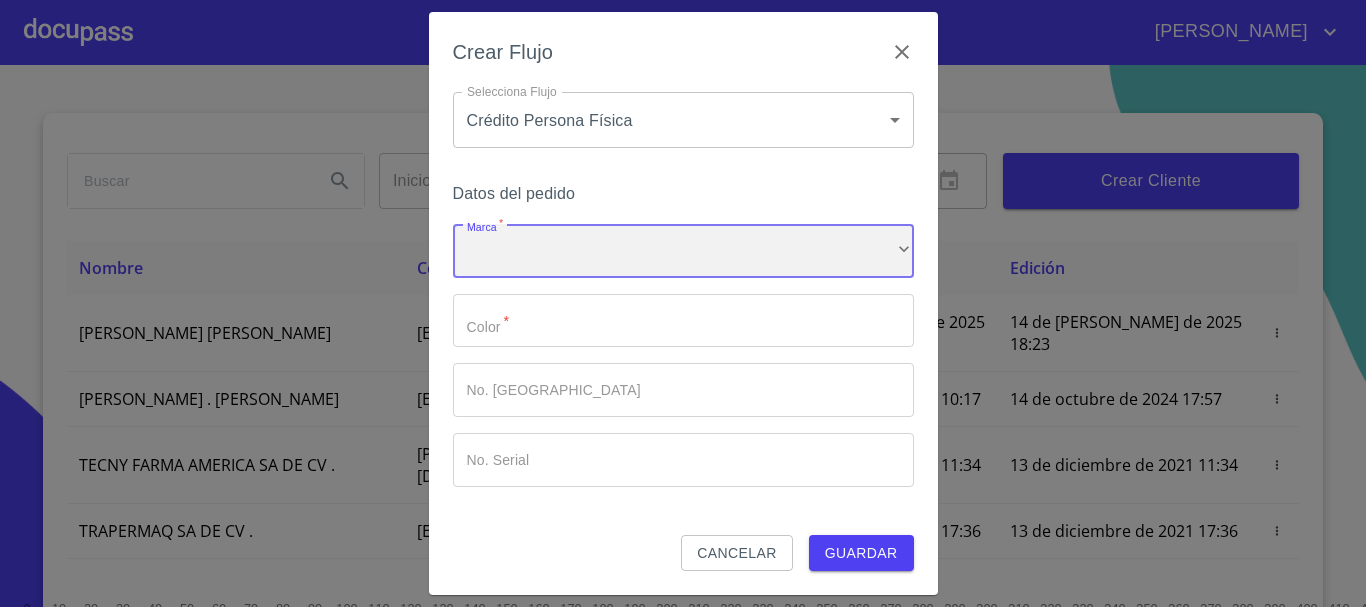 click on "​" at bounding box center (683, 251) 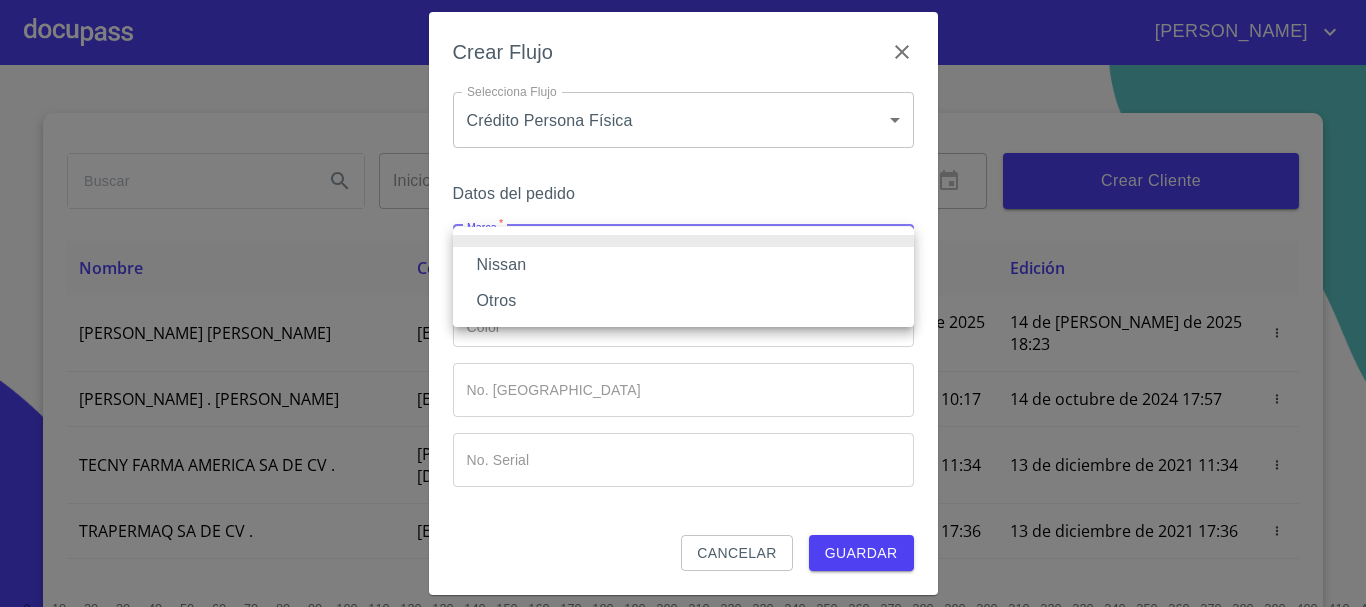 click on "Nissan" at bounding box center [683, 265] 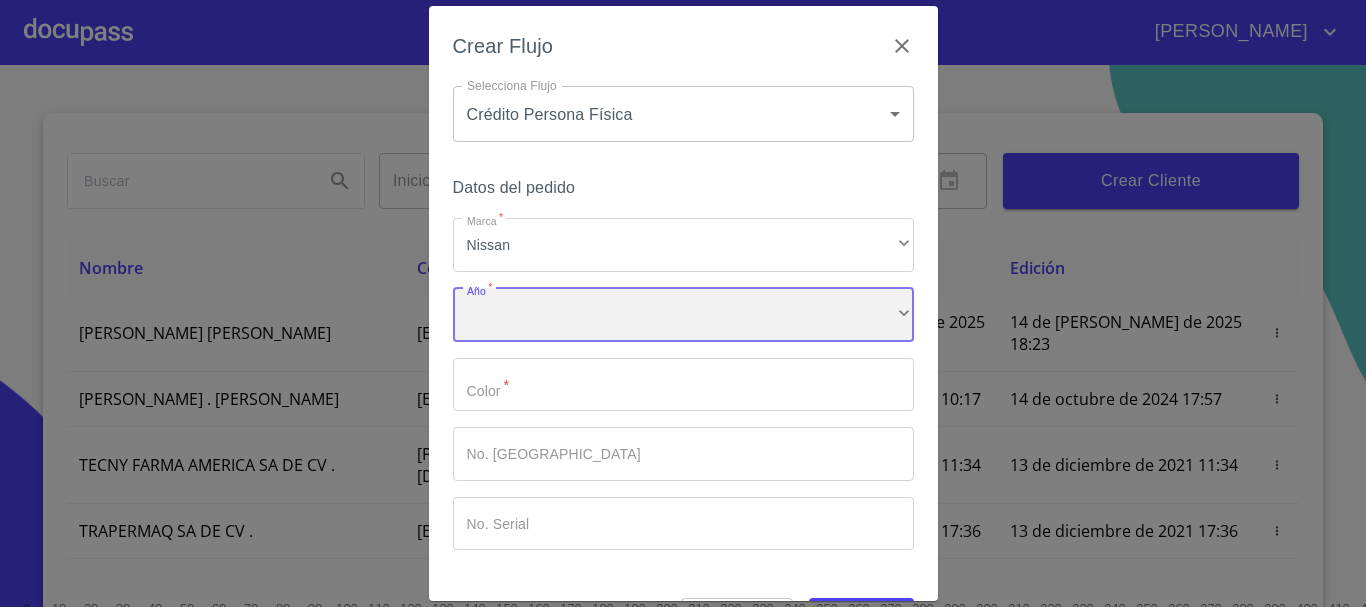 click on "​" at bounding box center [683, 315] 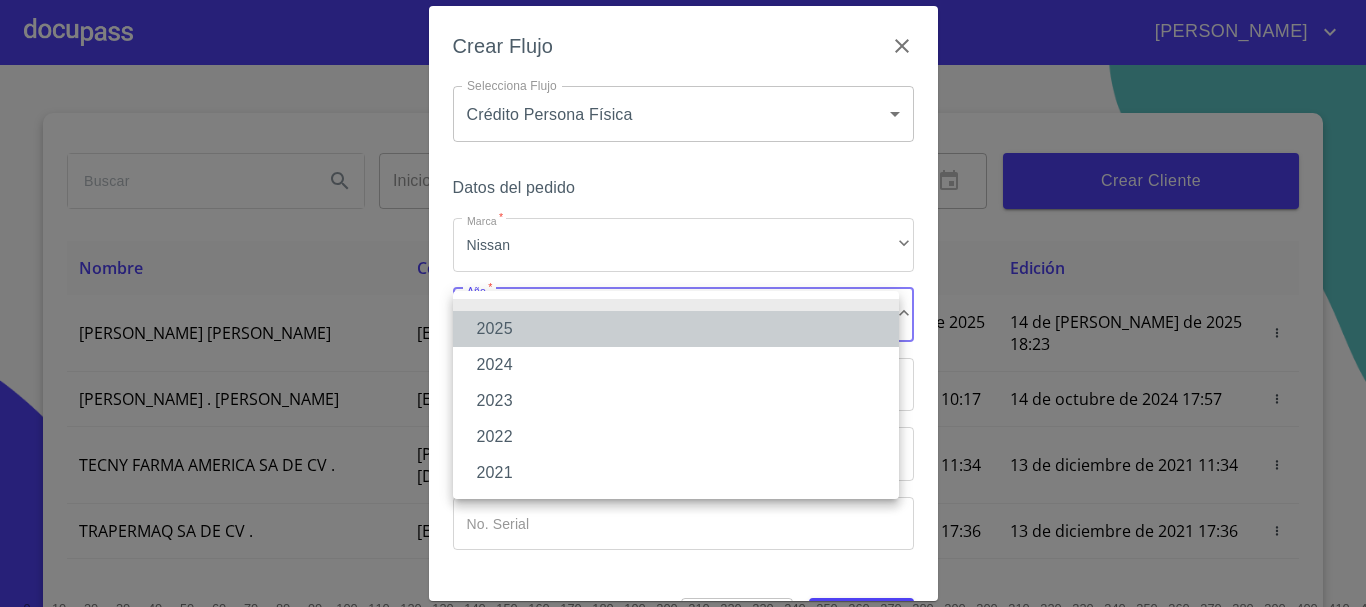 click on "2025" at bounding box center (676, 329) 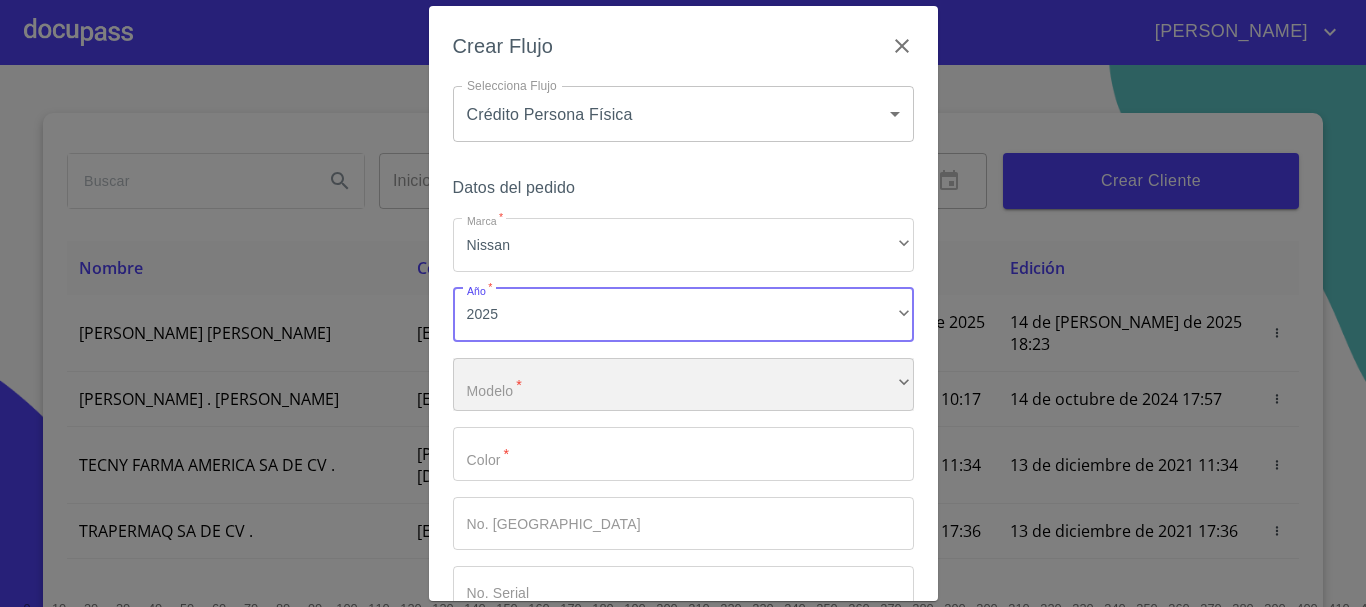 click on "​" at bounding box center [683, 385] 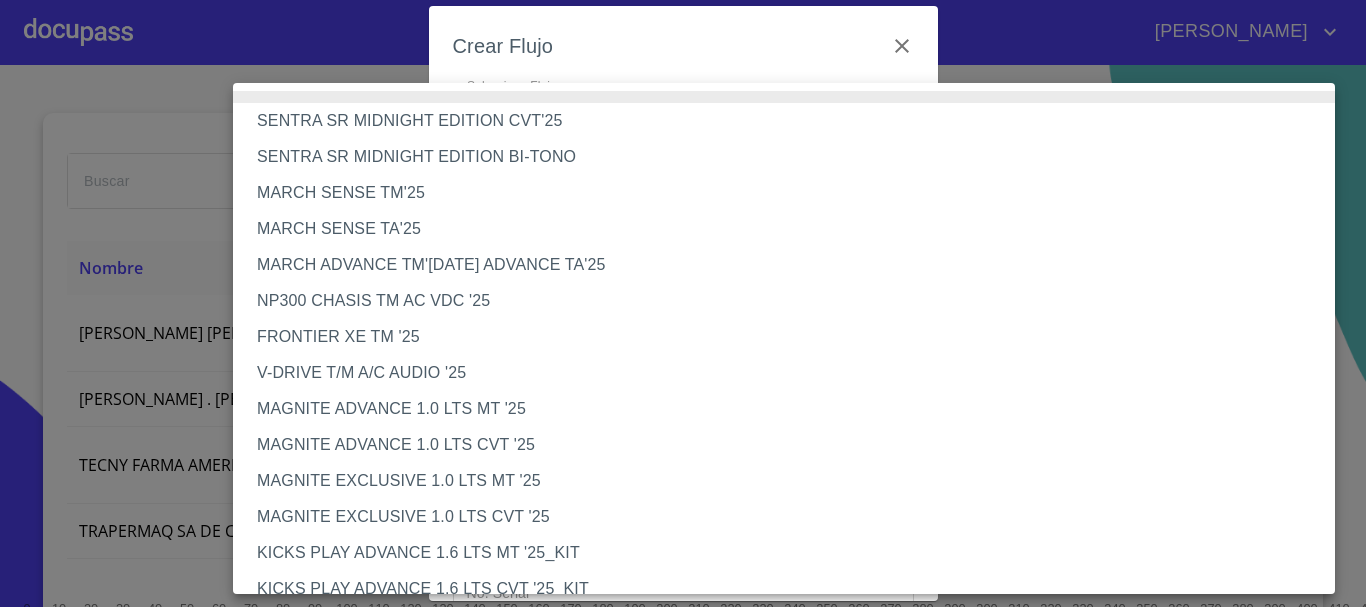 type 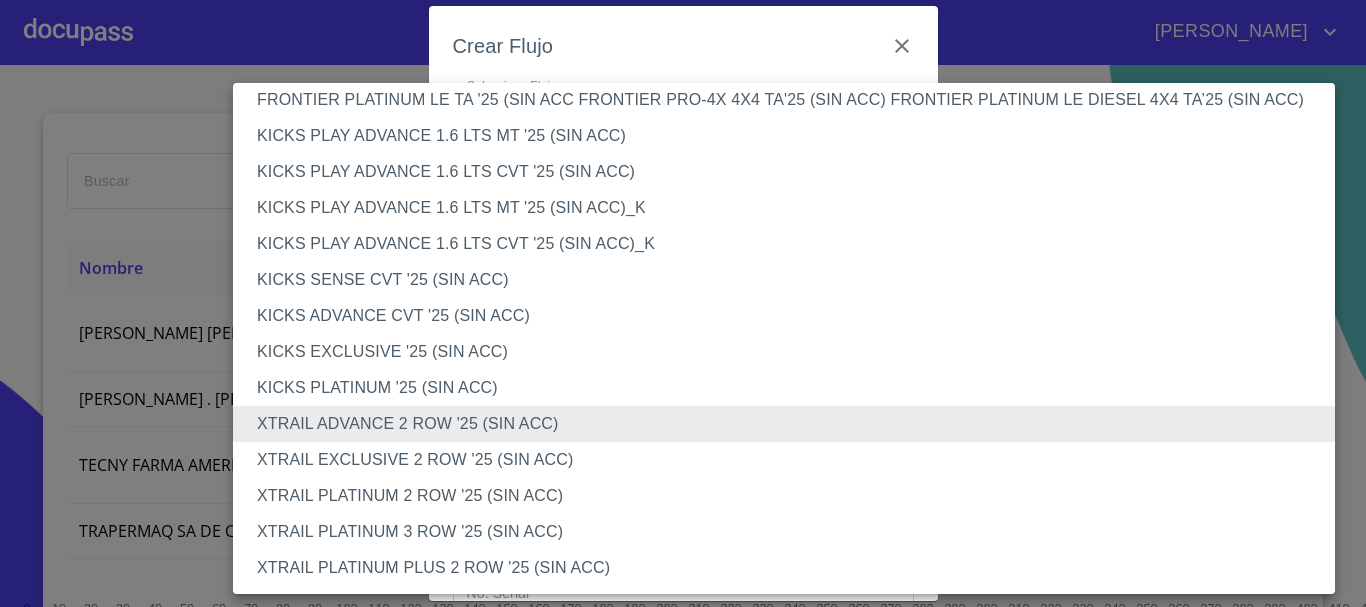 click on "XTRAIL PLATINUM PLUS 2 ROW '25 (SIN ACC)" at bounding box center (791, 568) 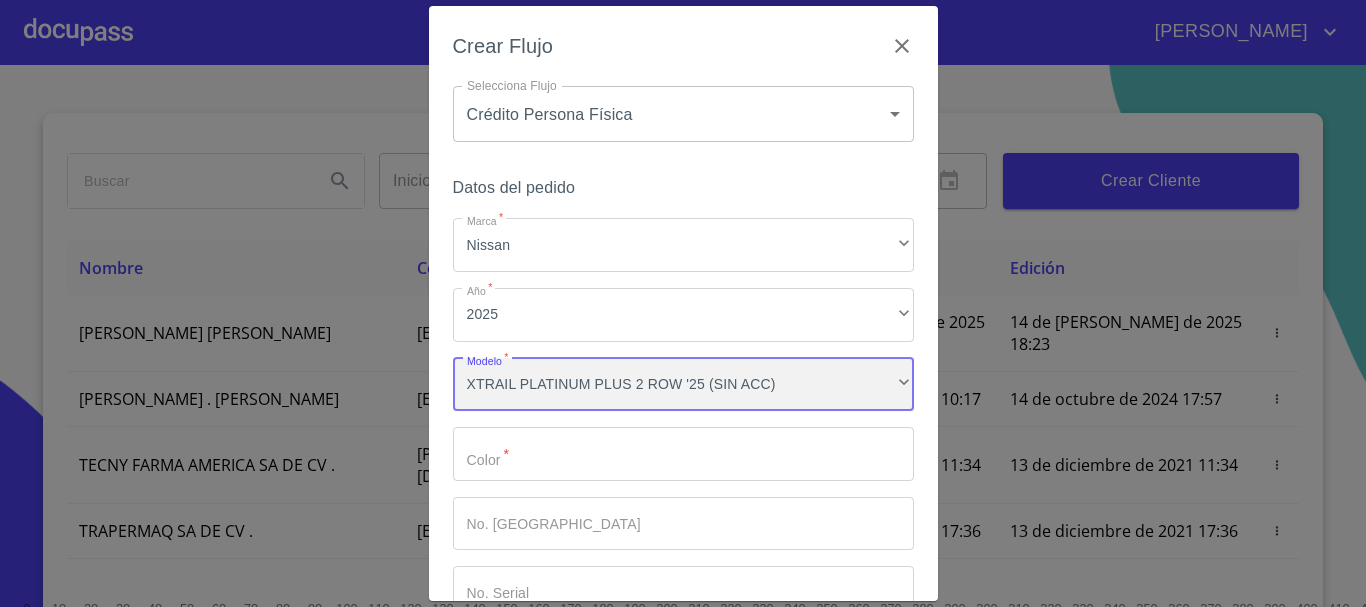 scroll, scrollTop: 1676, scrollLeft: 0, axis: vertical 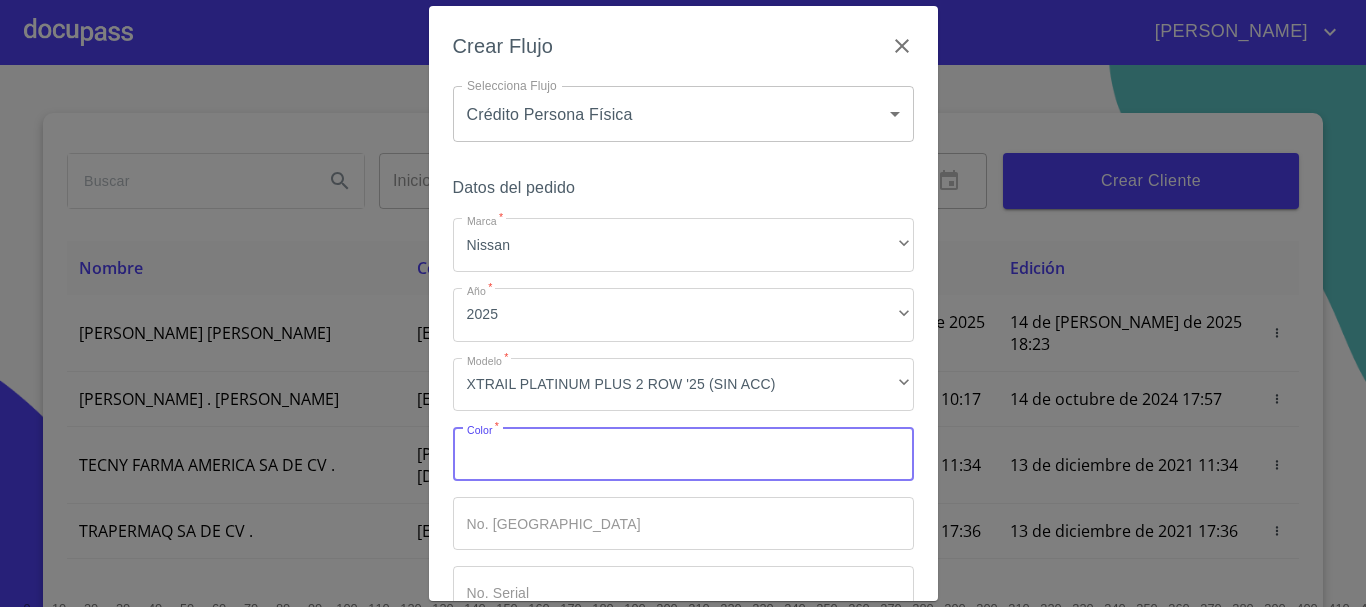 click on "Marca   *" at bounding box center (683, 454) 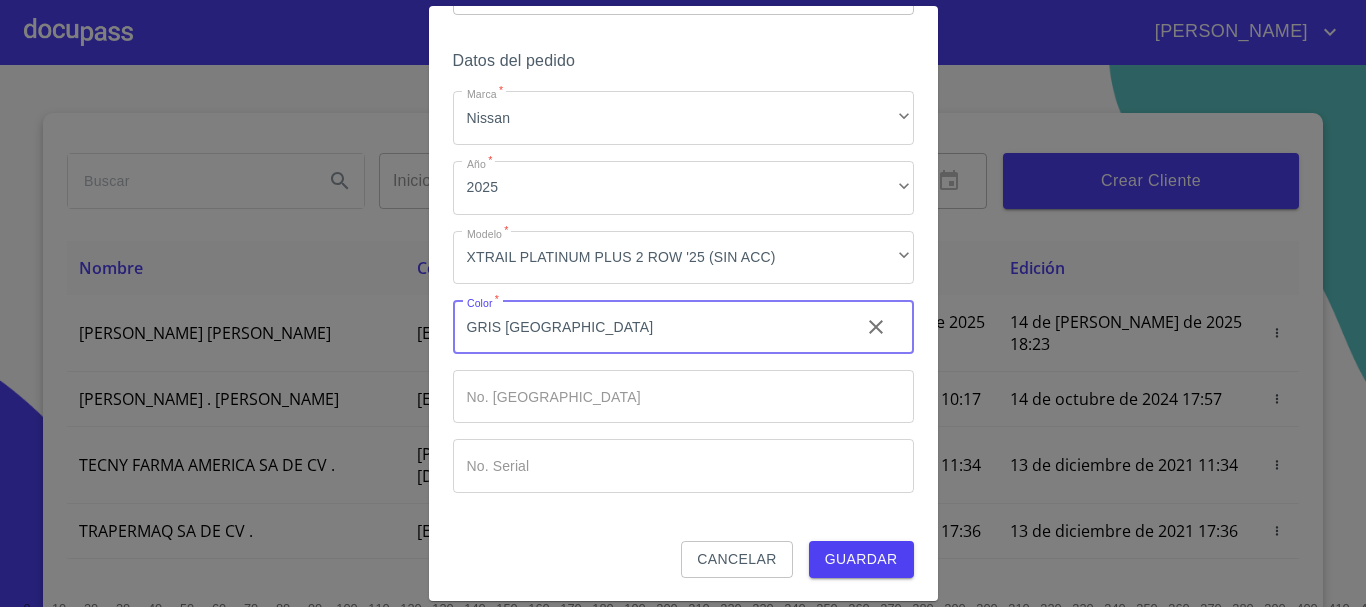 scroll, scrollTop: 128, scrollLeft: 0, axis: vertical 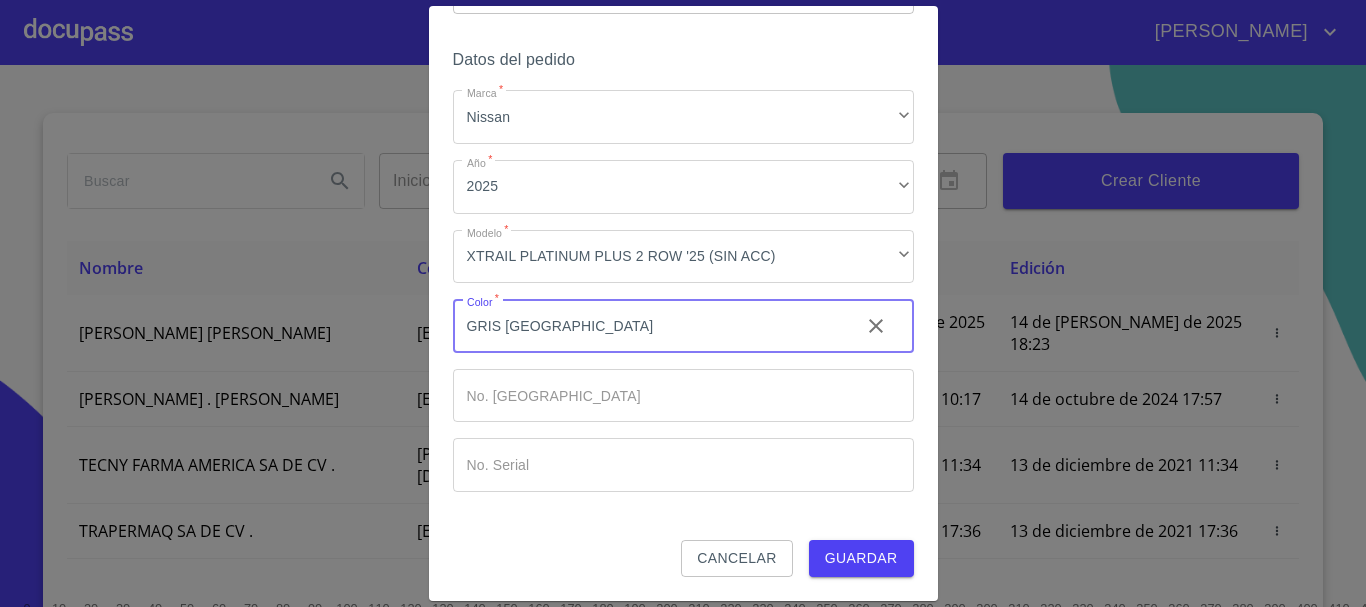 type on "GRIS [GEOGRAPHIC_DATA]" 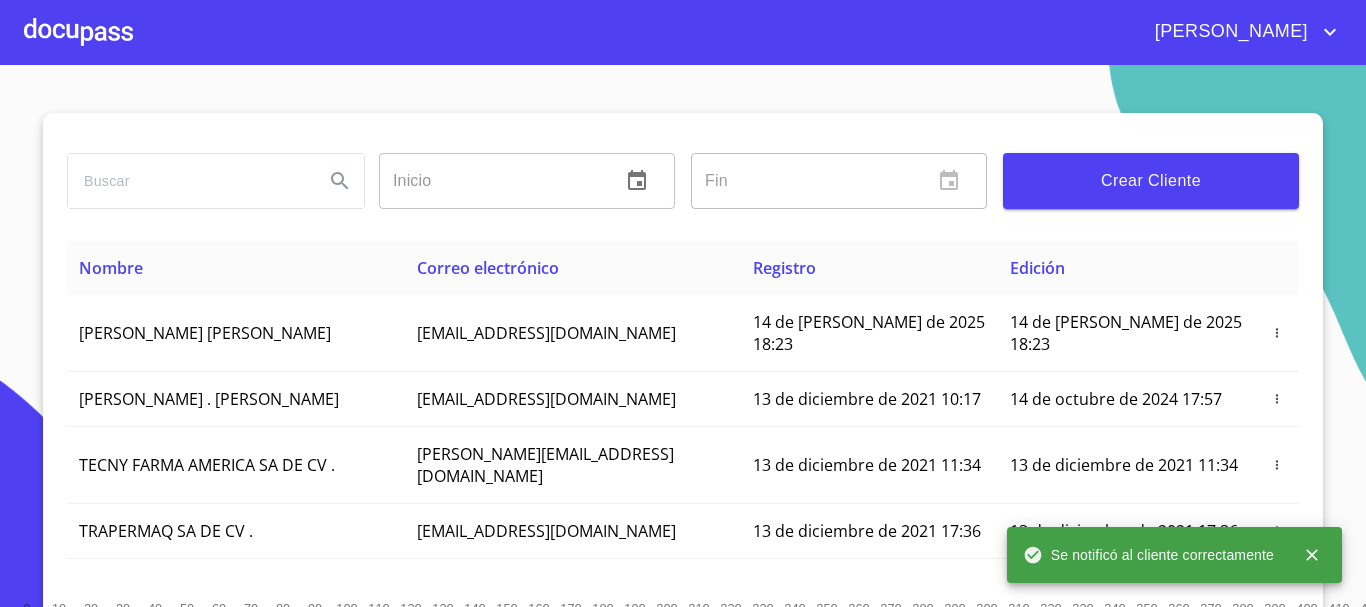 click at bounding box center [78, 32] 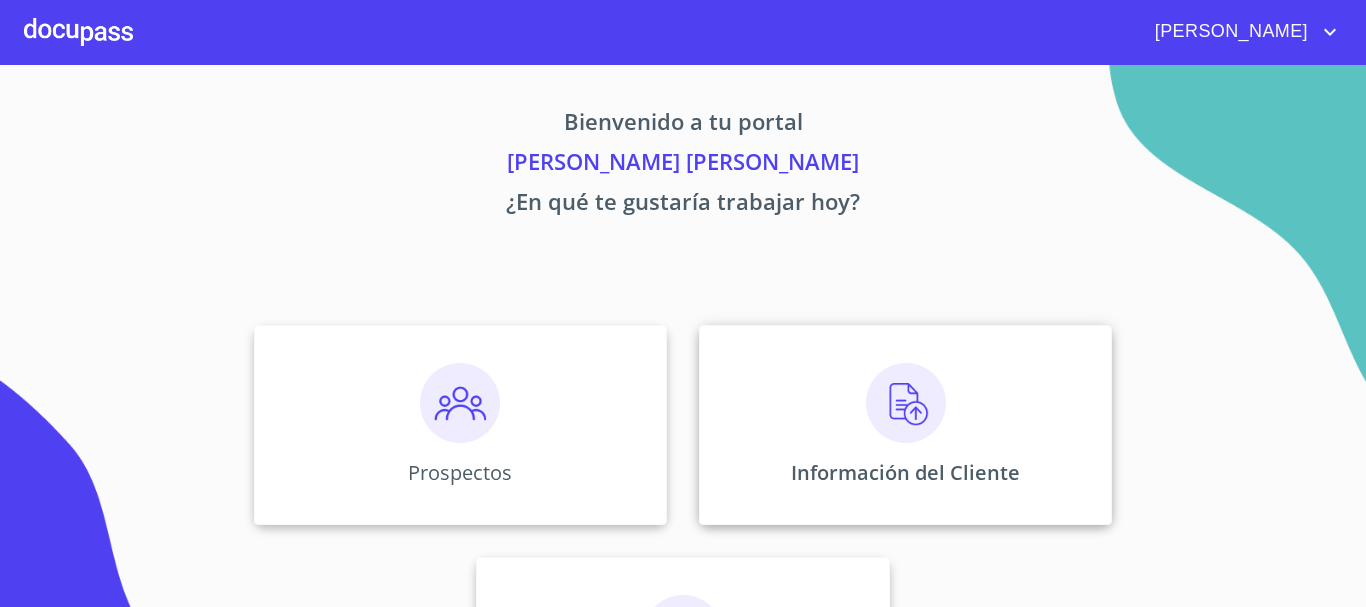click at bounding box center (906, 403) 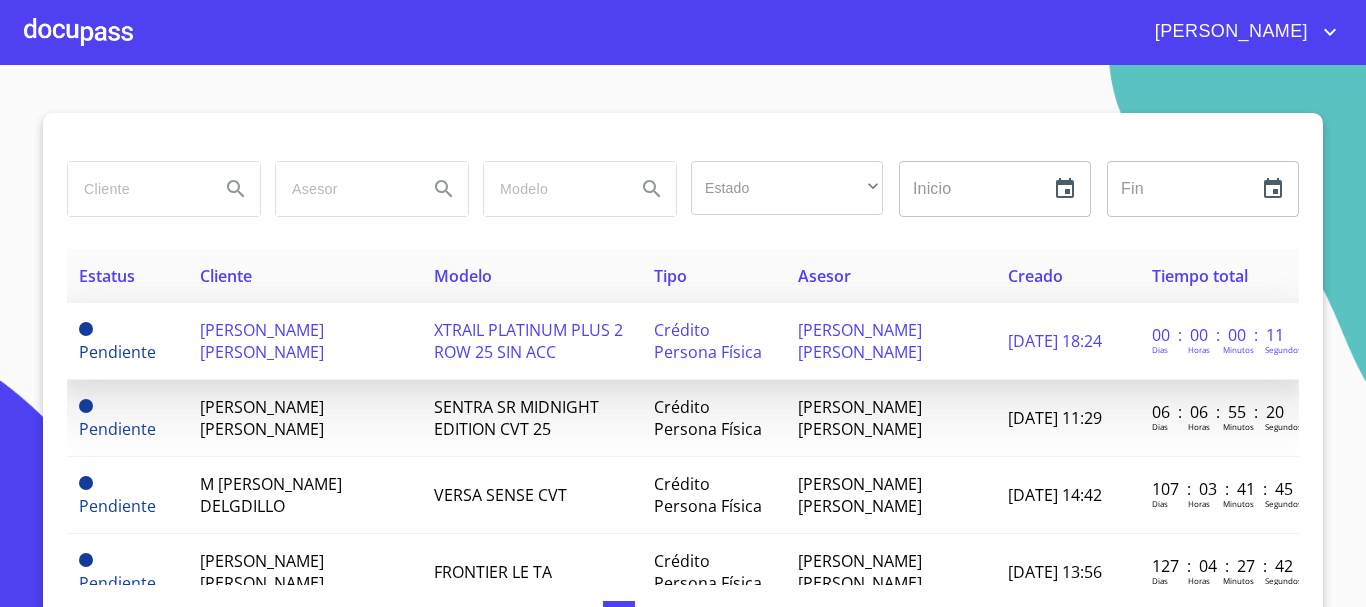 click on "[PERSON_NAME] [PERSON_NAME]" at bounding box center [305, 341] 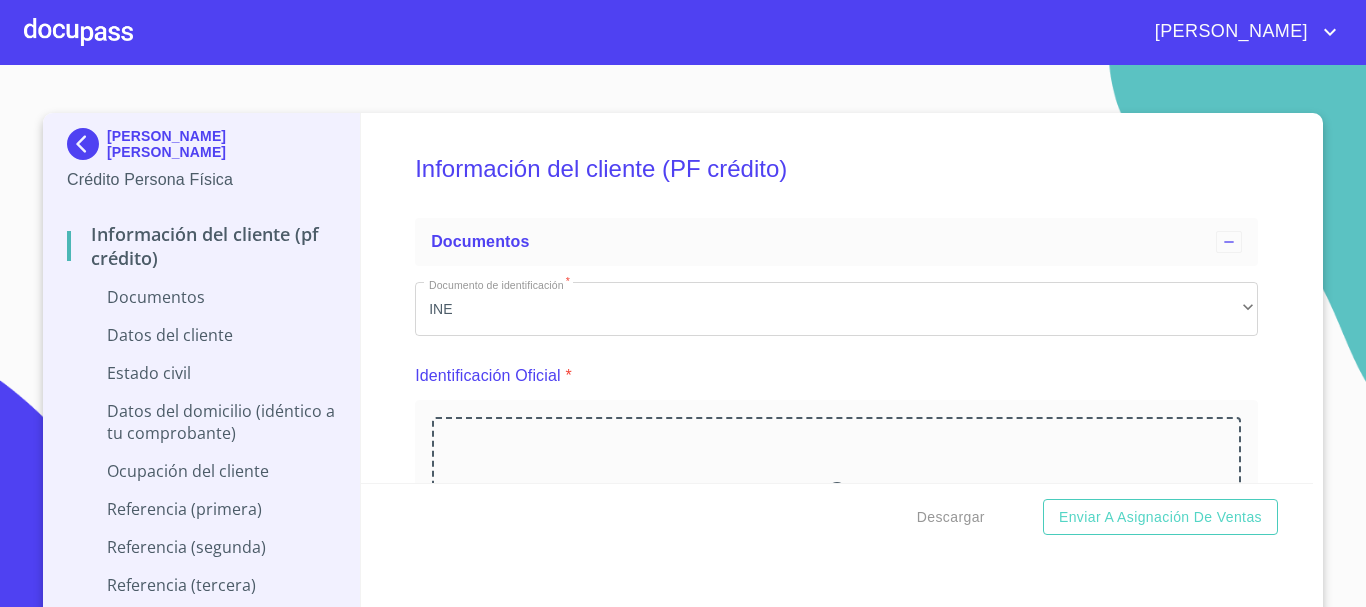 scroll, scrollTop: 200, scrollLeft: 0, axis: vertical 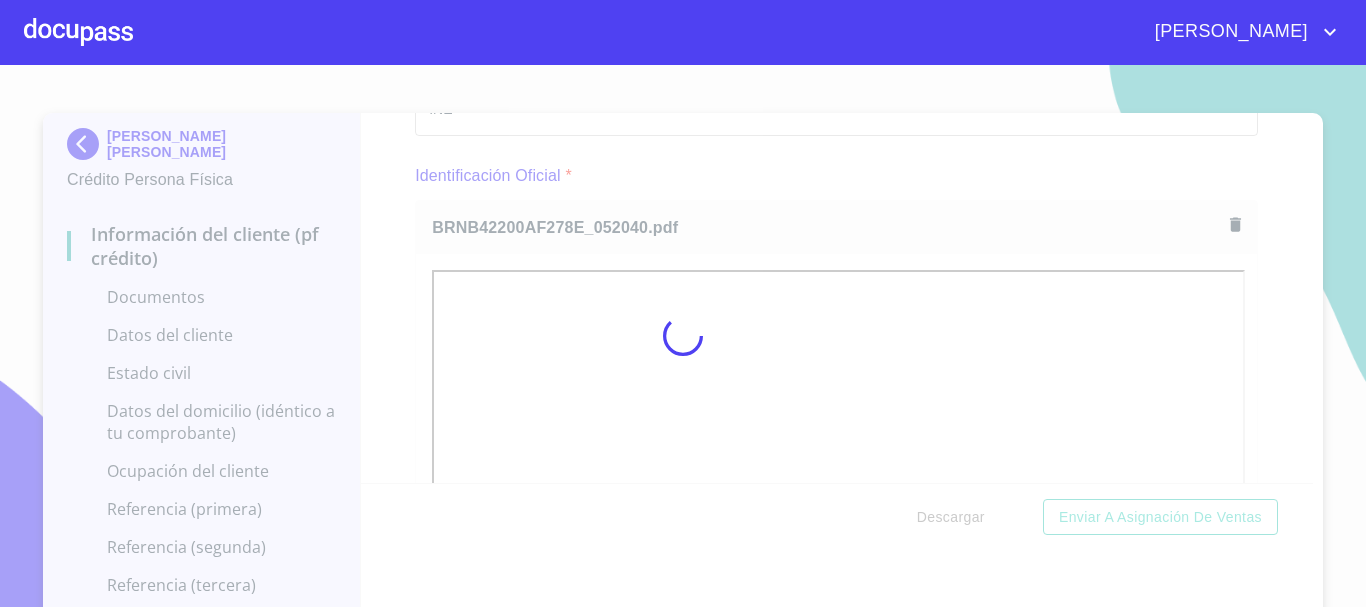 click at bounding box center [683, 336] 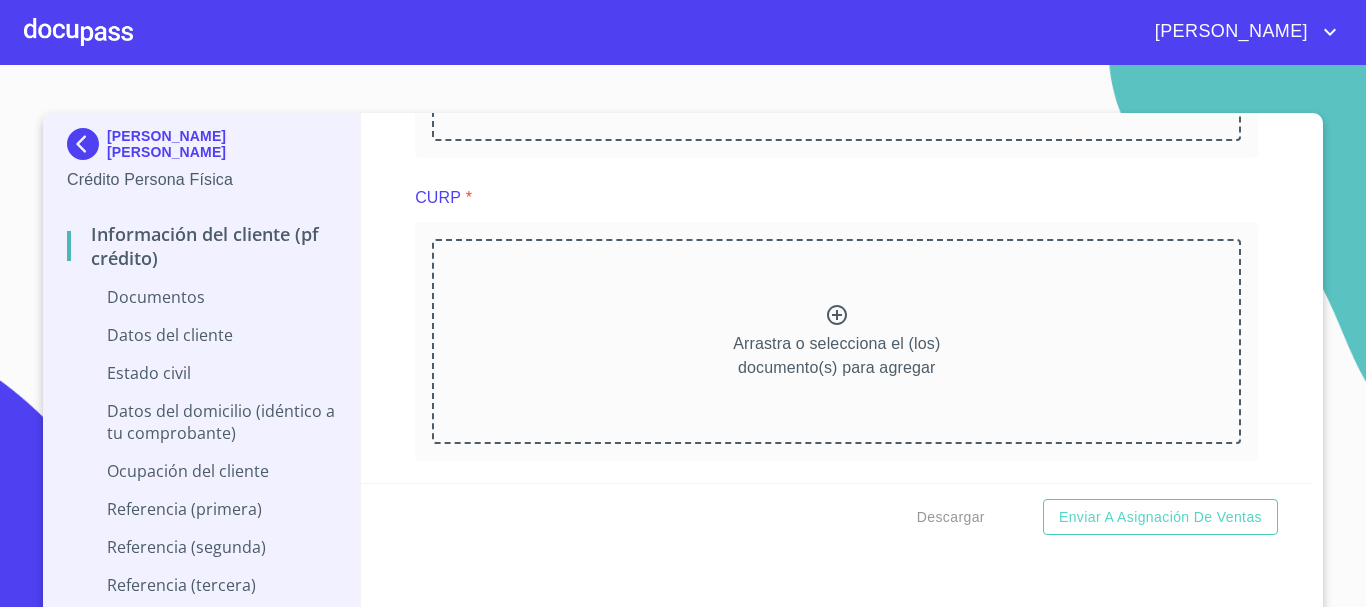 scroll, scrollTop: 2334, scrollLeft: 0, axis: vertical 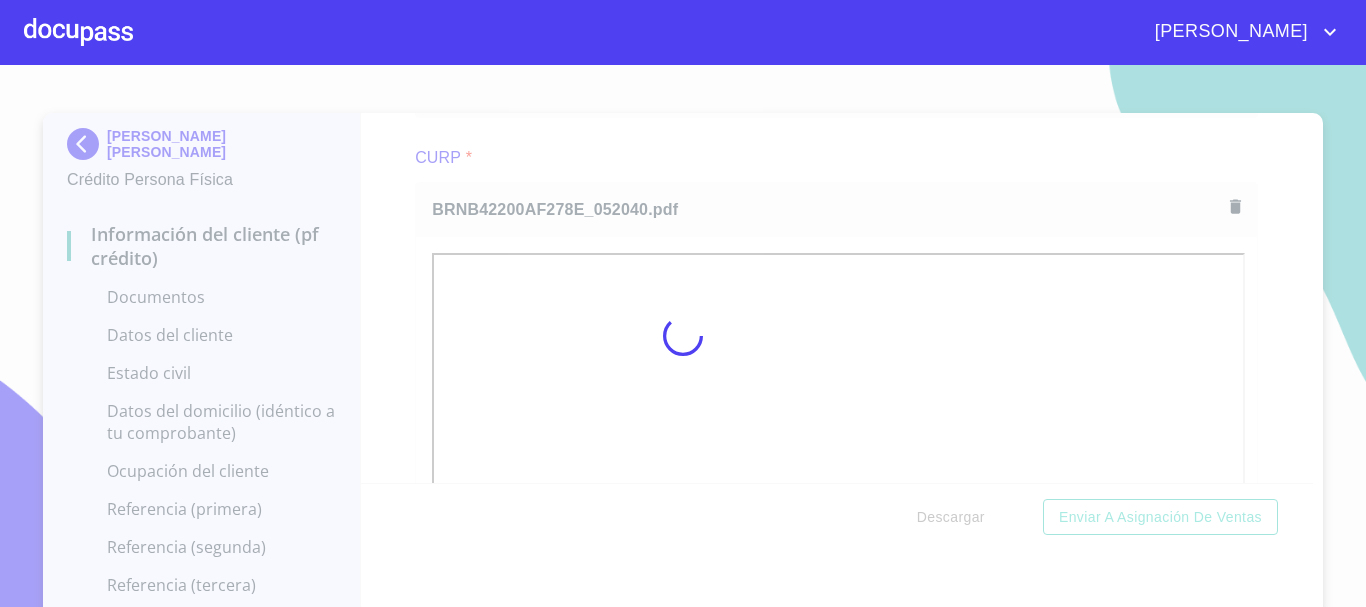 click at bounding box center [683, 336] 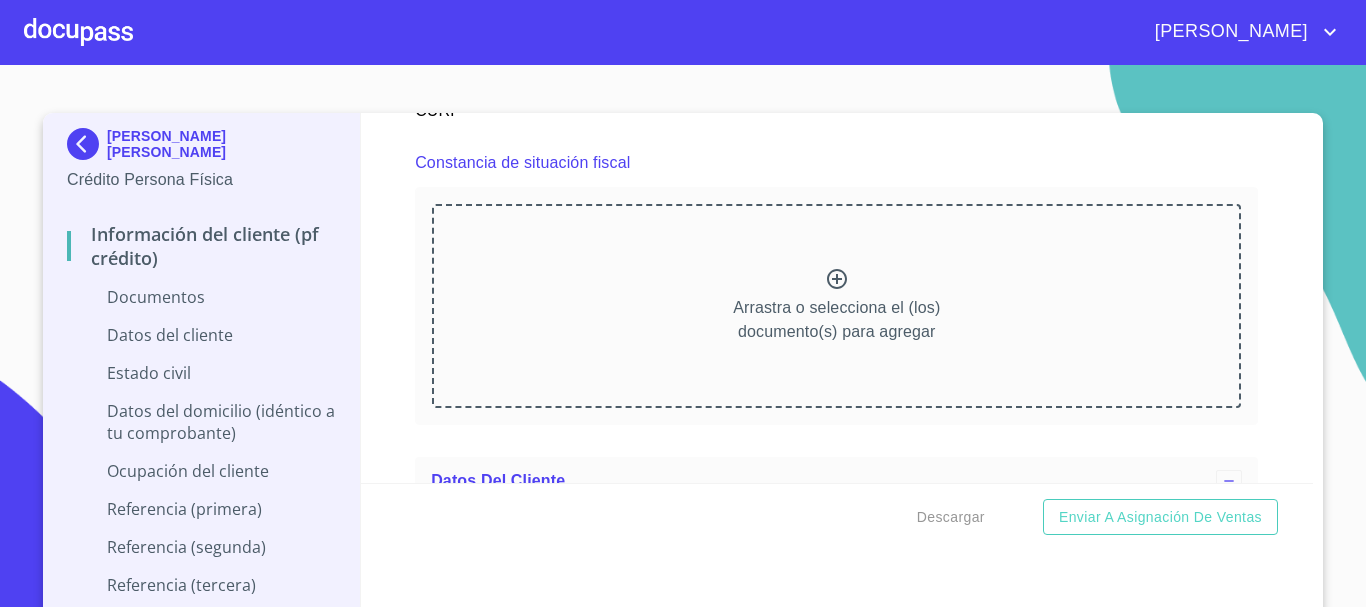 scroll, scrollTop: 2532, scrollLeft: 0, axis: vertical 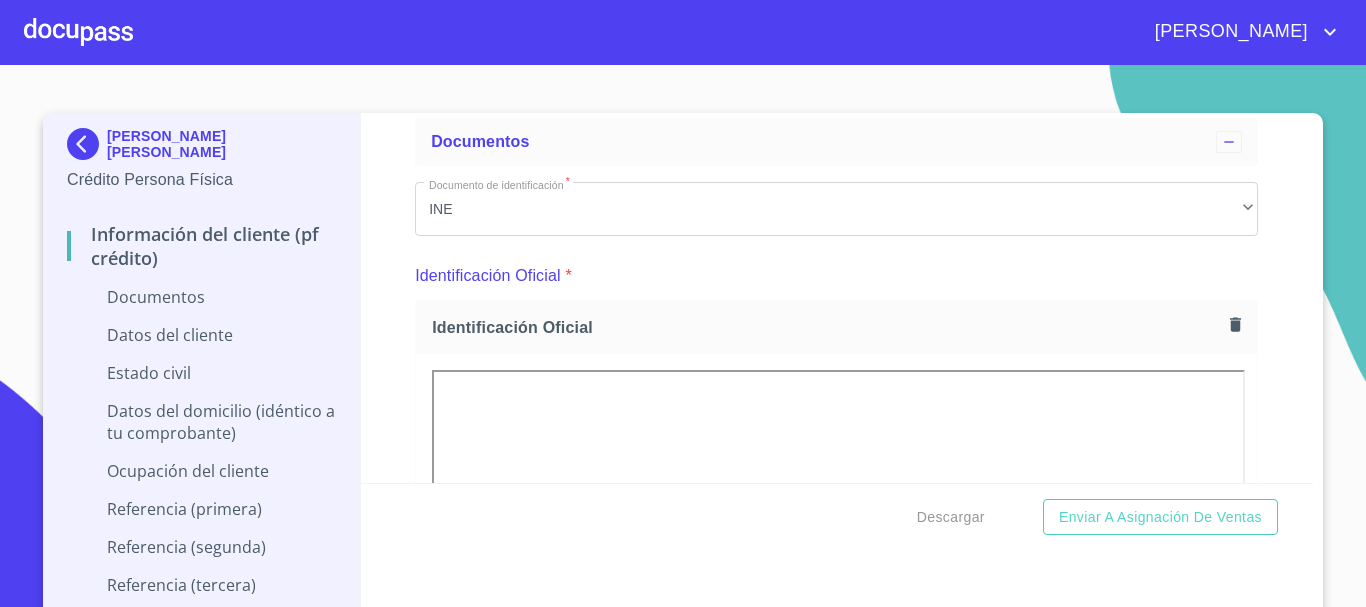 click on "Datos del cliente" at bounding box center (201, 335) 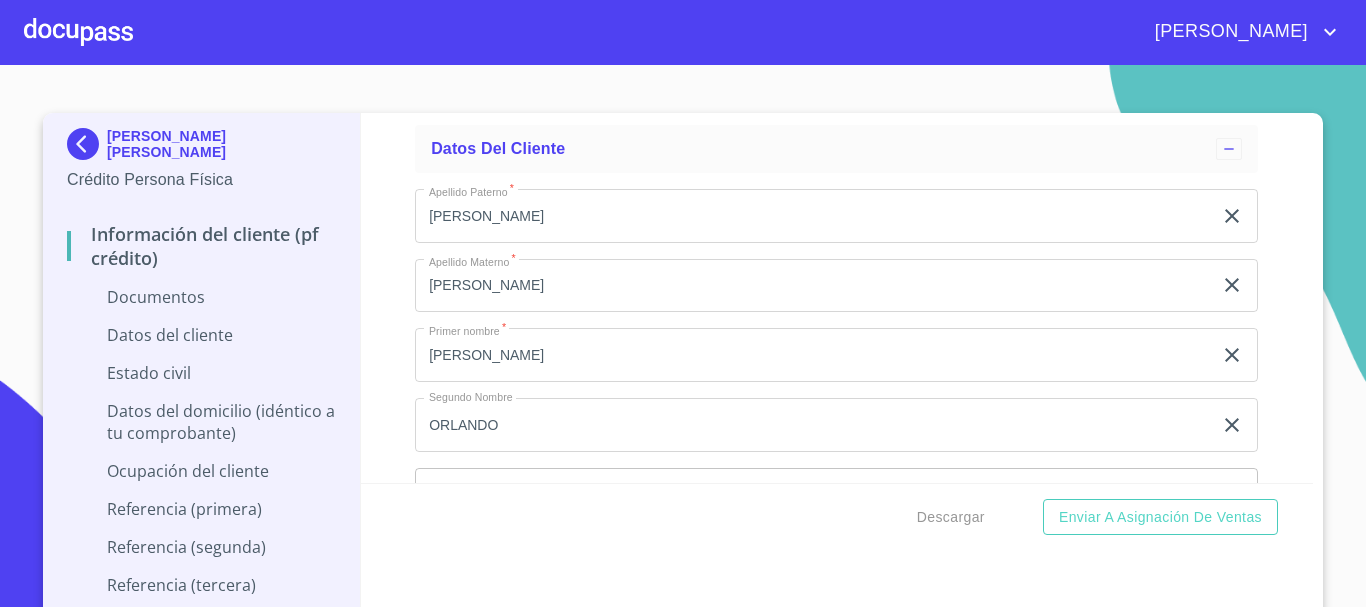 scroll, scrollTop: 300, scrollLeft: 0, axis: vertical 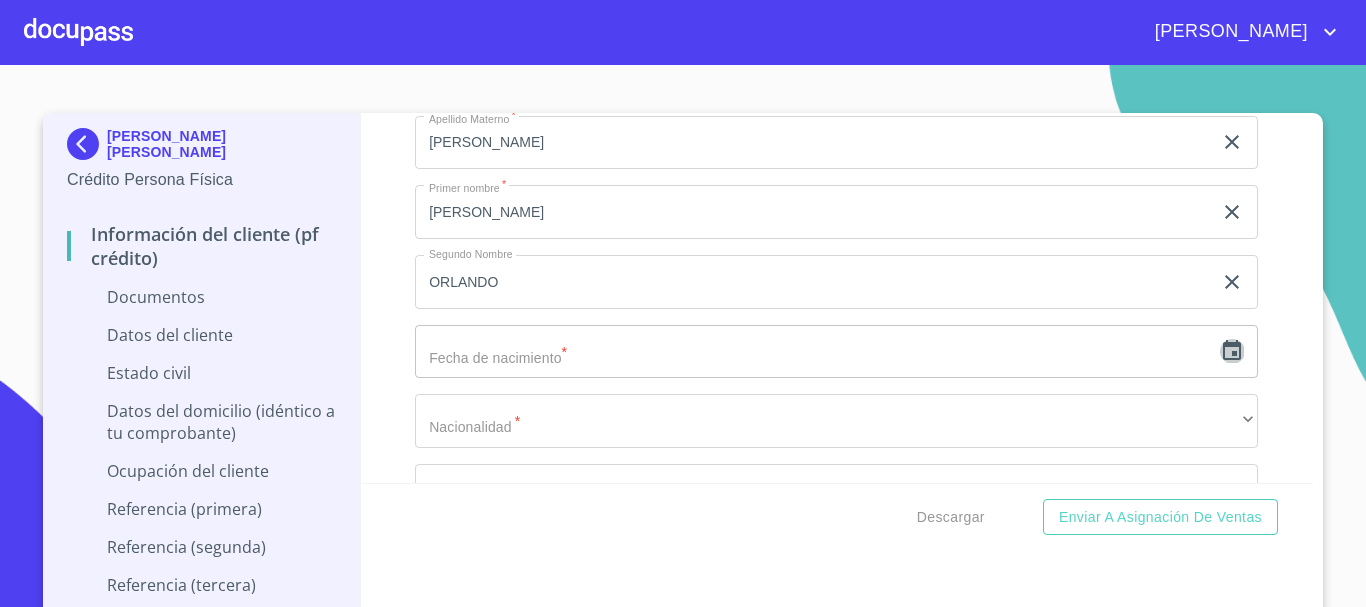 click 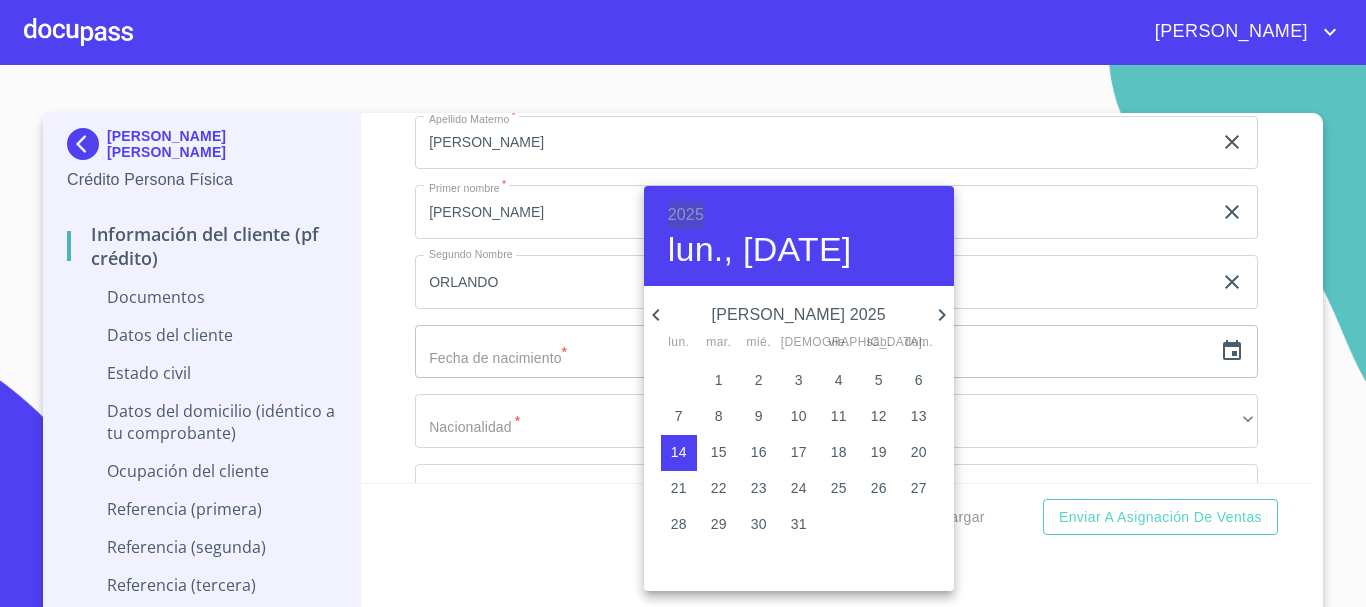 click on "2025" at bounding box center [686, 215] 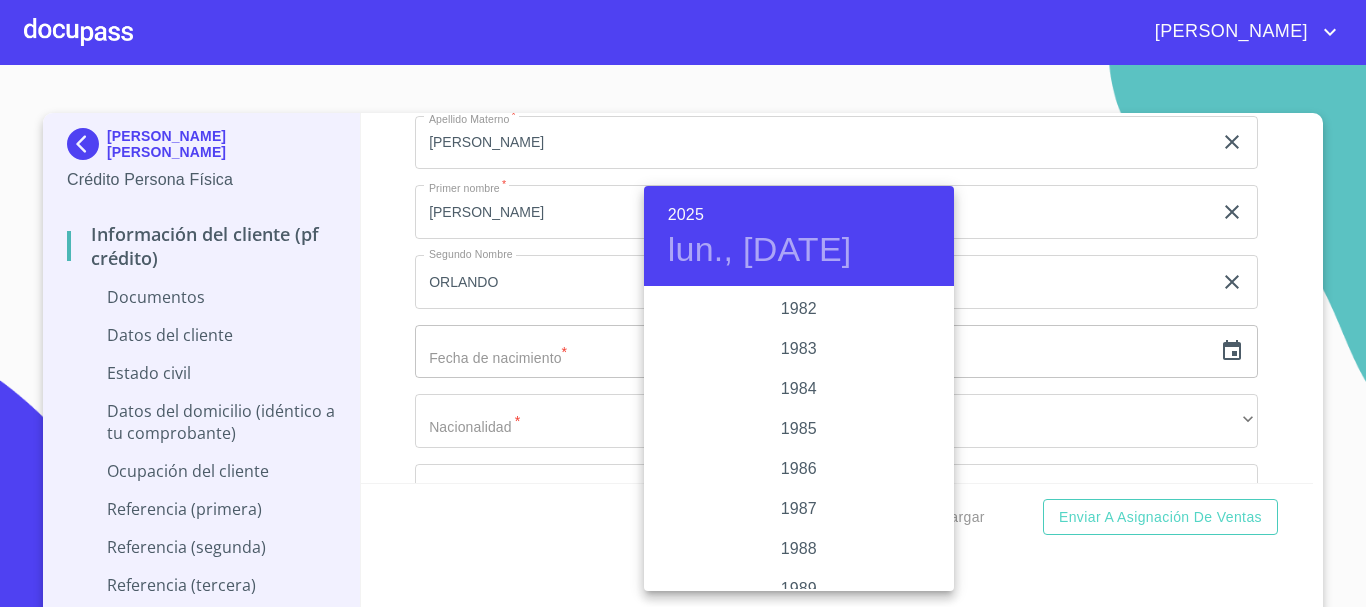 scroll, scrollTop: 2380, scrollLeft: 0, axis: vertical 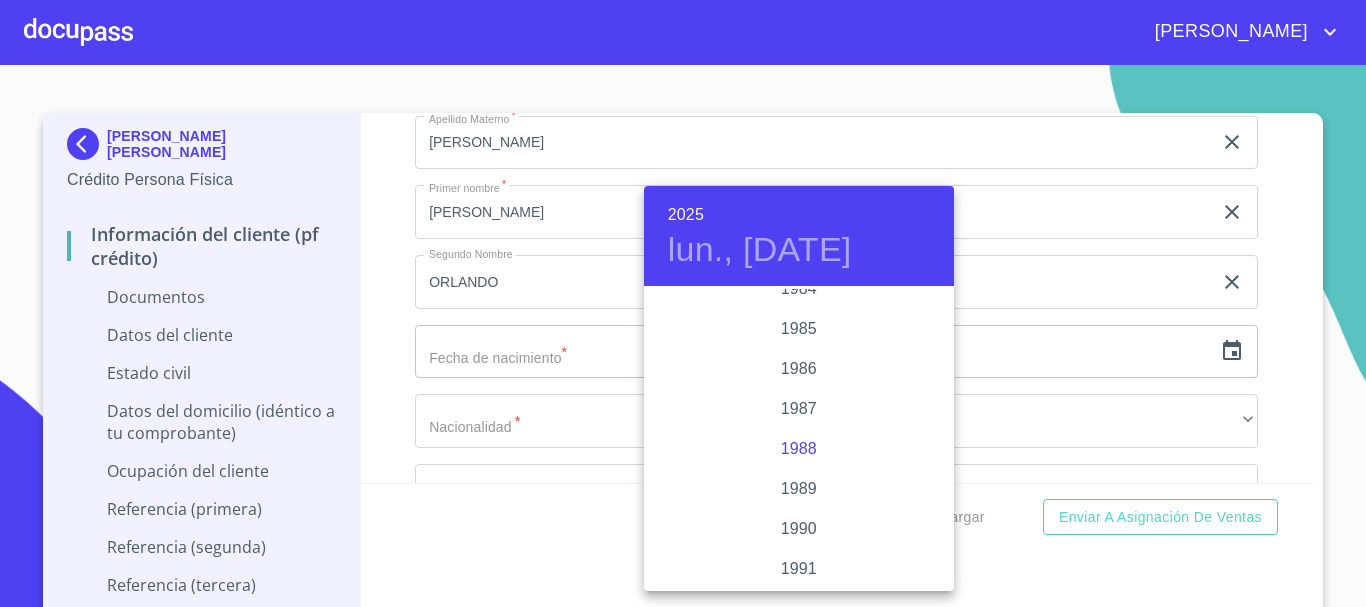 click on "1988" at bounding box center (799, 449) 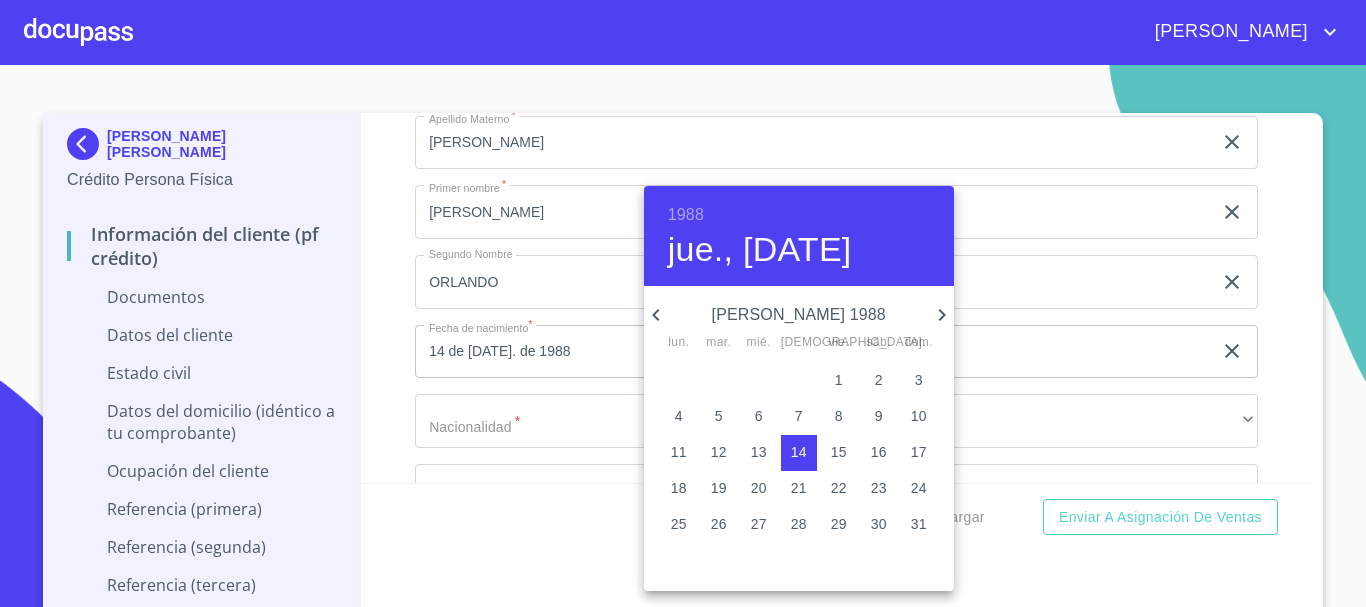 click 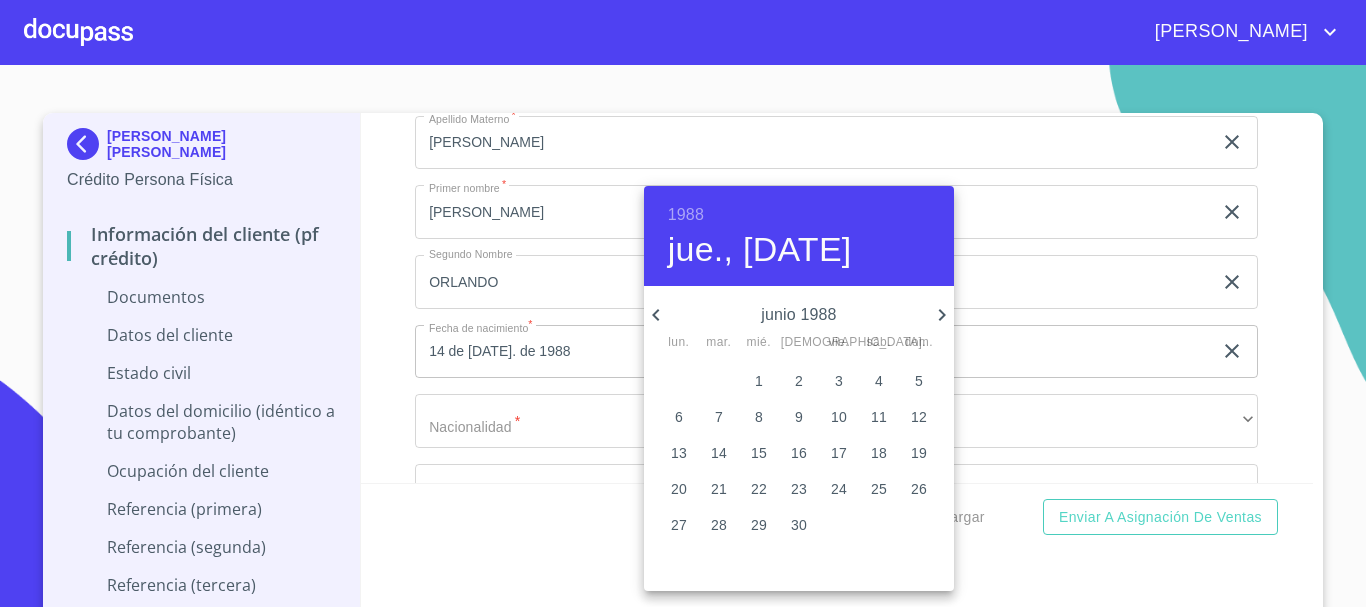 click 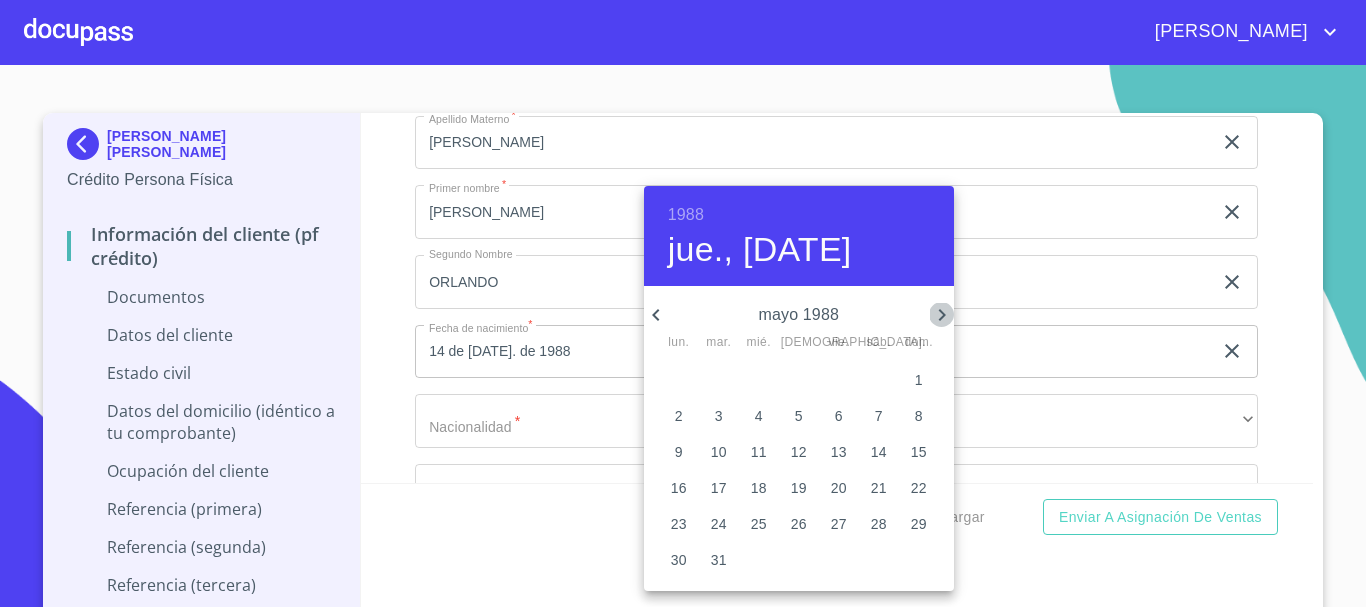 click 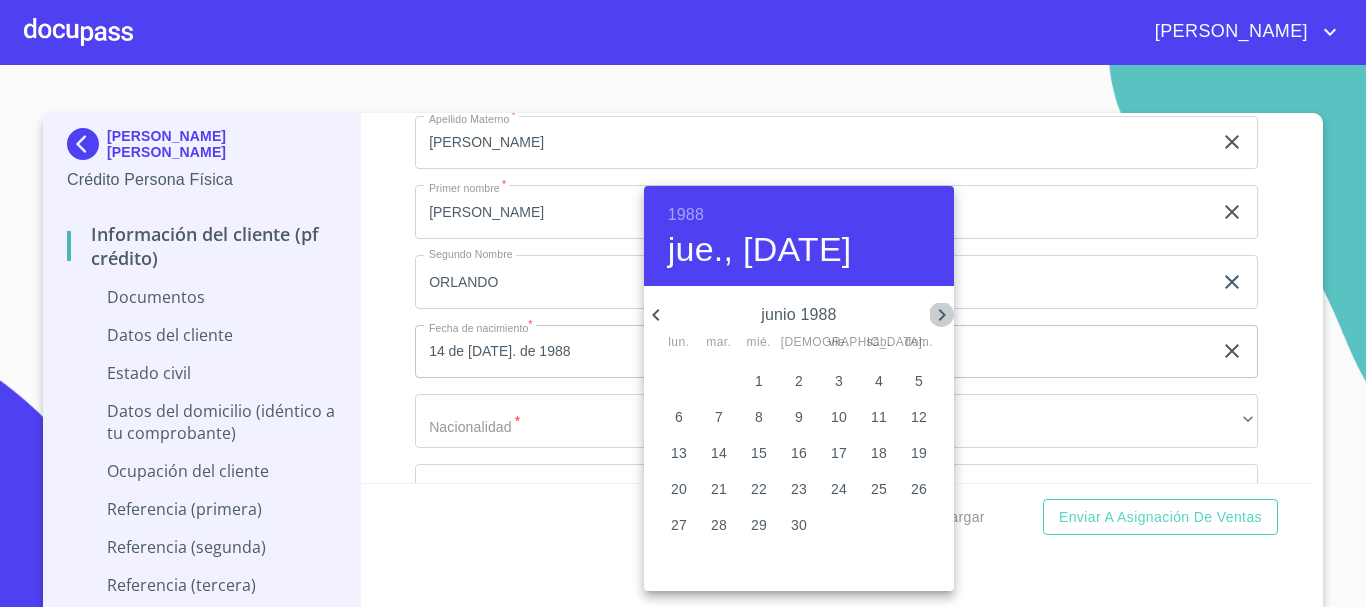 click 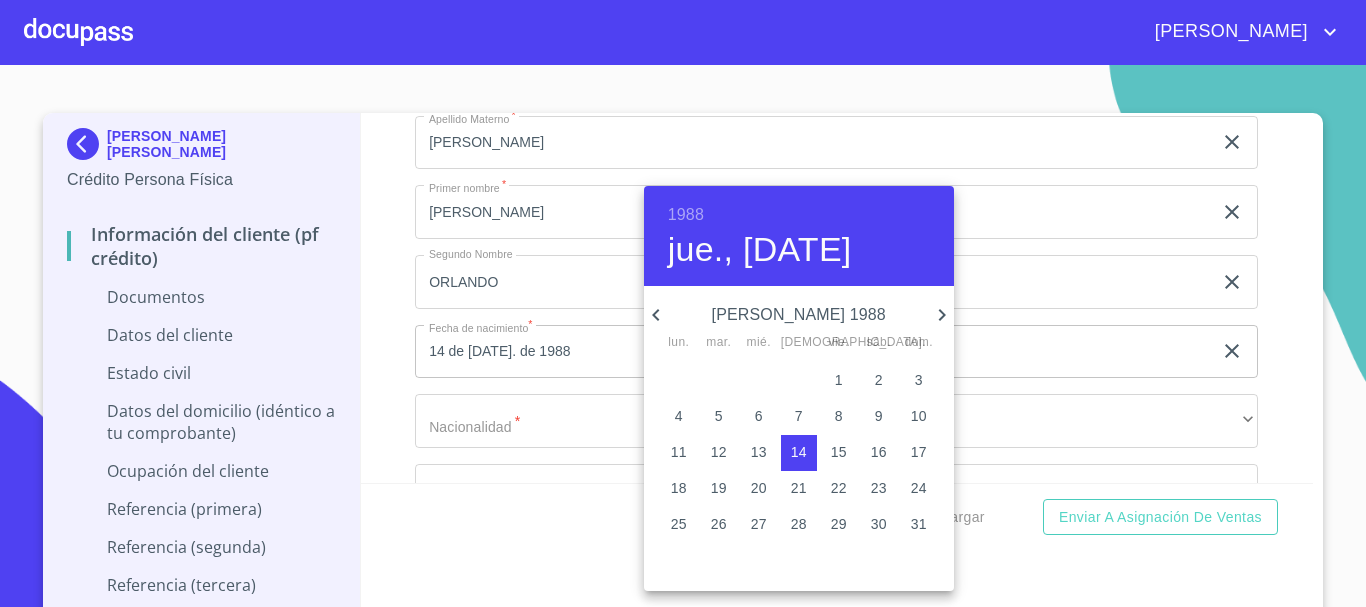click 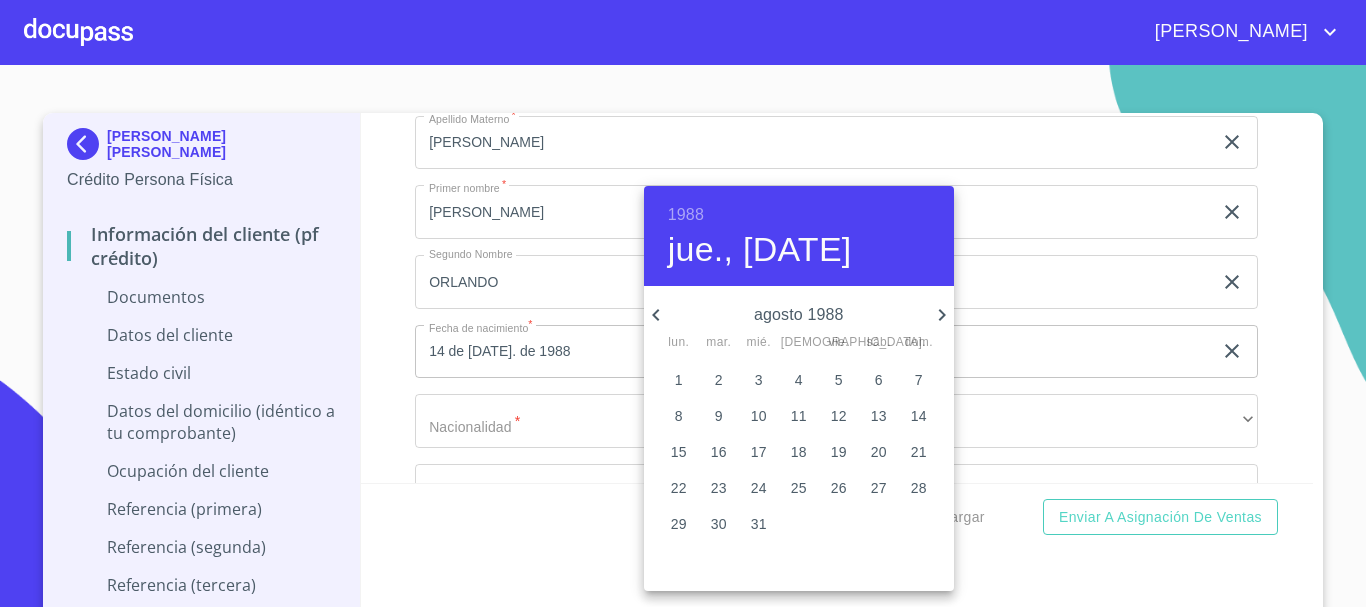 click 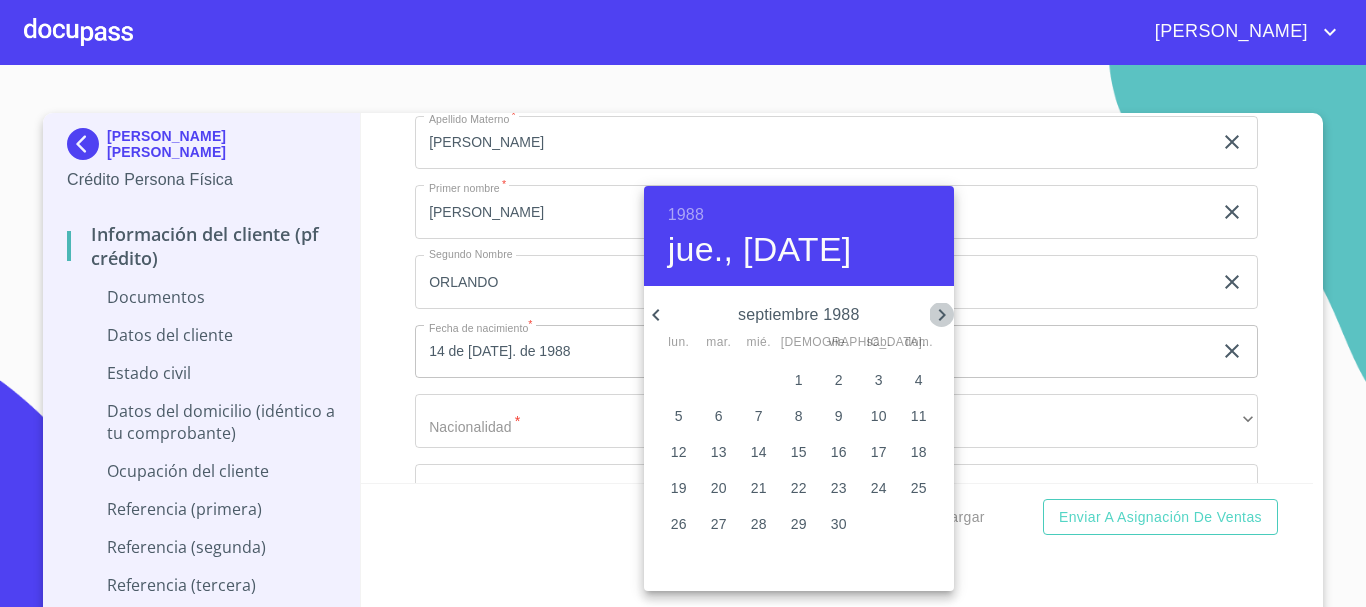 click 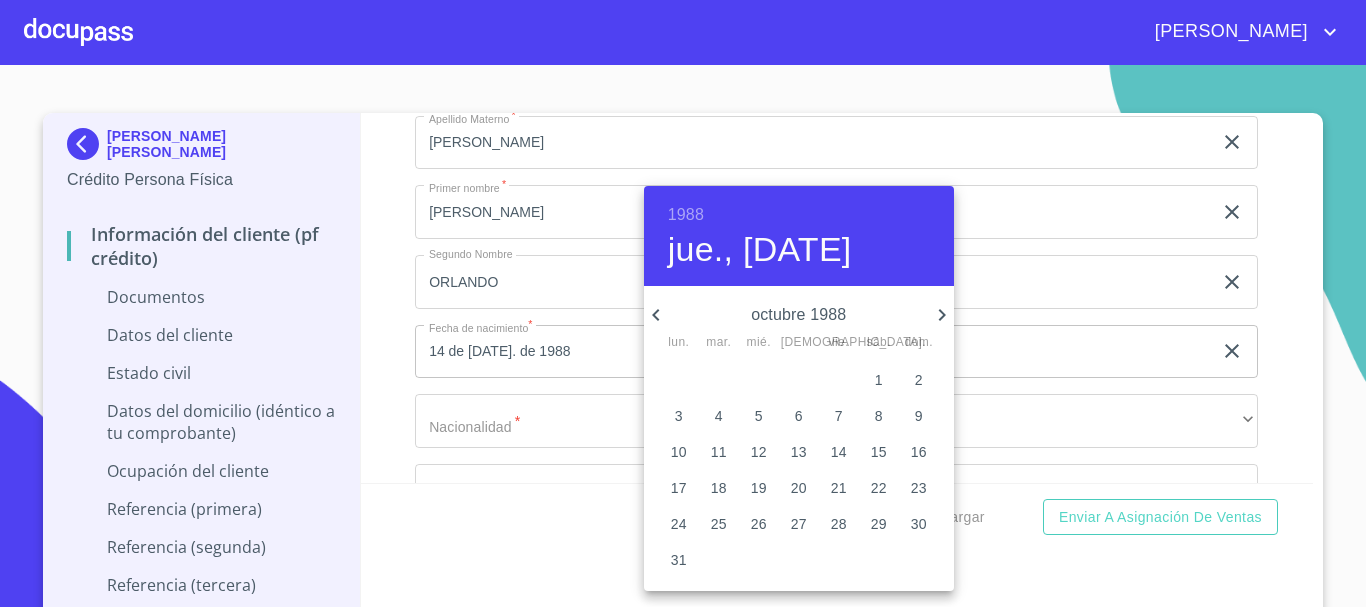click on "5" at bounding box center [759, 416] 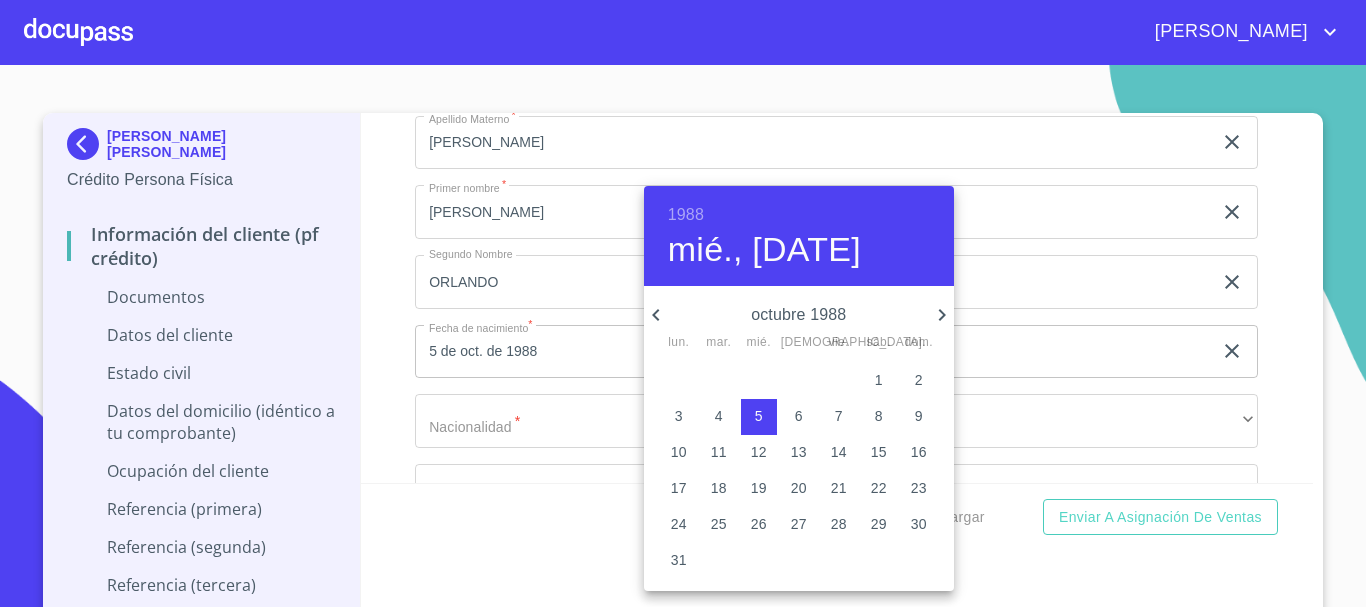 click at bounding box center [683, 303] 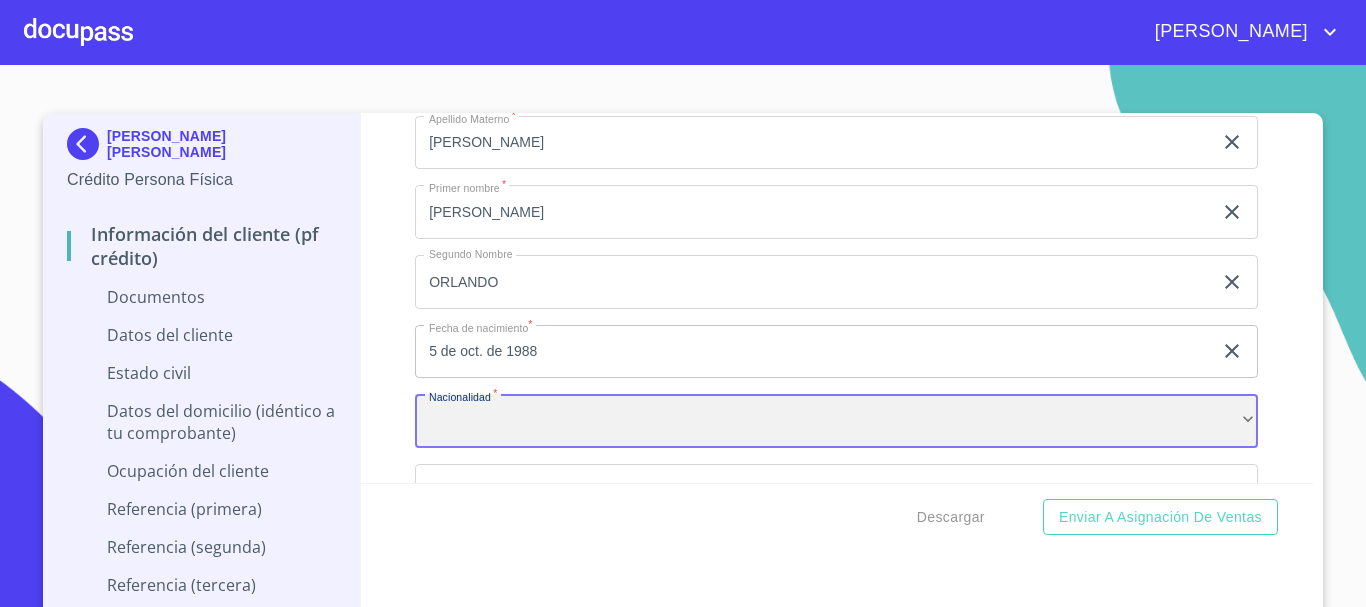 click on "​" at bounding box center (836, 421) 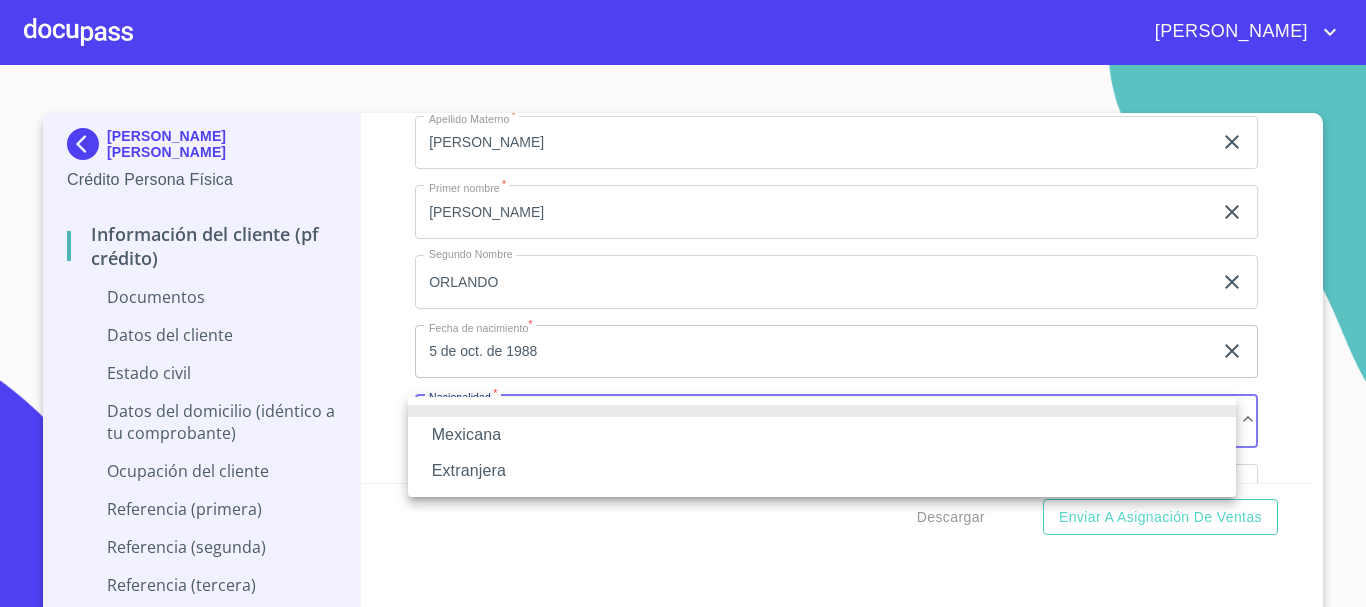 click on "Mexicana" at bounding box center [822, 435] 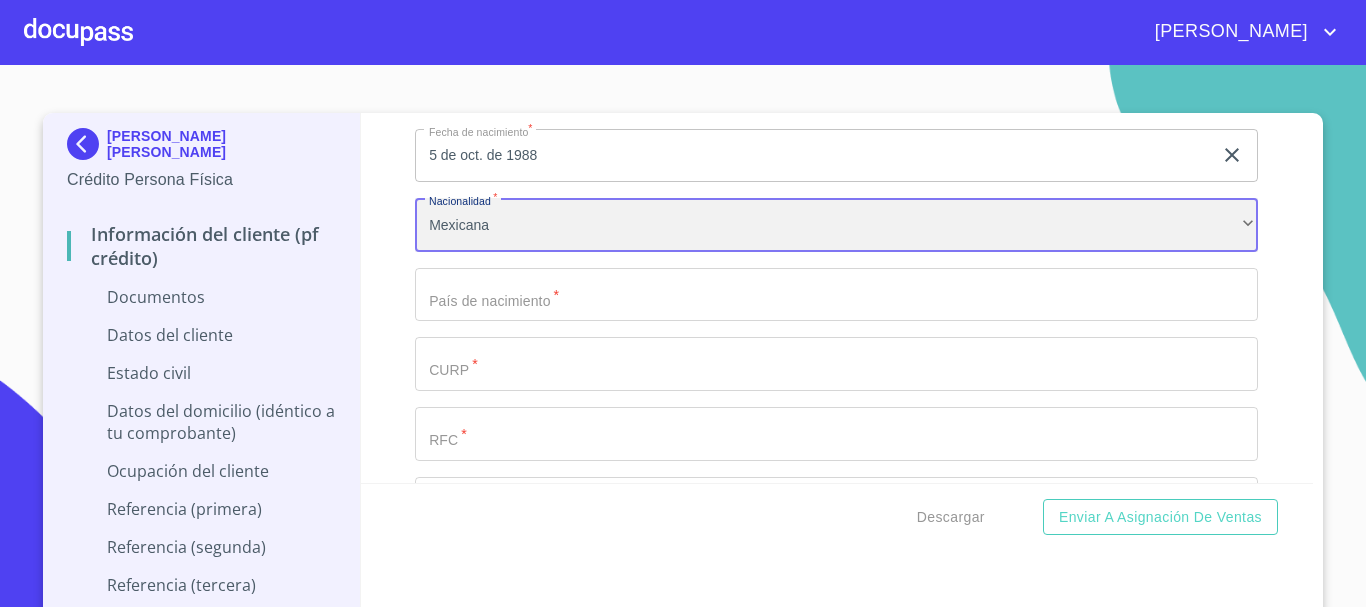 scroll, scrollTop: 500, scrollLeft: 0, axis: vertical 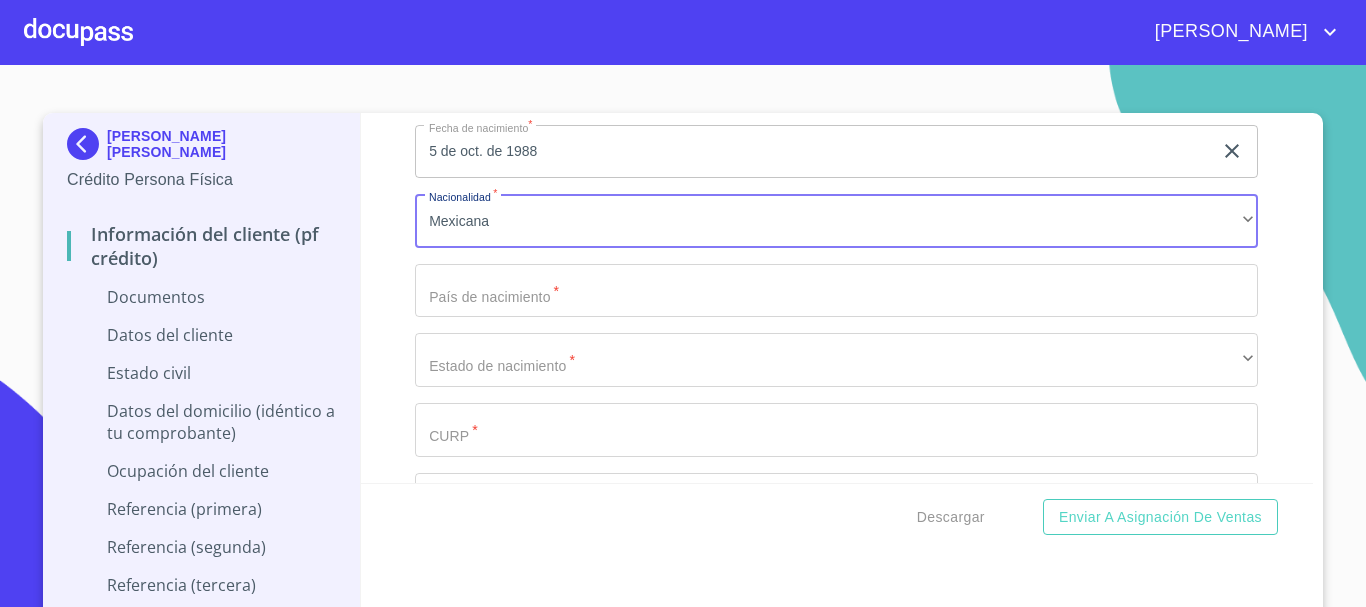 click on "Apellido Paterno   *" at bounding box center [813, -127] 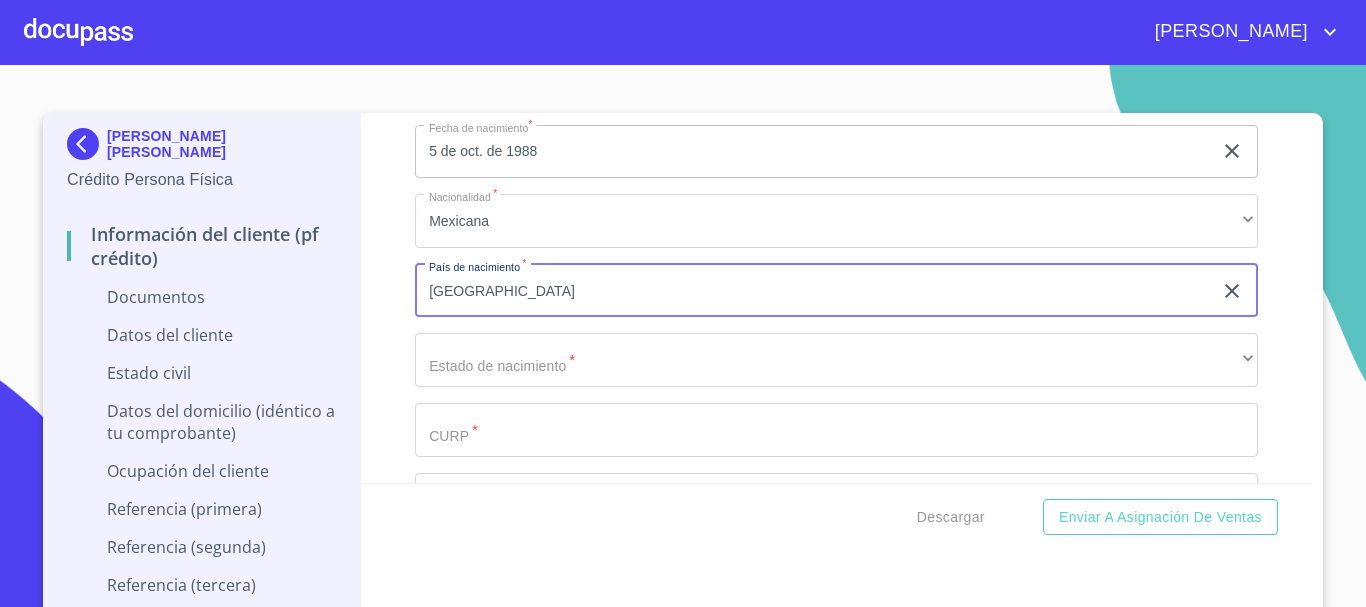 type on "[GEOGRAPHIC_DATA]" 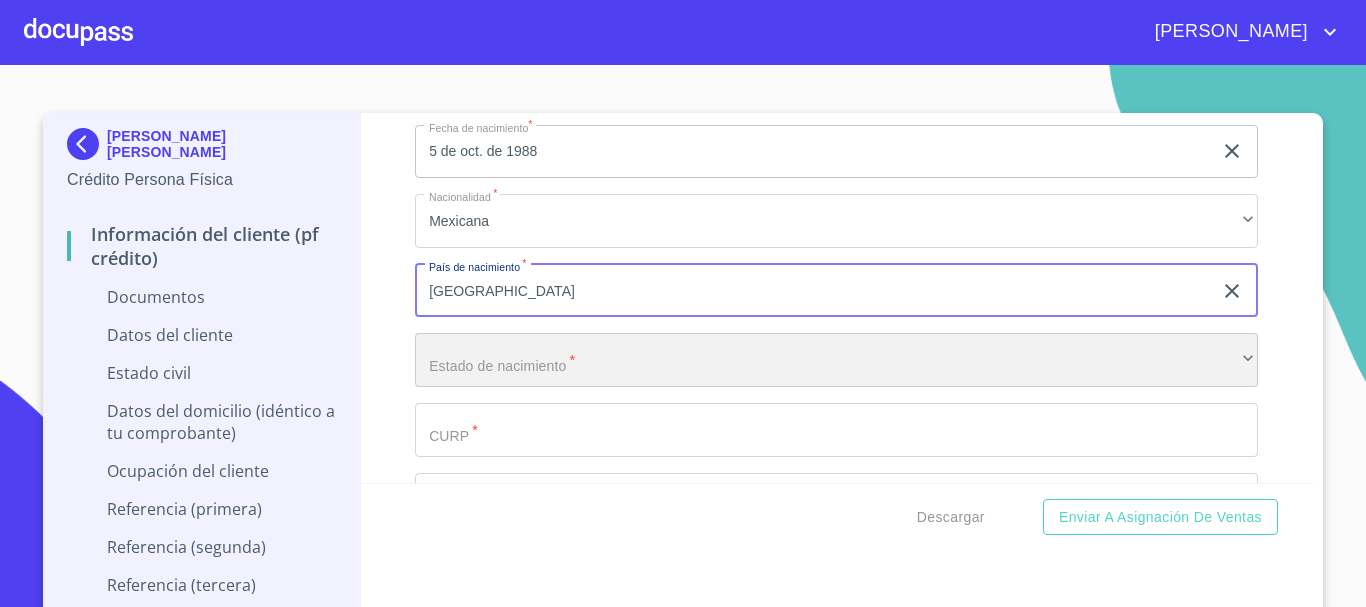 click on "​" at bounding box center [836, 360] 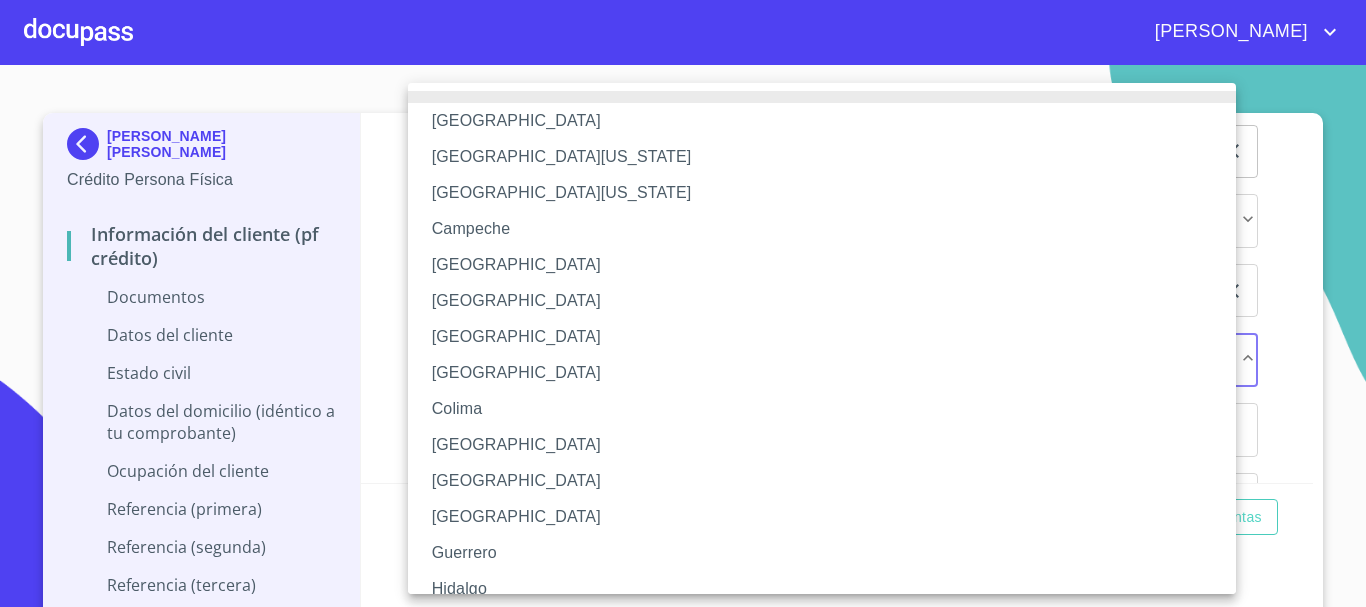 type 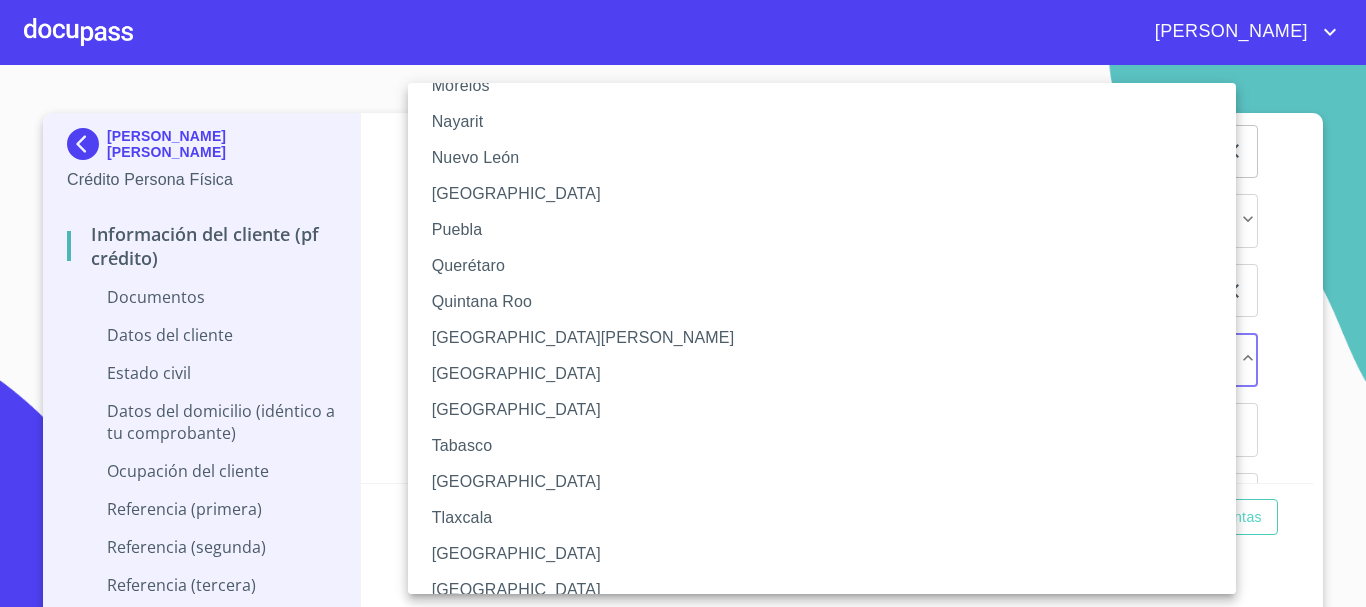 type 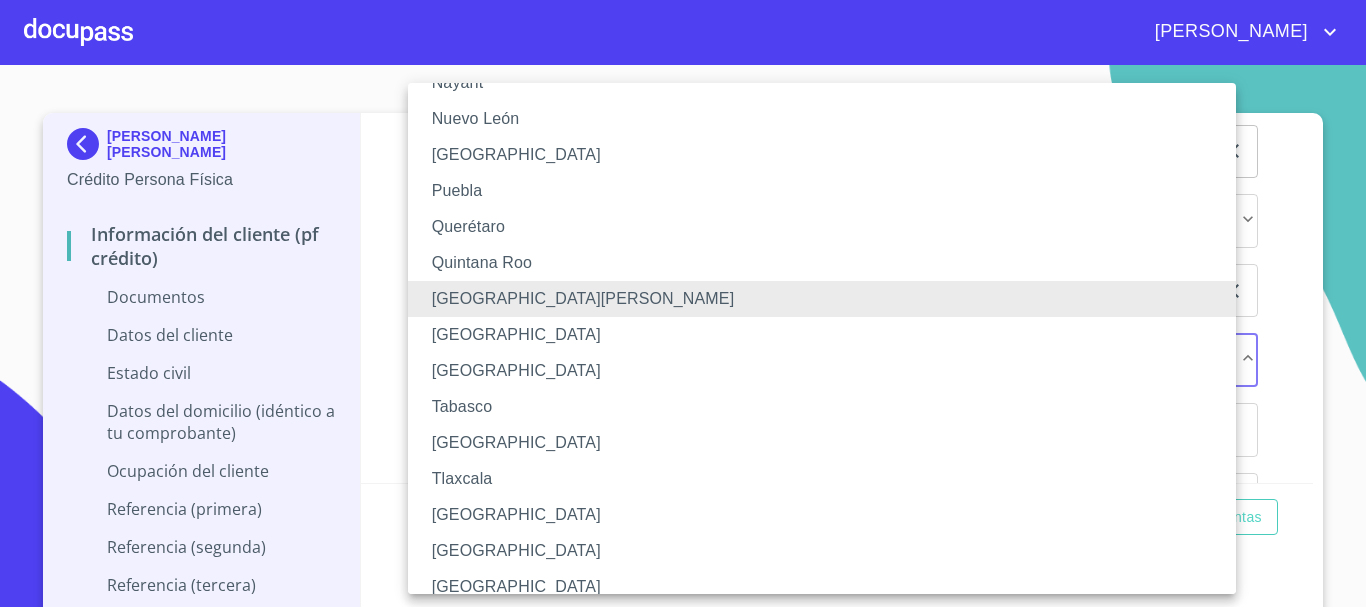scroll, scrollTop: 669, scrollLeft: 0, axis: vertical 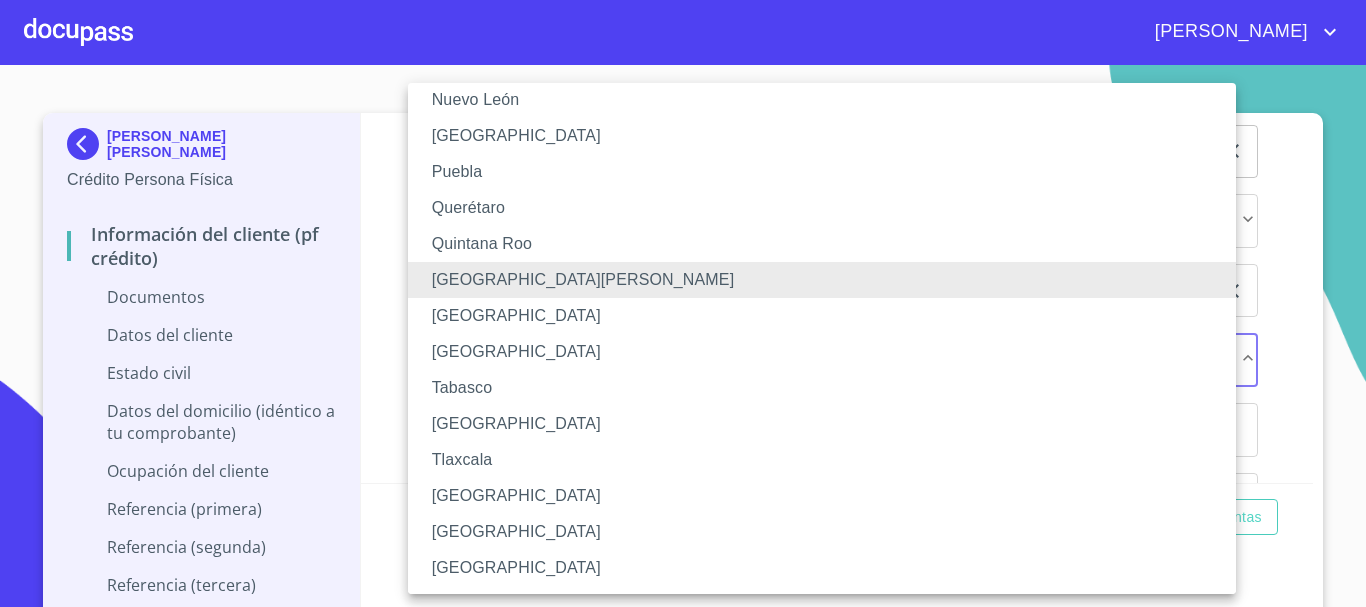 click on "[GEOGRAPHIC_DATA]" at bounding box center (829, 352) 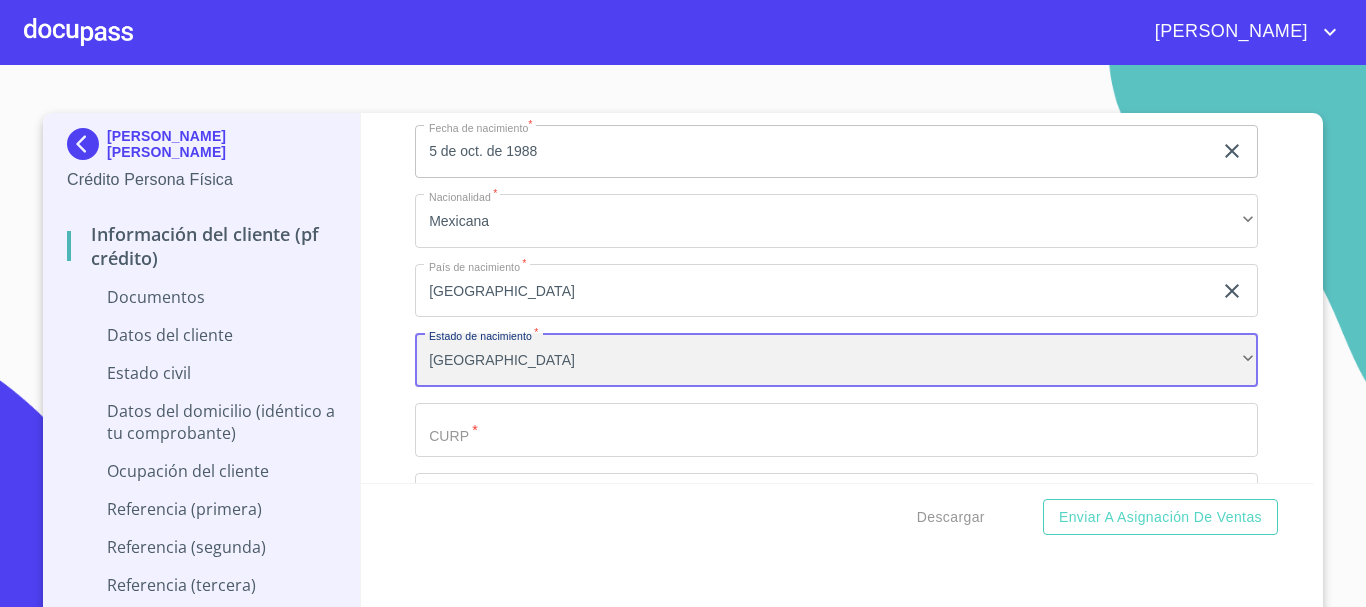 scroll, scrollTop: 668, scrollLeft: 0, axis: vertical 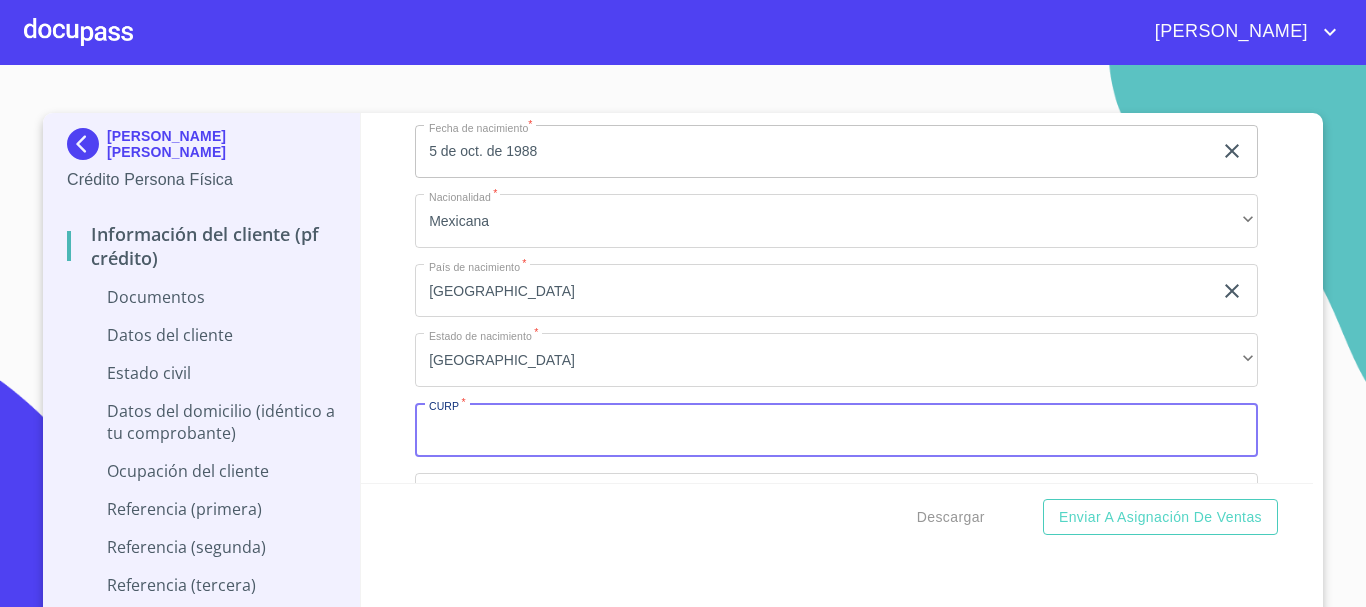 click on "Apellido Paterno   *" at bounding box center (836, 430) 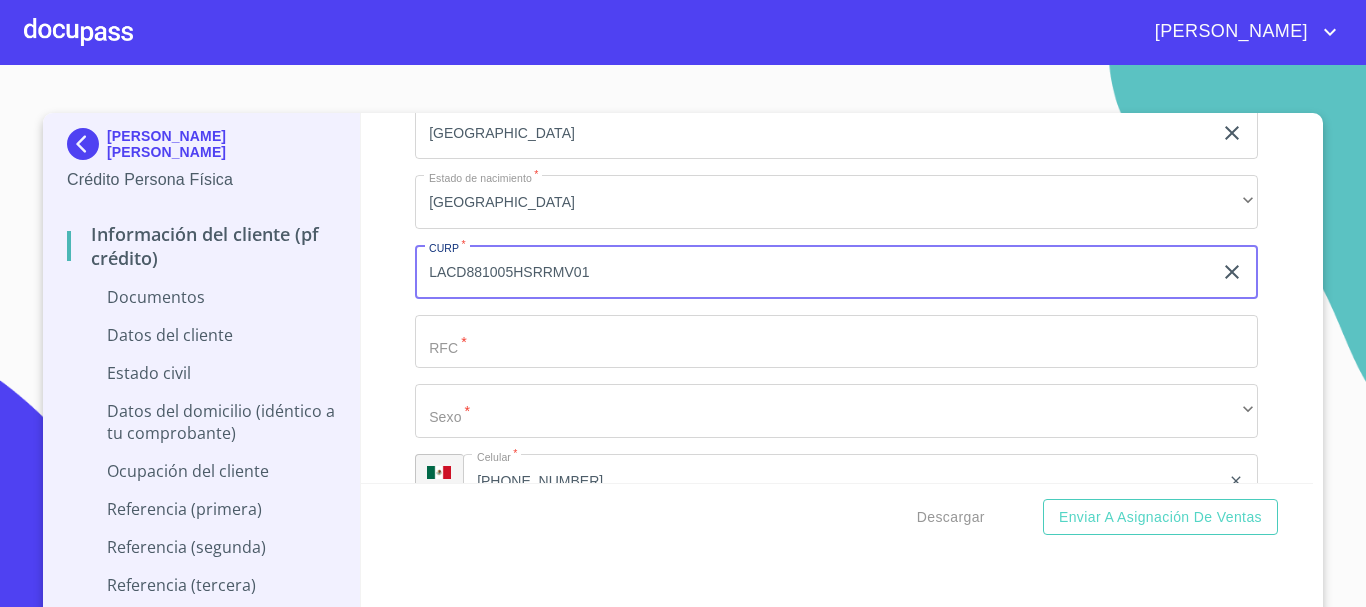 scroll, scrollTop: 700, scrollLeft: 0, axis: vertical 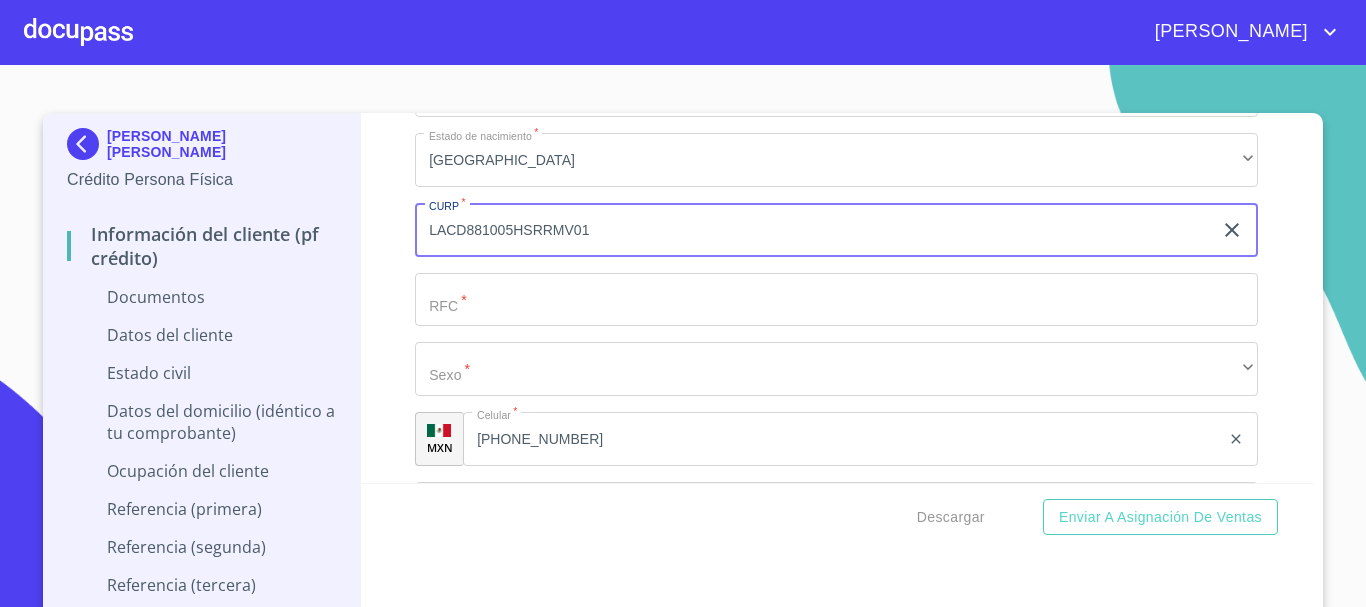 type on "LACD881005HSRRMV01" 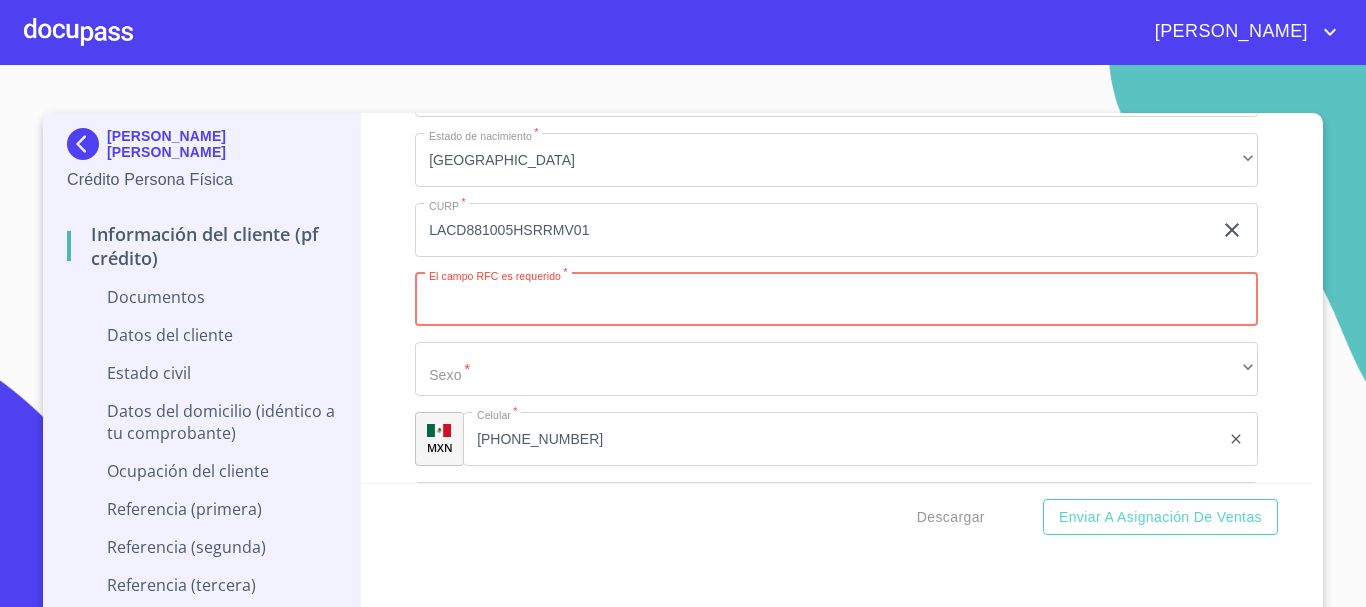 click on "Apellido Paterno   *" at bounding box center [836, 300] 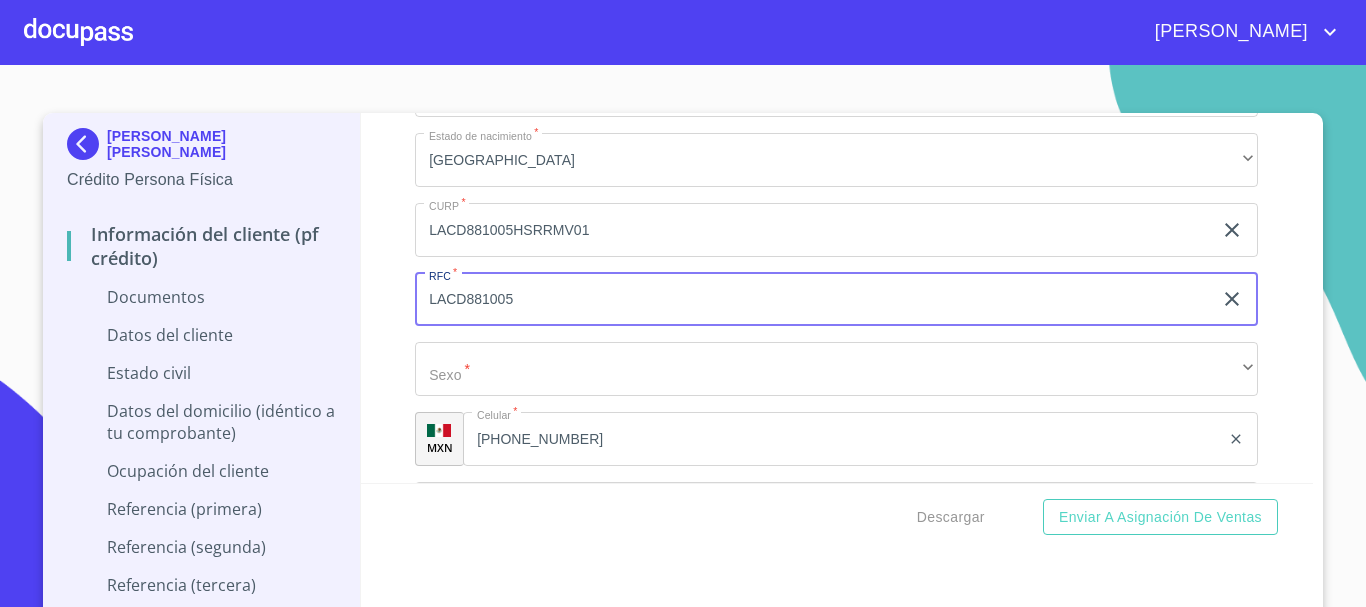 click on "LACD881005" at bounding box center (813, 300) 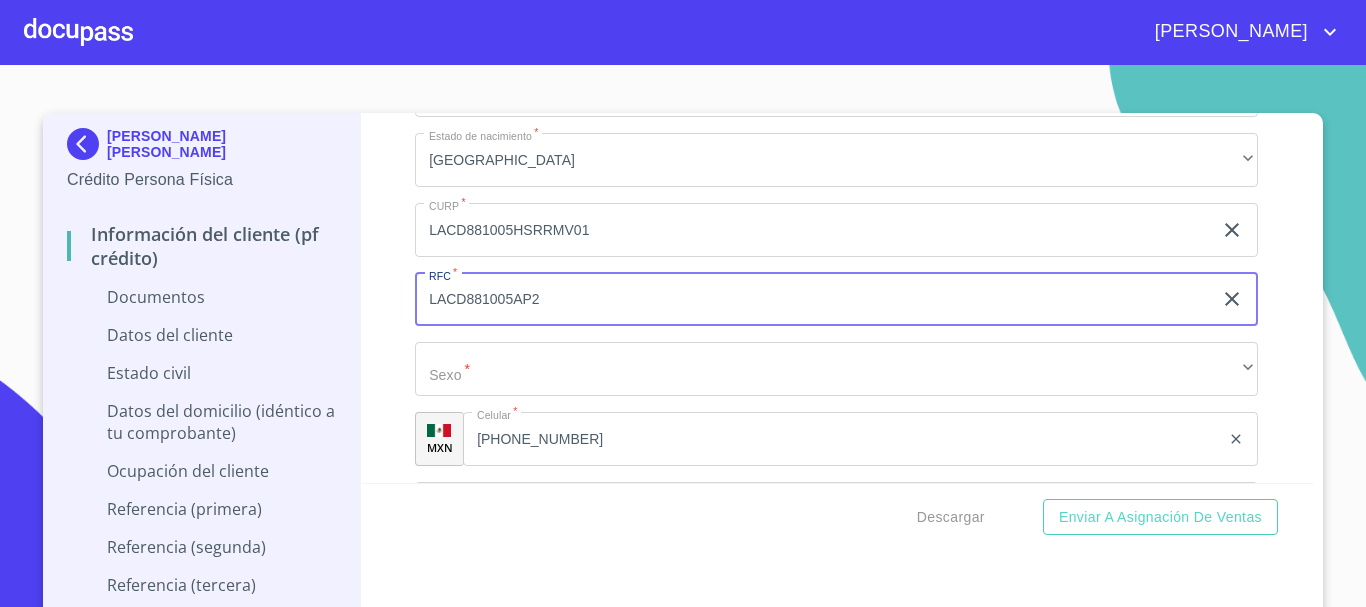 type on "LACD881005AP2" 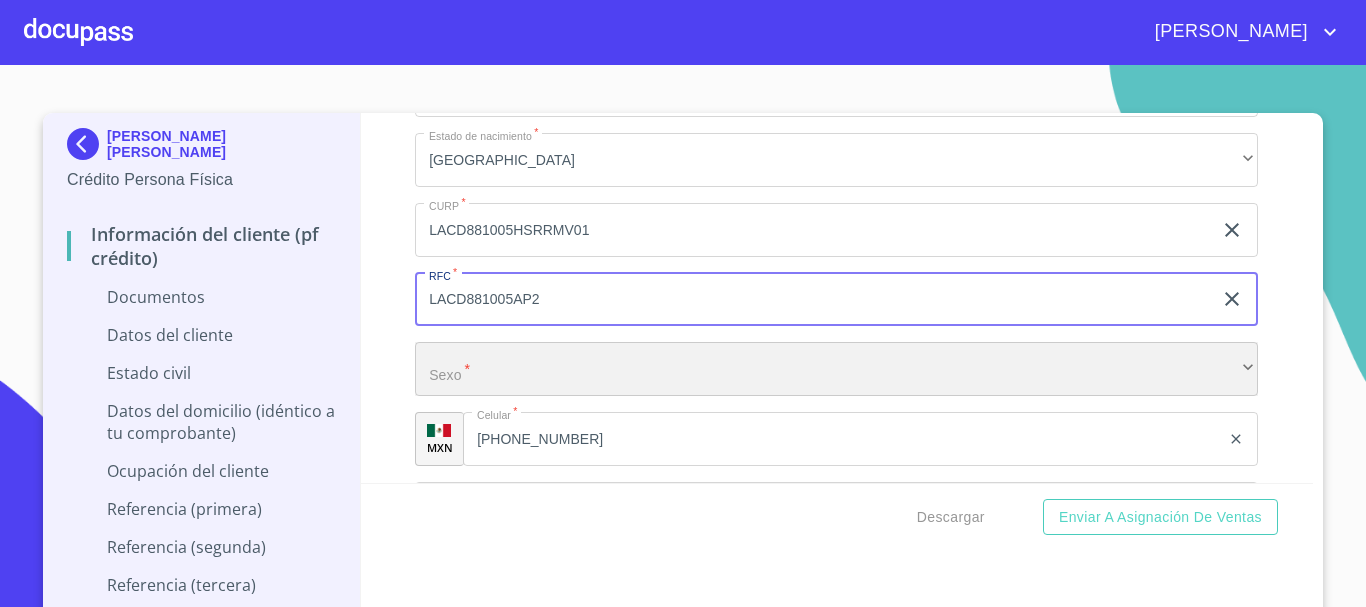 click on "​" at bounding box center [836, 369] 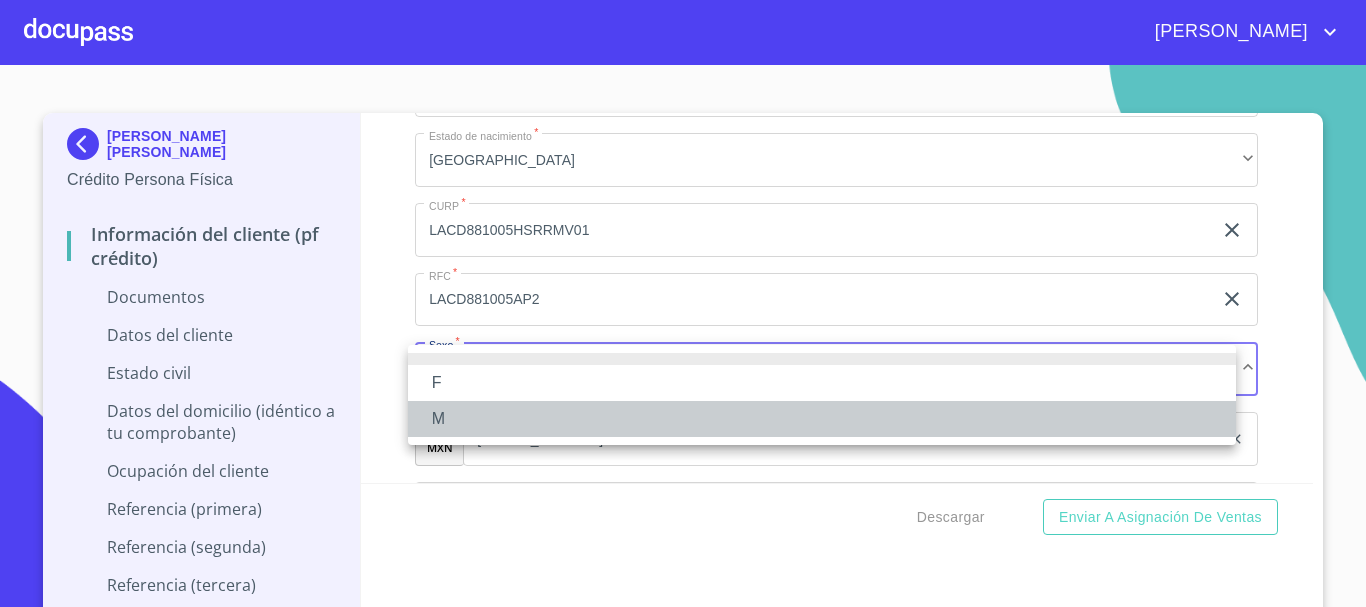 click on "M" at bounding box center (822, 419) 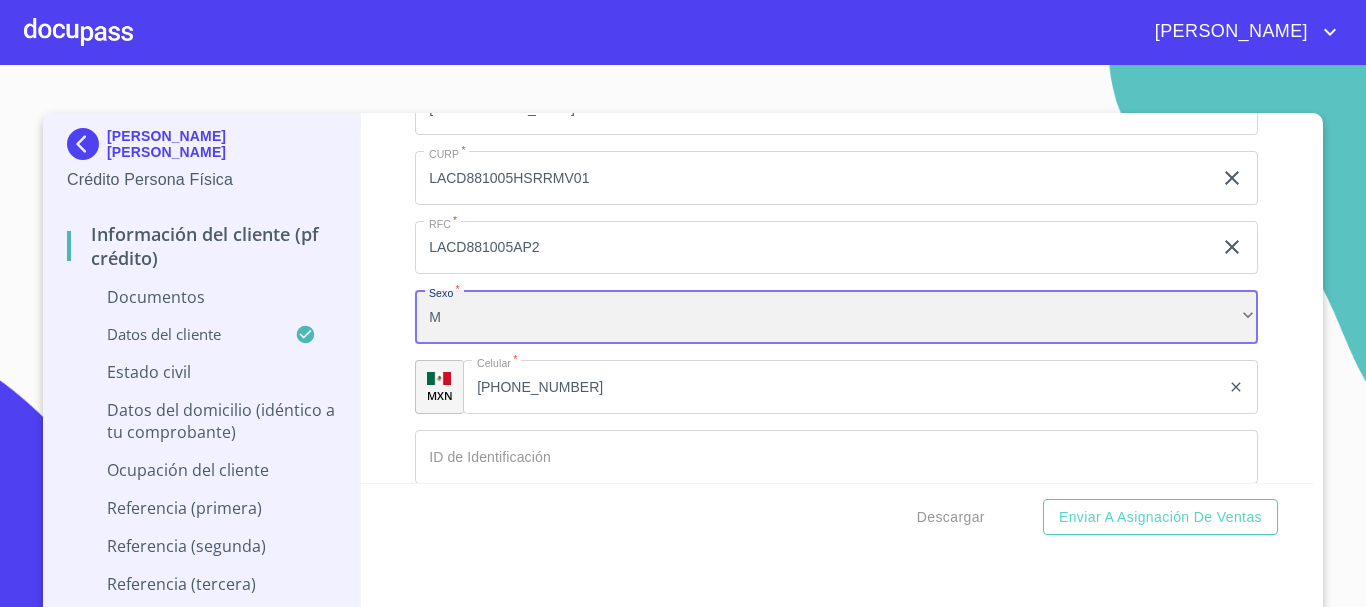 scroll, scrollTop: 800, scrollLeft: 0, axis: vertical 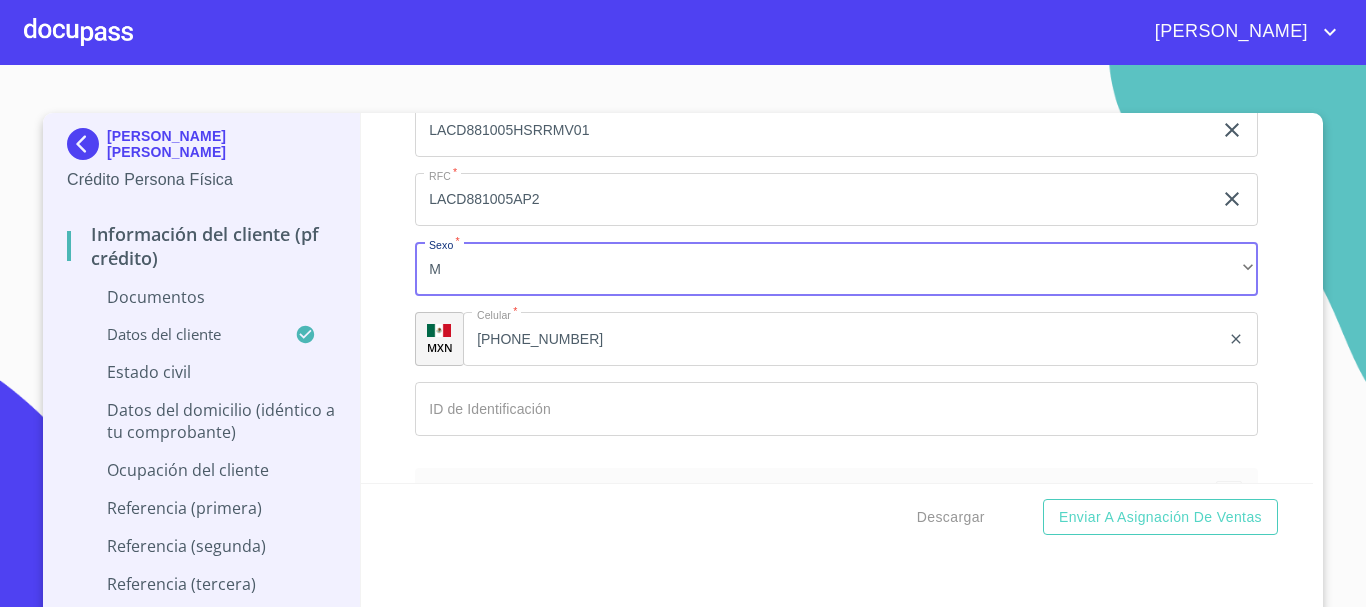 click on "Apellido Paterno   *" at bounding box center [813, -427] 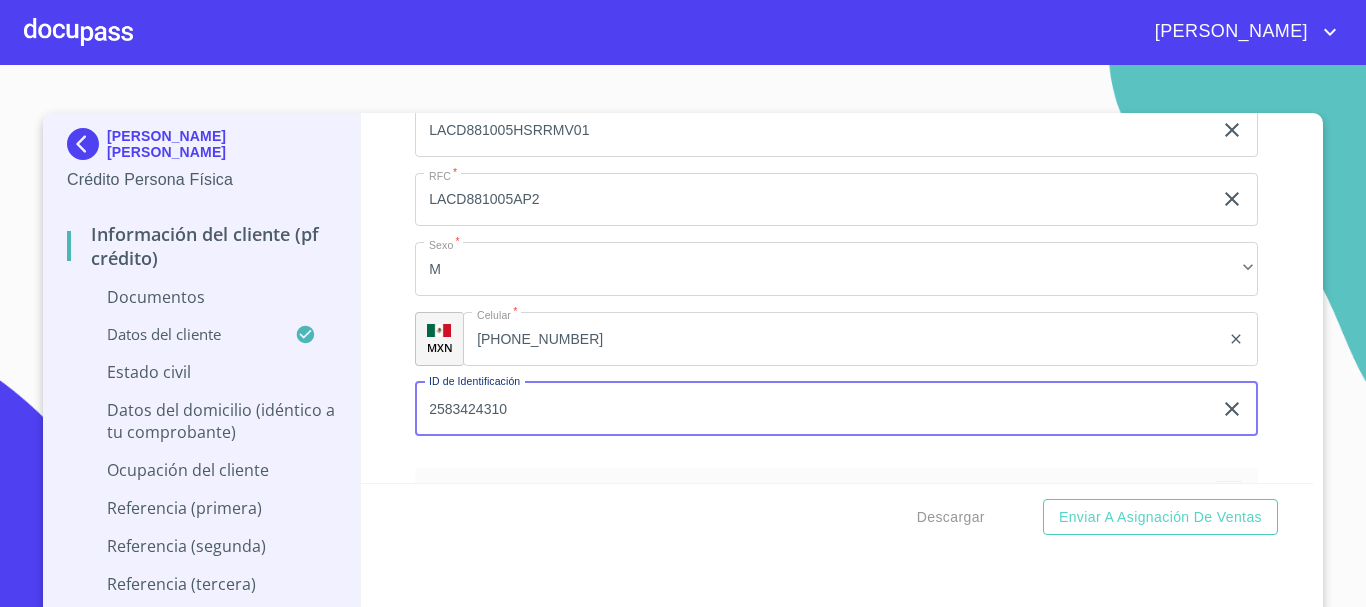 scroll, scrollTop: 1100, scrollLeft: 0, axis: vertical 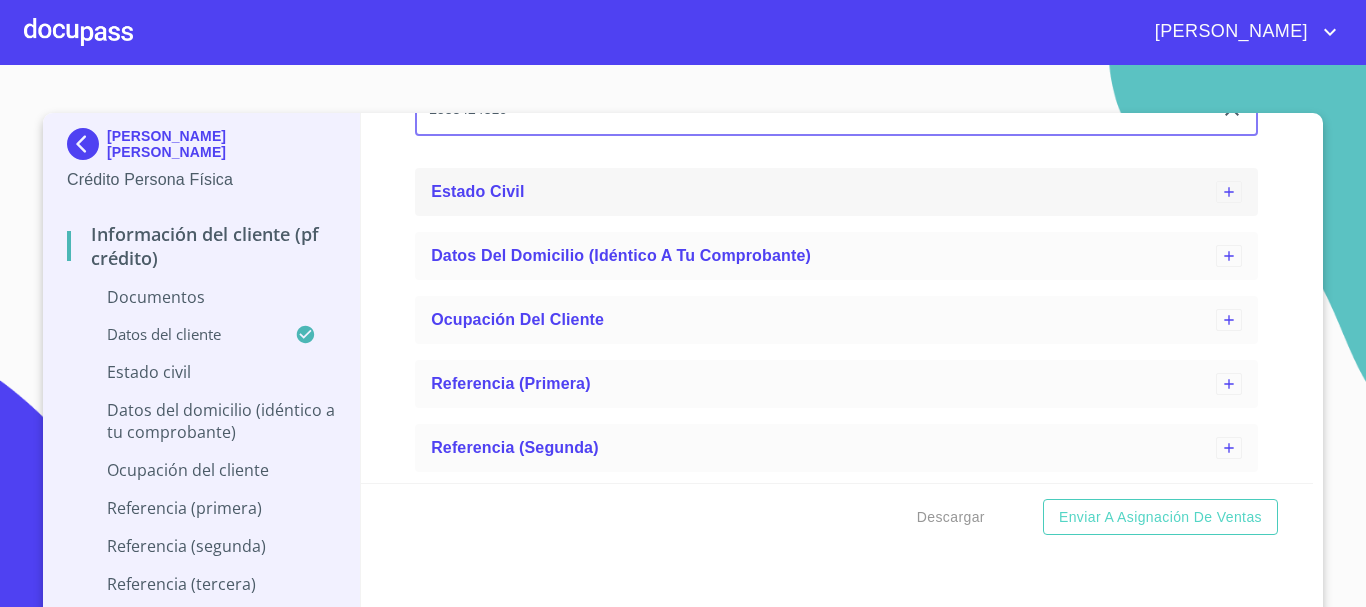 type on "2583424310" 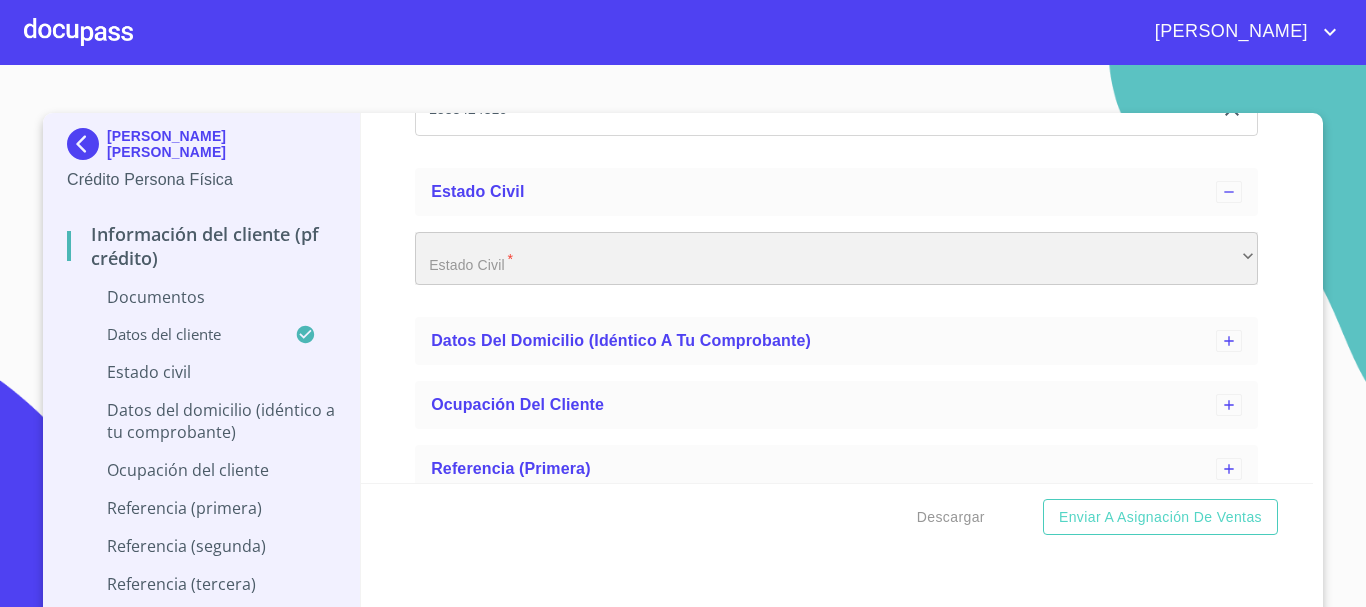 click on "​" at bounding box center [836, 259] 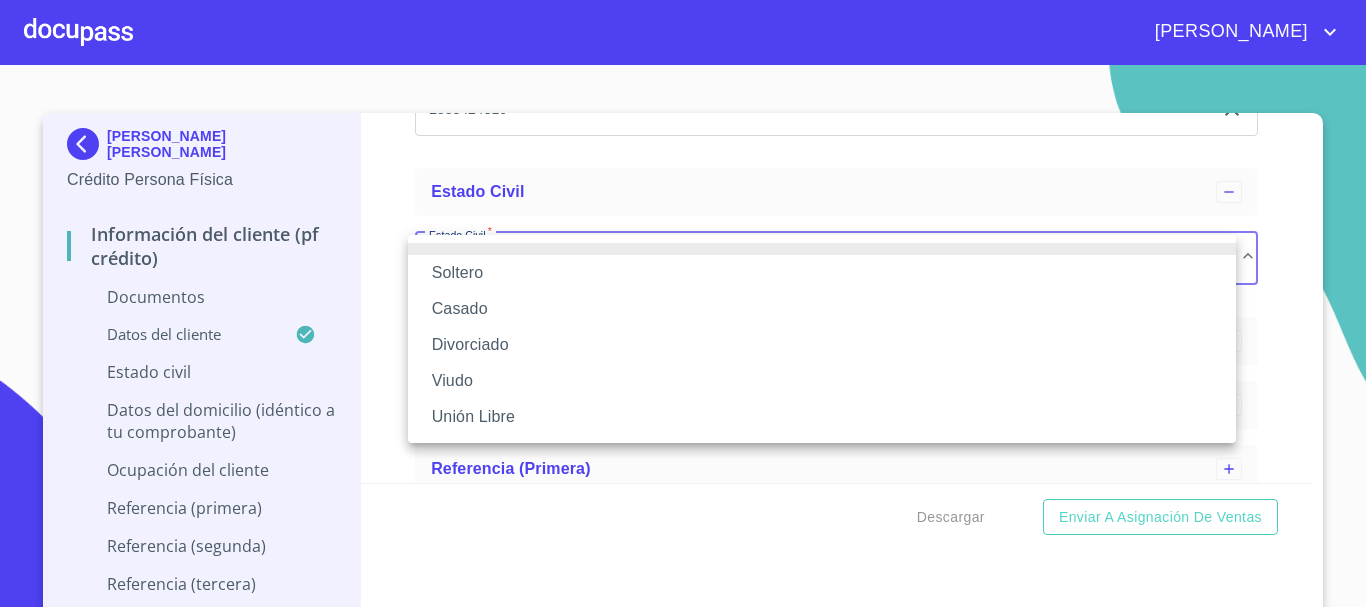 click on "Soltero" at bounding box center [822, 273] 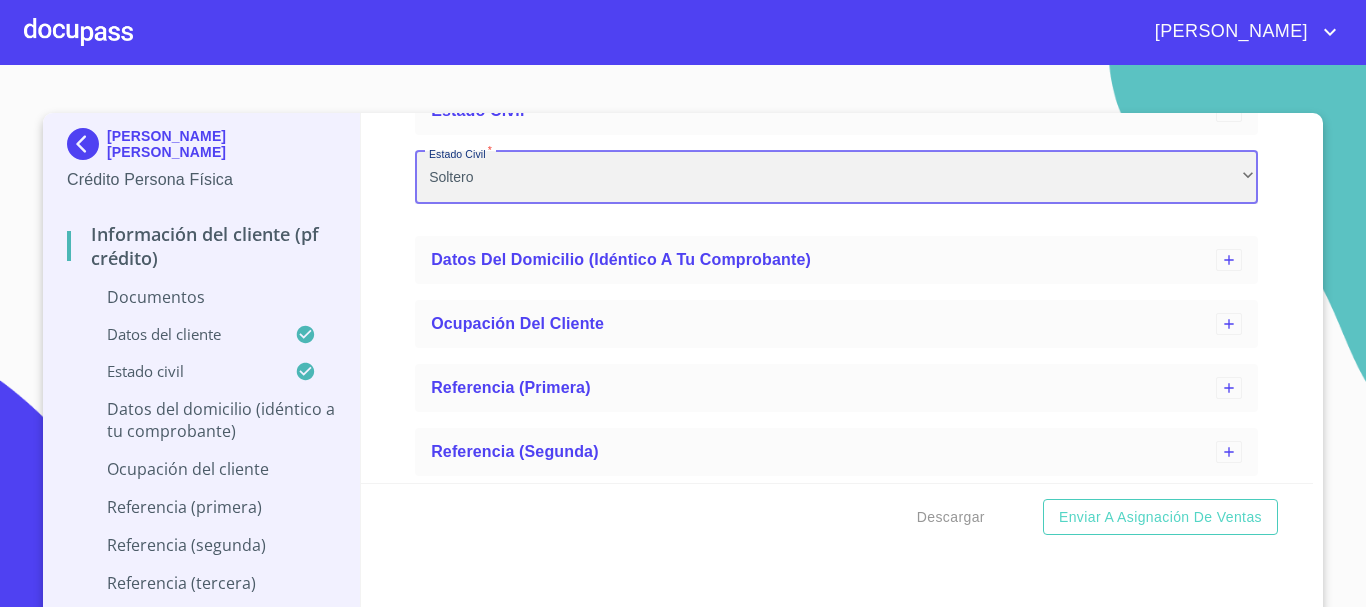 scroll, scrollTop: 1300, scrollLeft: 0, axis: vertical 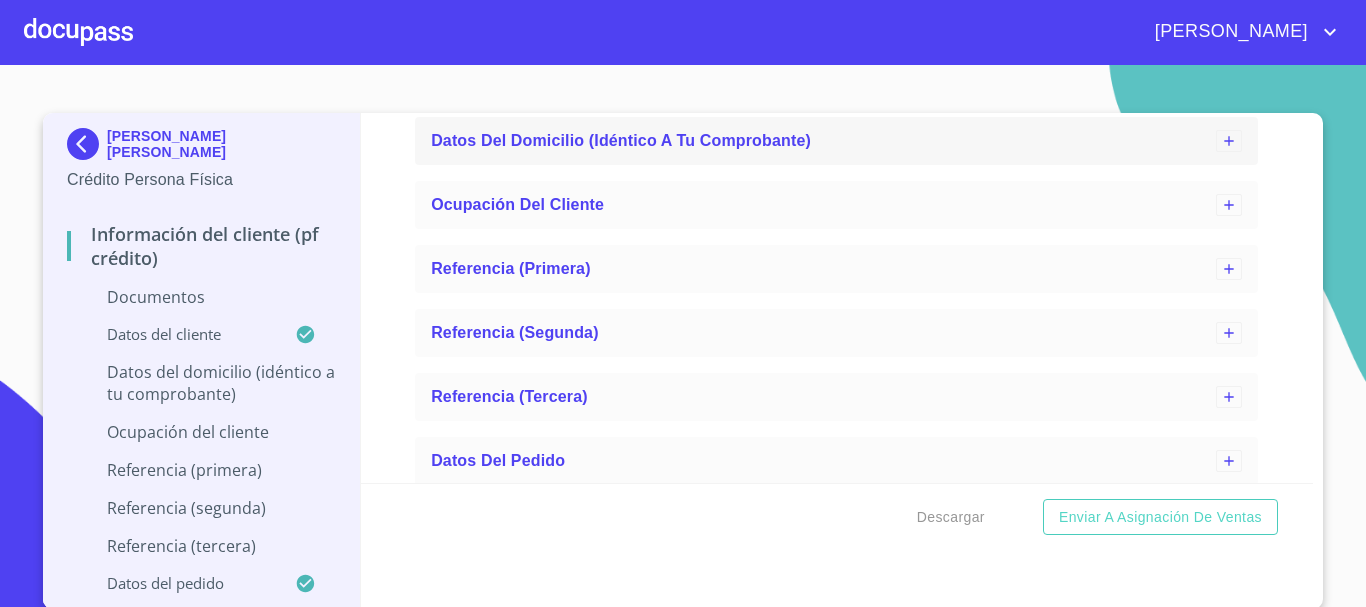 click on "Datos del domicilio (idéntico a tu comprobante)" at bounding box center (621, 140) 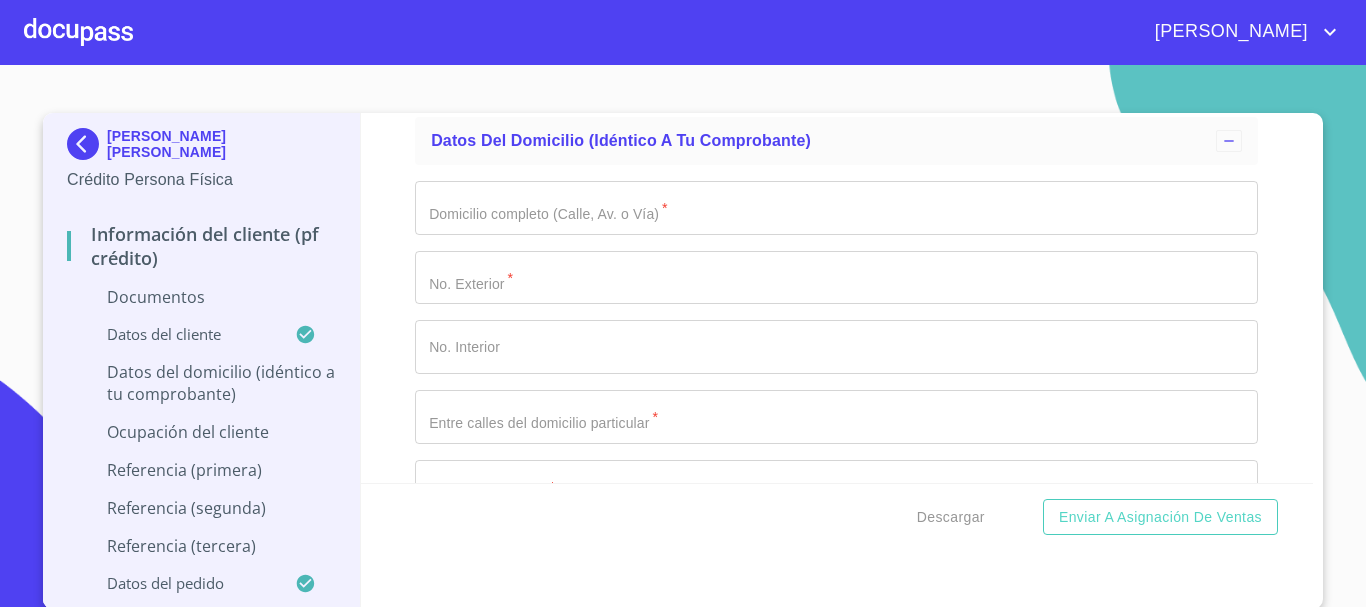 click on "Apellido Paterno   *" at bounding box center (813, -927) 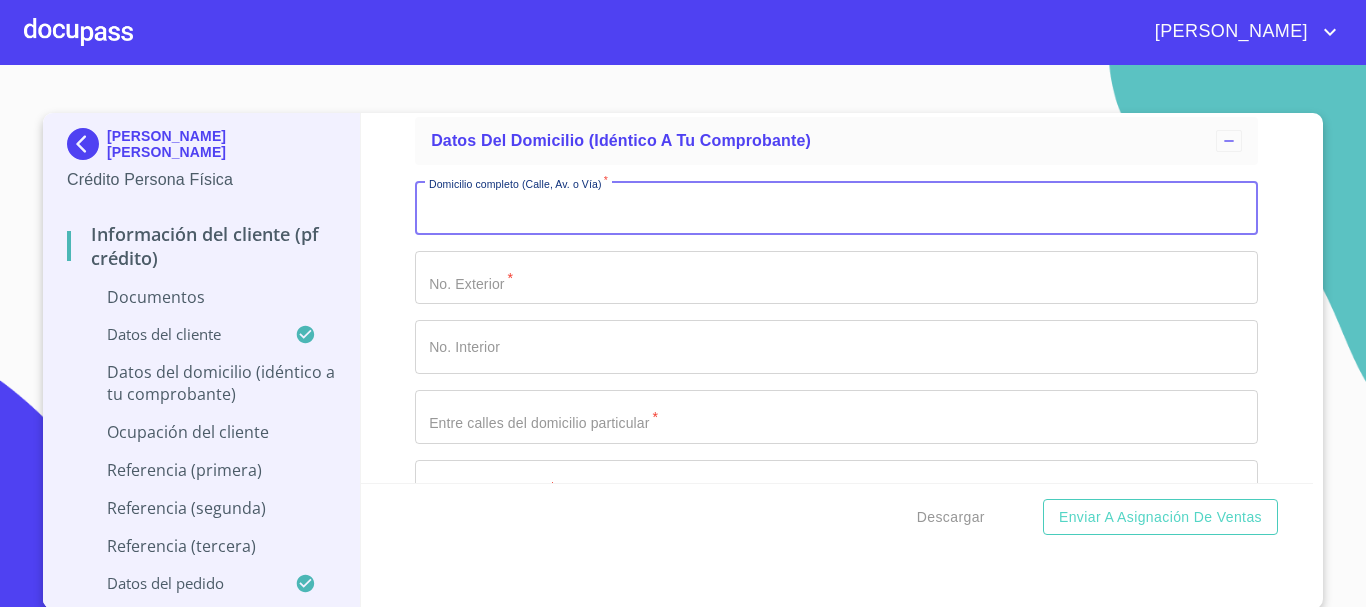 paste on "CAMINO REAL A COLIMA" 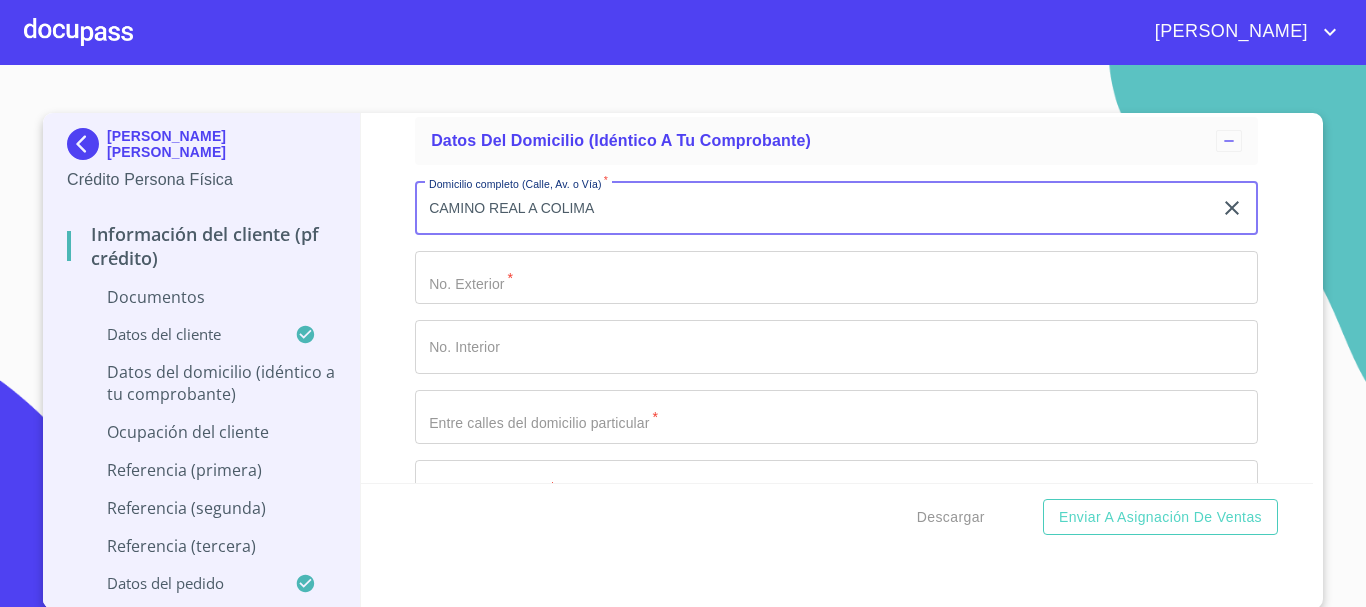 type on "CAMINO REAL A COLIMA" 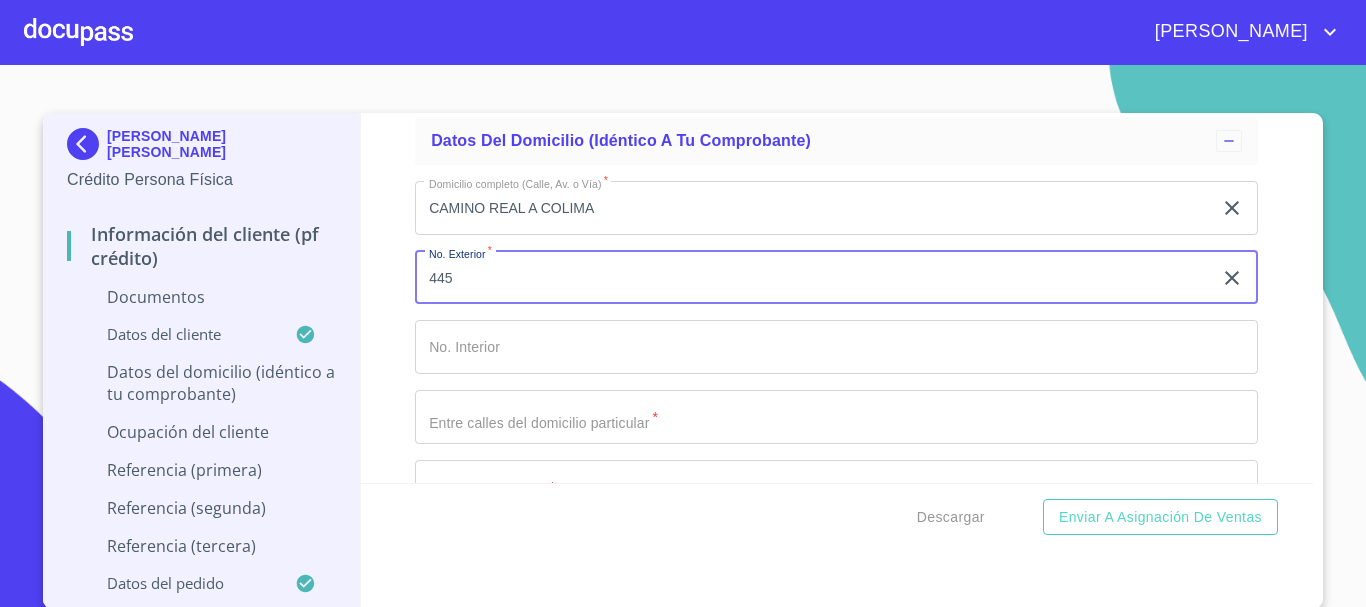 type on "445" 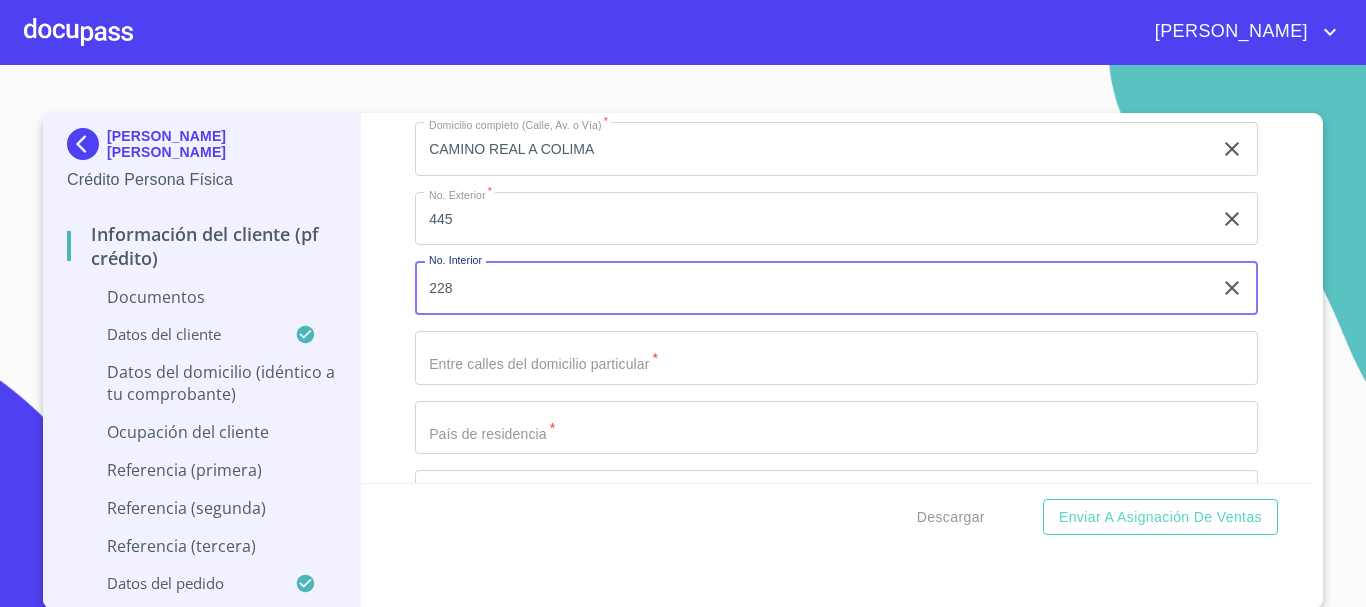 scroll, scrollTop: 1400, scrollLeft: 0, axis: vertical 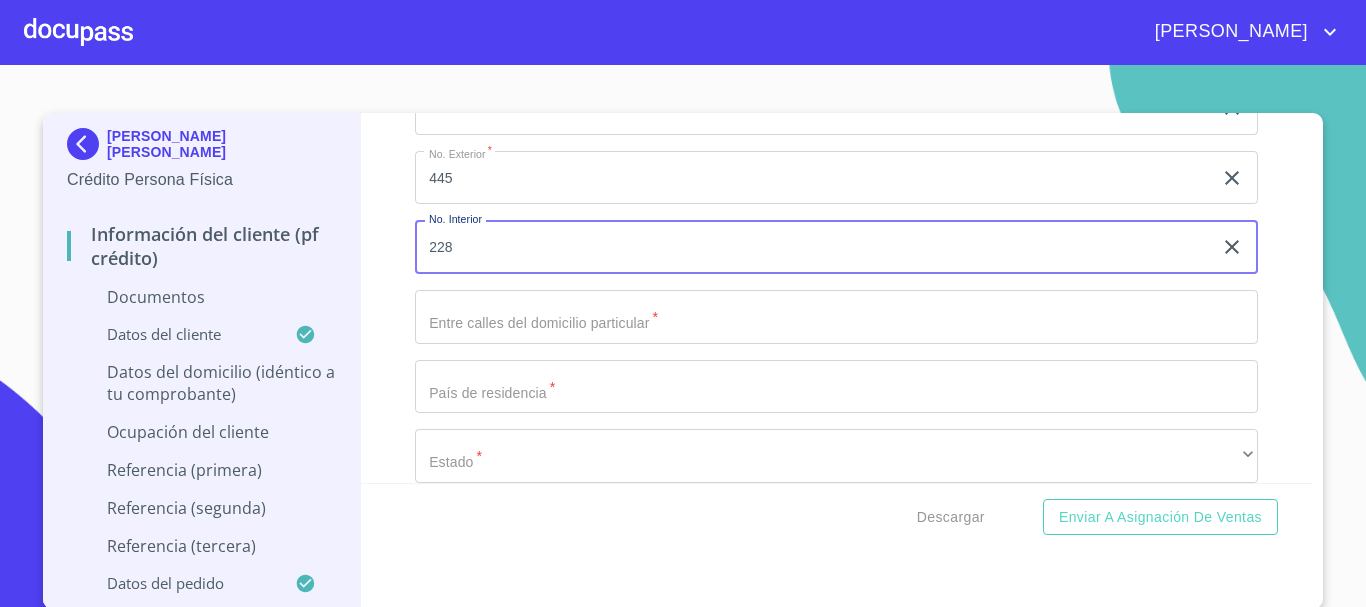 type on "228" 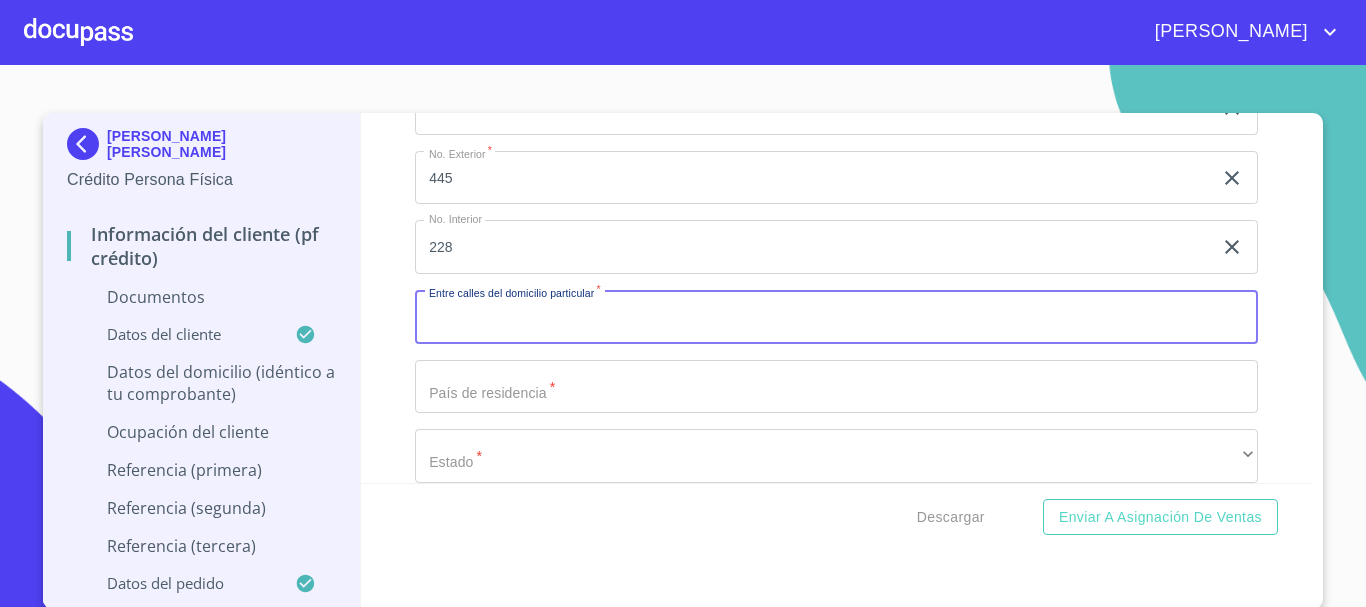 click on "Apellido Paterno   *" at bounding box center (836, 317) 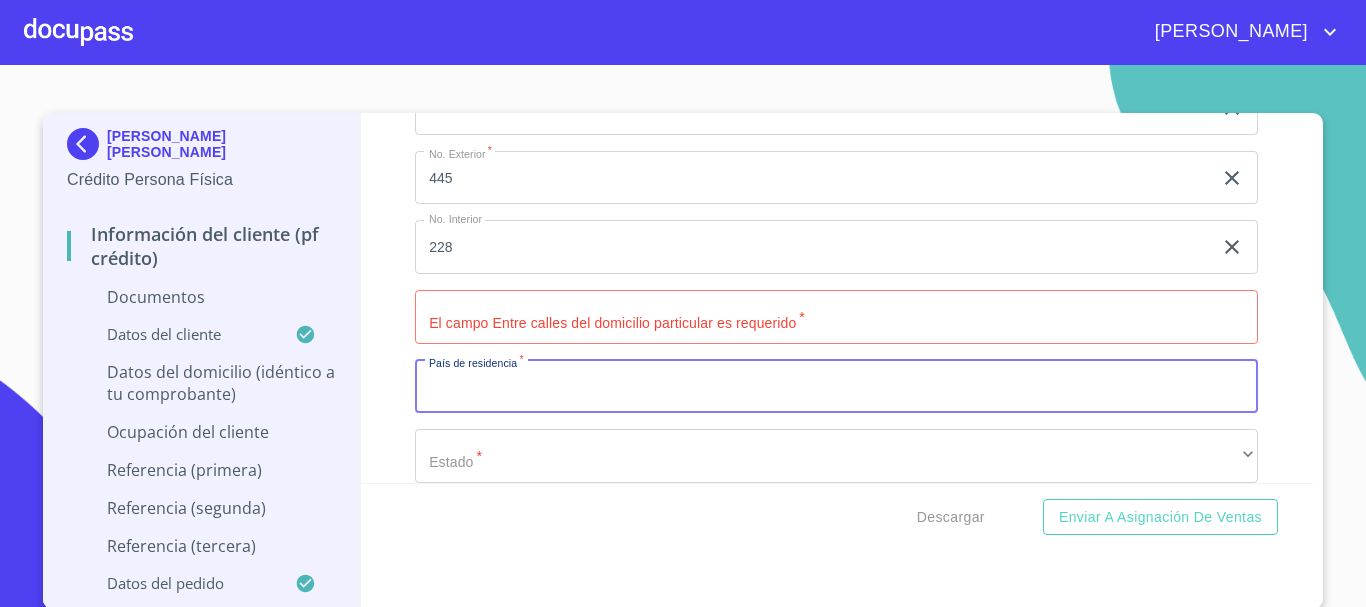 click on "Apellido Paterno   *" at bounding box center [836, 387] 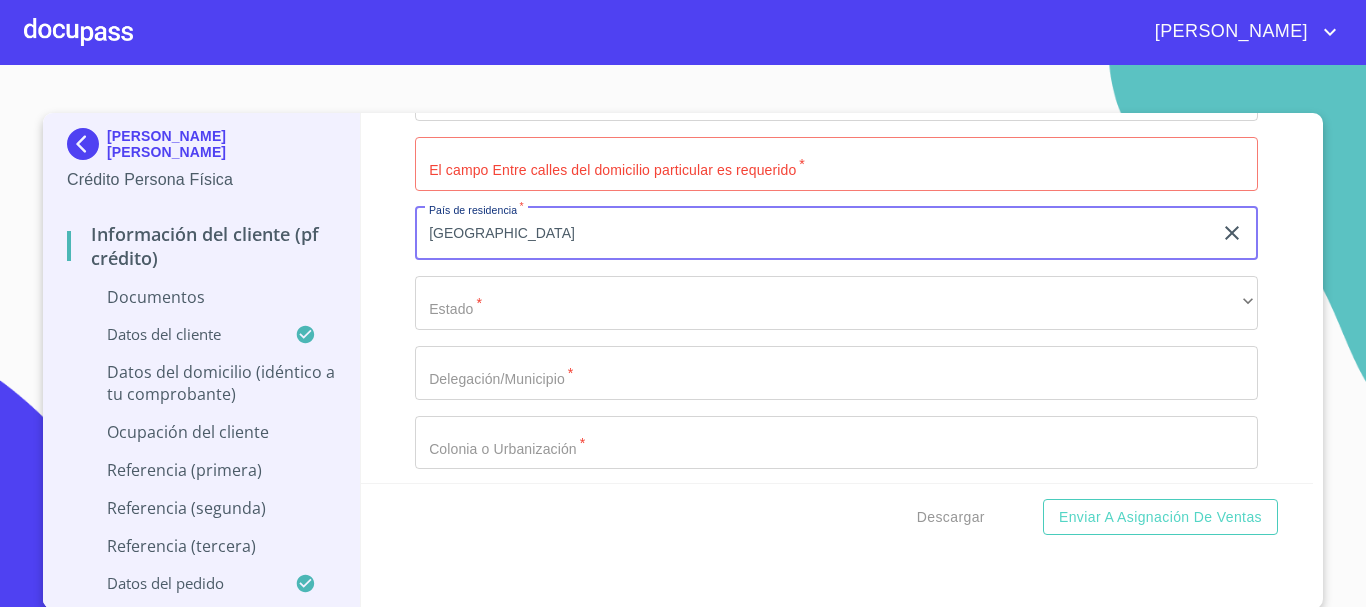 scroll, scrollTop: 1600, scrollLeft: 0, axis: vertical 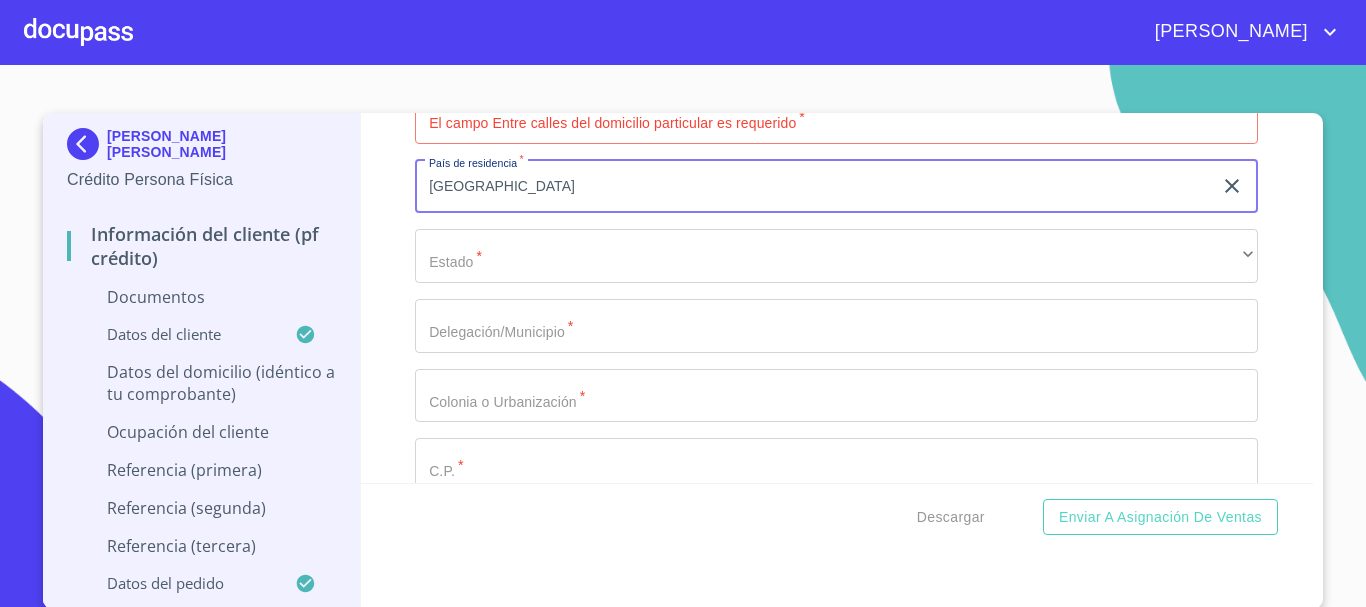 type on "[GEOGRAPHIC_DATA]" 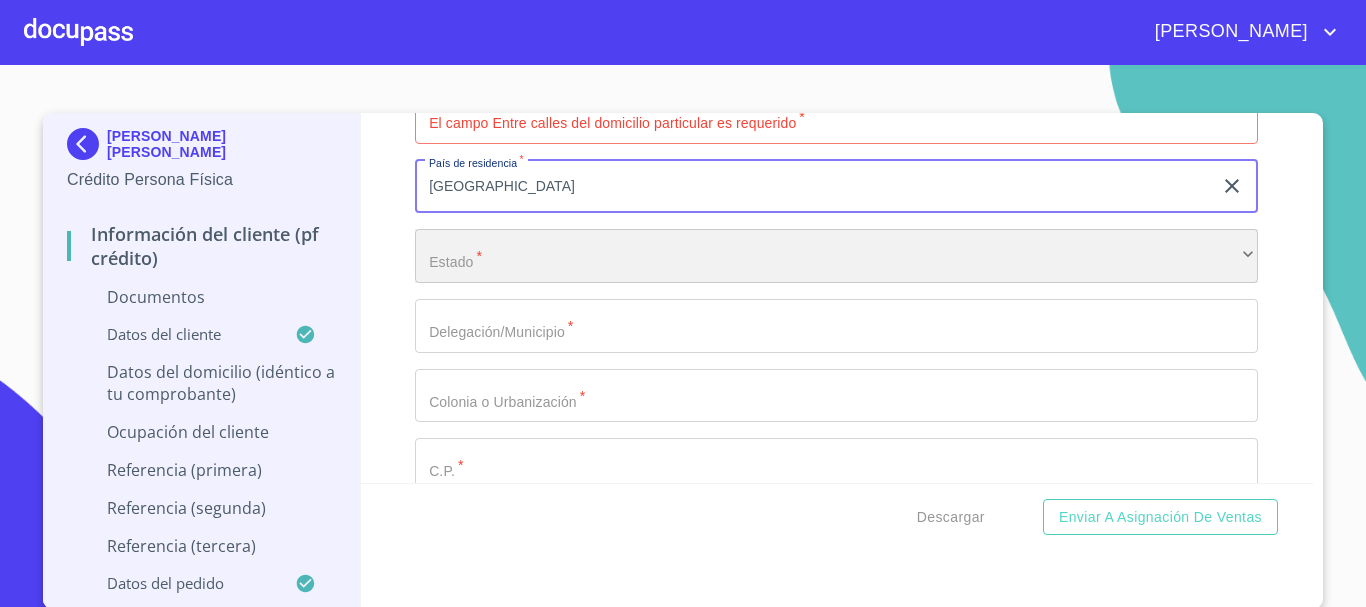 click on "​" at bounding box center (836, 256) 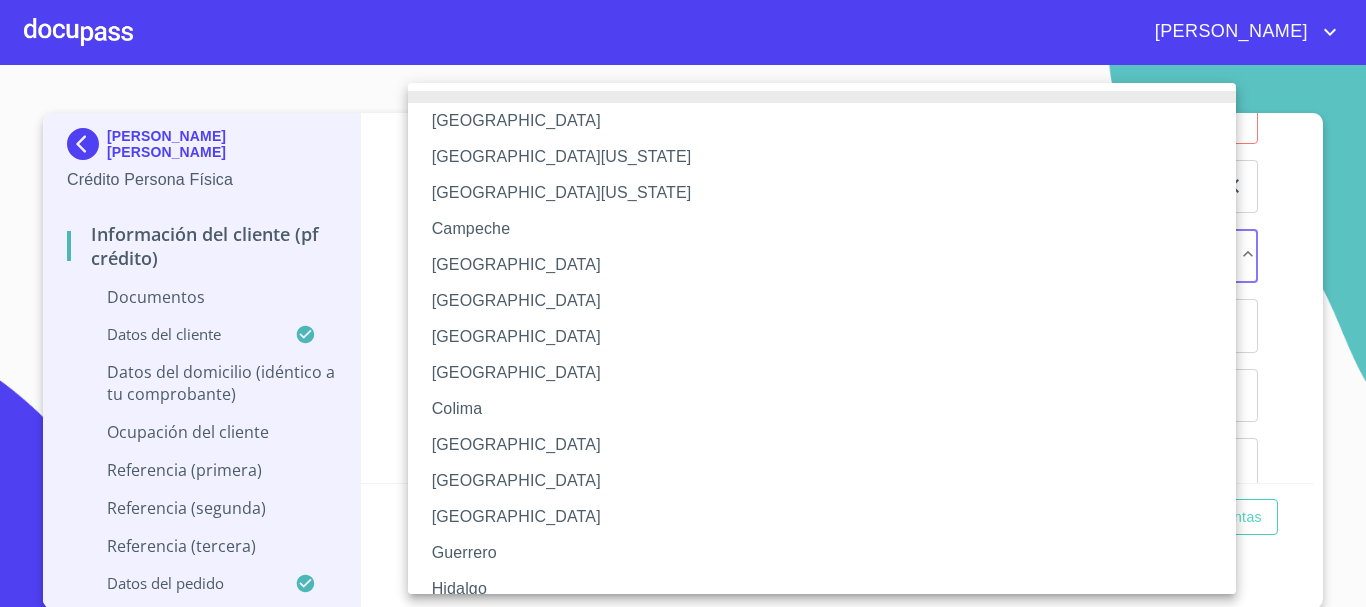 click at bounding box center (683, 303) 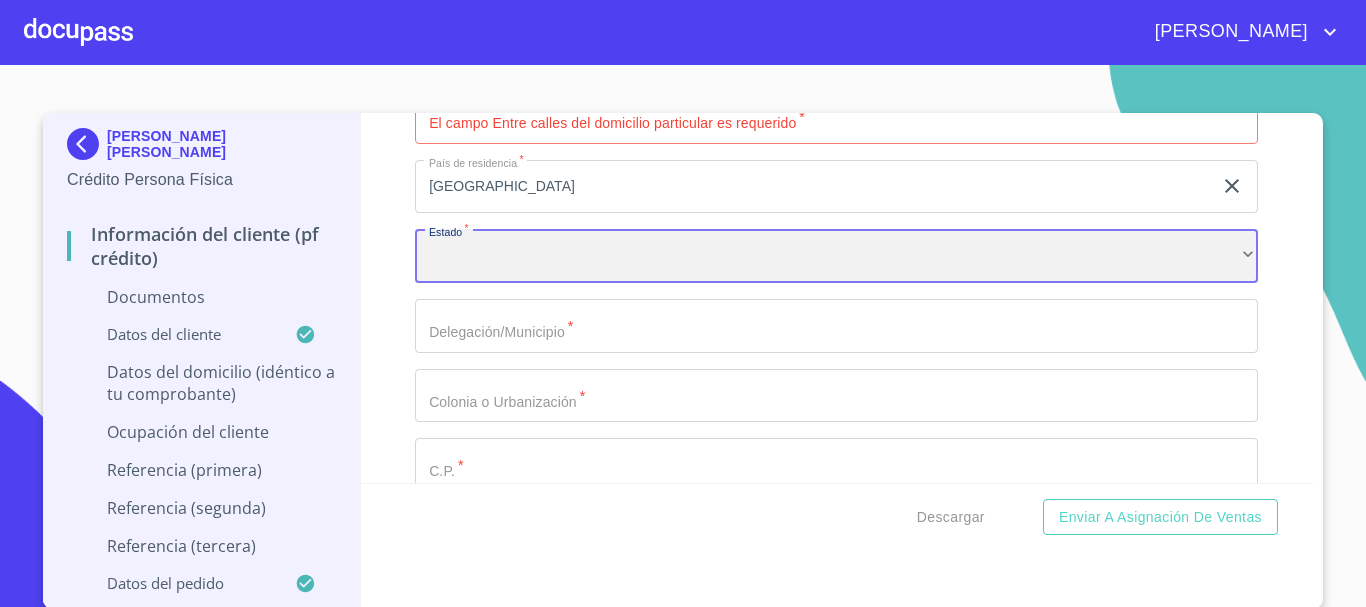 click on "​" at bounding box center [836, 256] 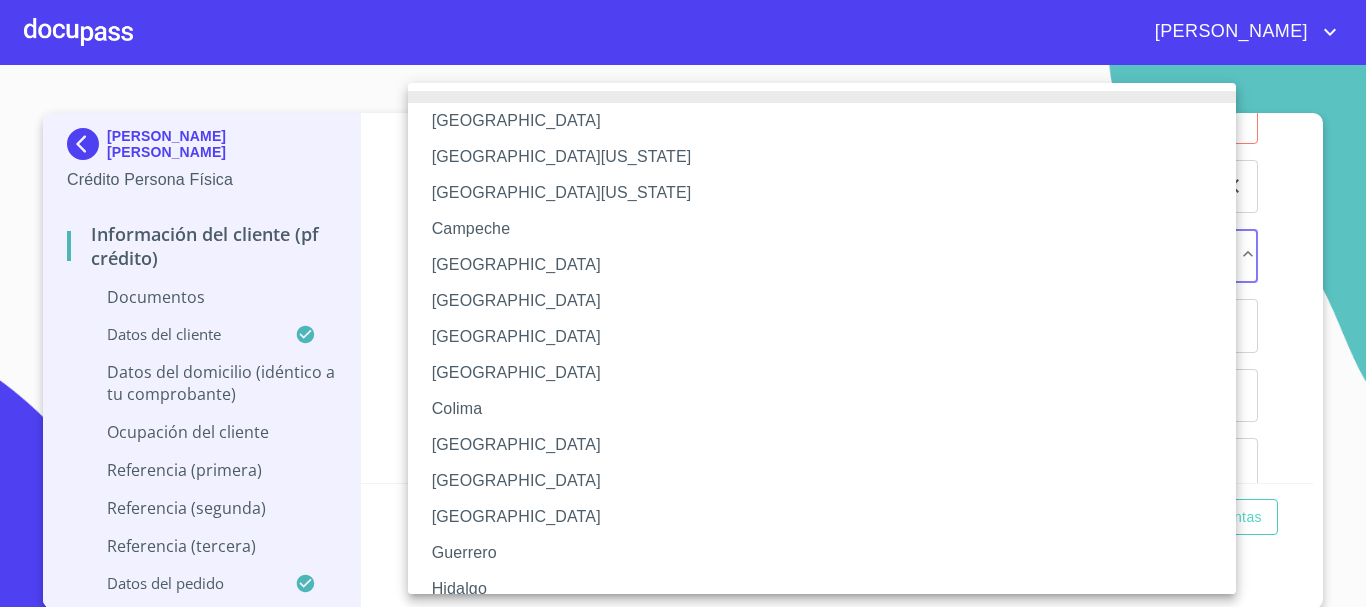 type 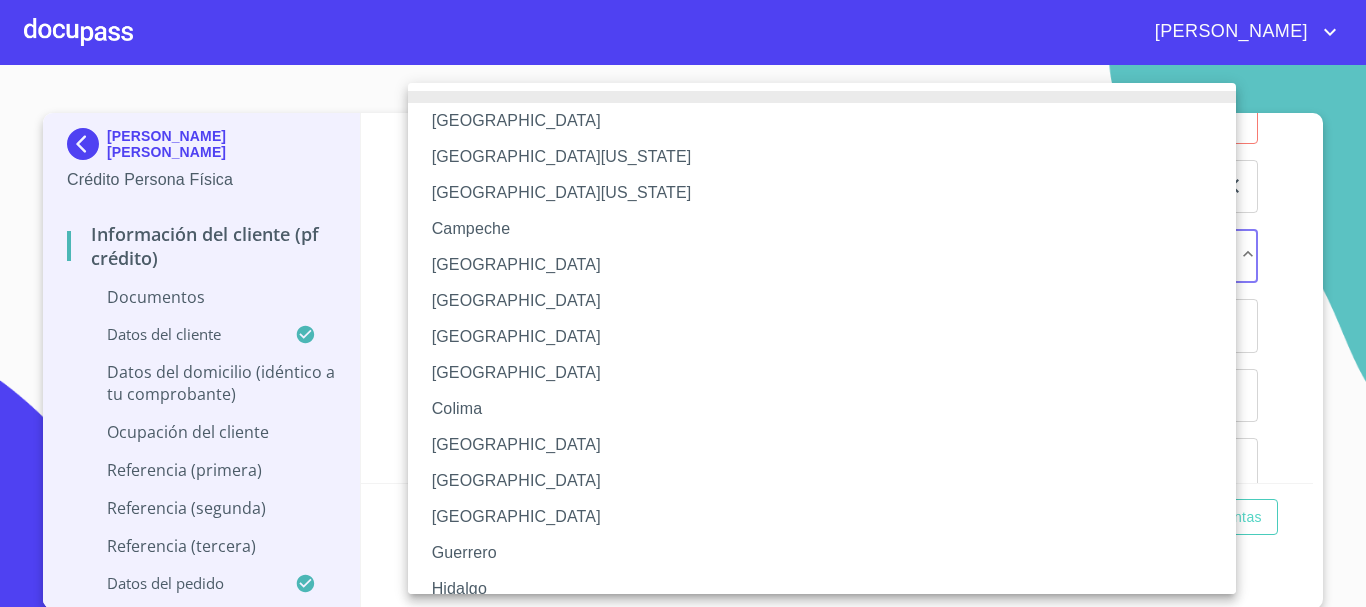 scroll, scrollTop: 287, scrollLeft: 0, axis: vertical 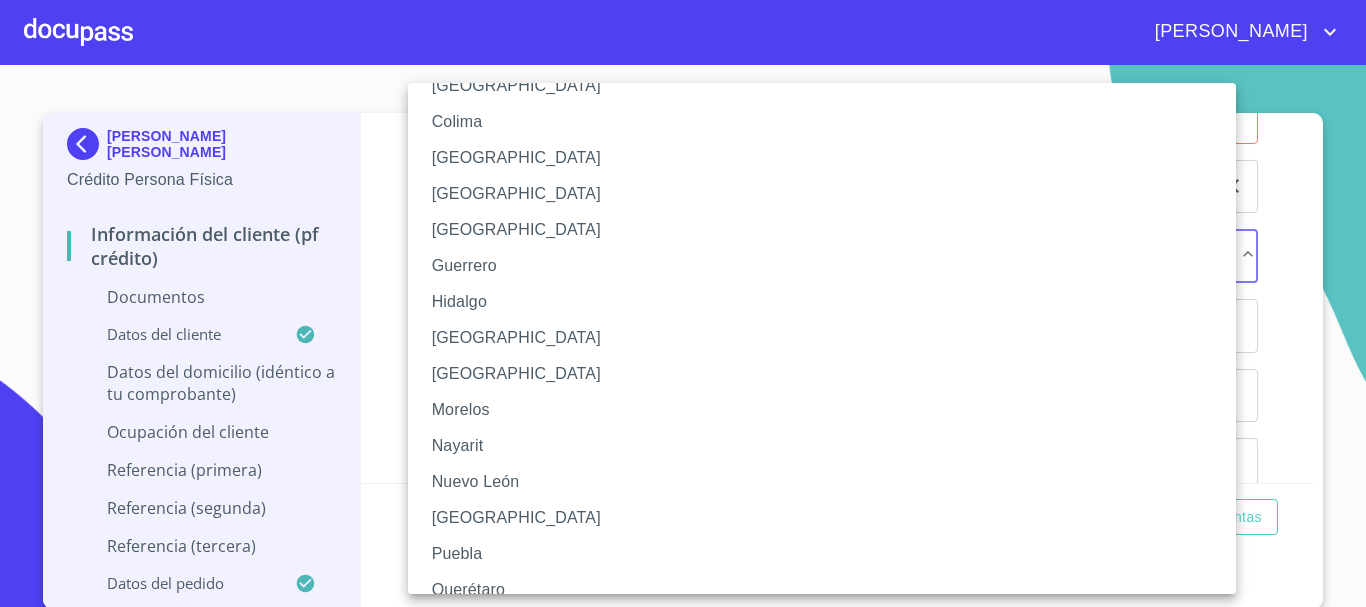 click on "[GEOGRAPHIC_DATA]" at bounding box center [829, 338] 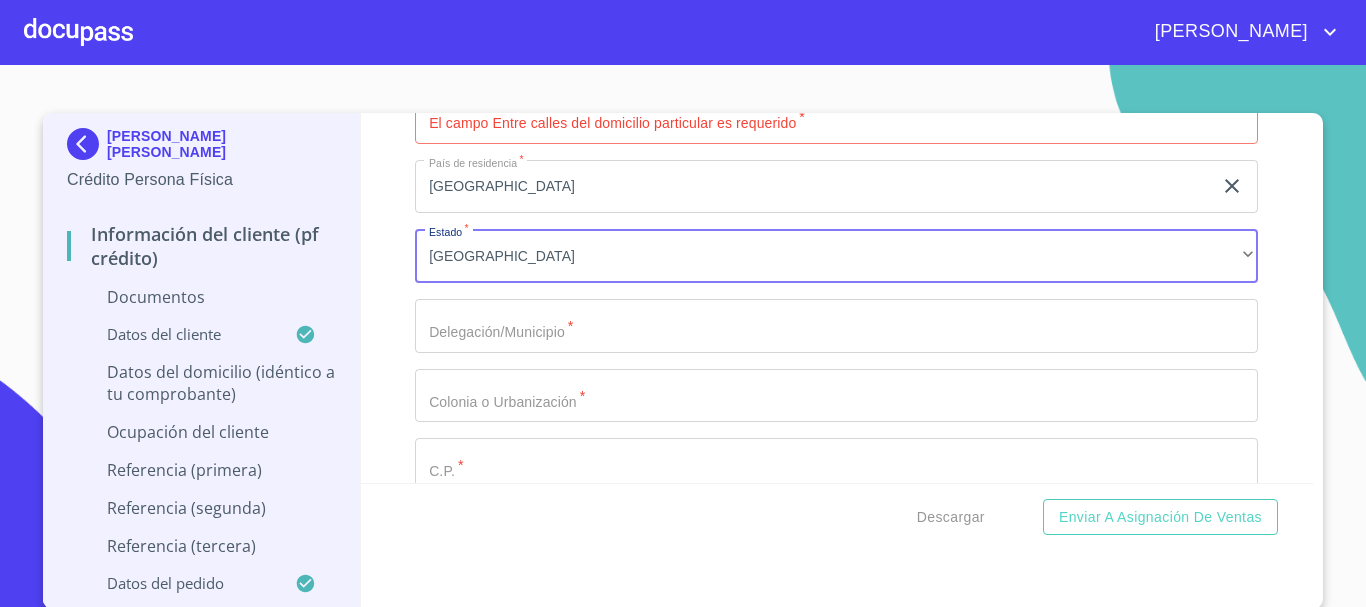 click on "Apellido Paterno   *" at bounding box center (813, -1227) 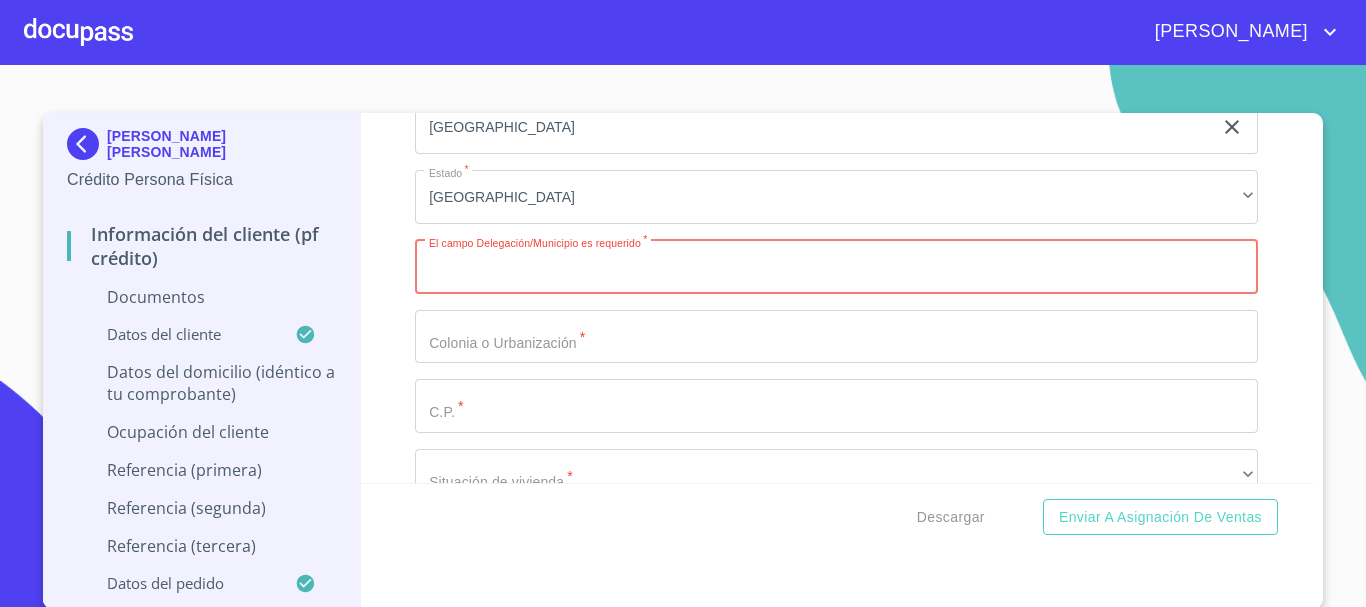 scroll, scrollTop: 1700, scrollLeft: 0, axis: vertical 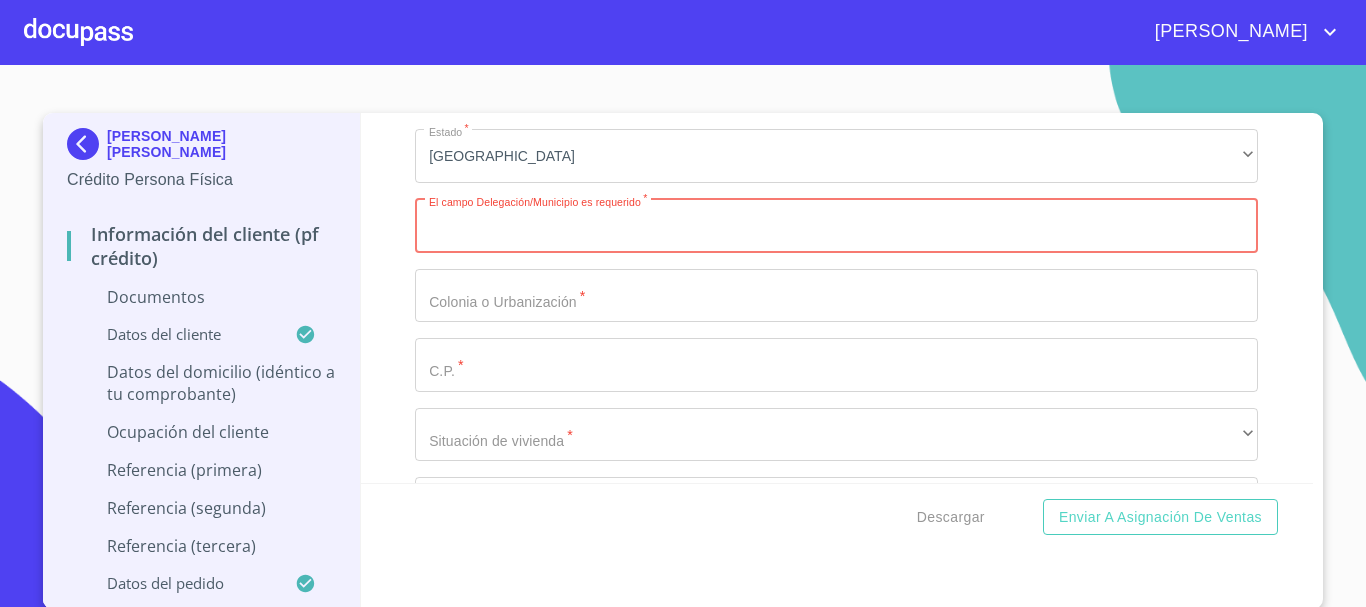 click on "Apellido Paterno   *" at bounding box center [813, -1327] 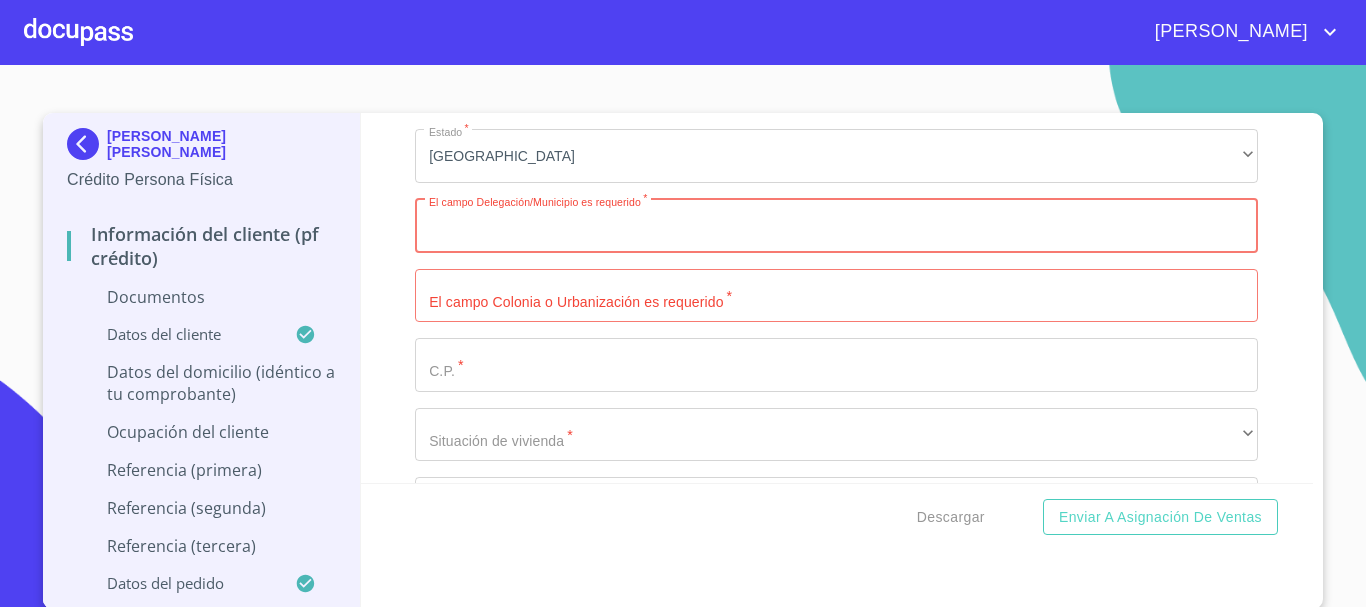 click on "Apellido Paterno   *" at bounding box center [836, 226] 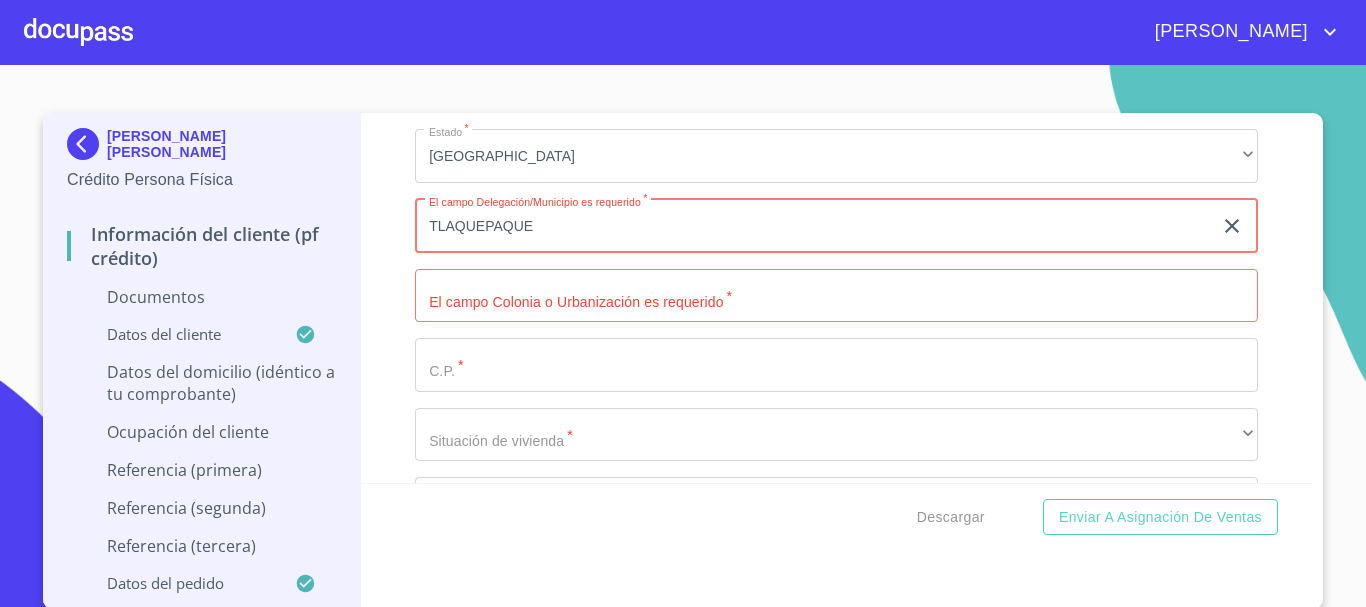 type on "TLAQUEPAQUE" 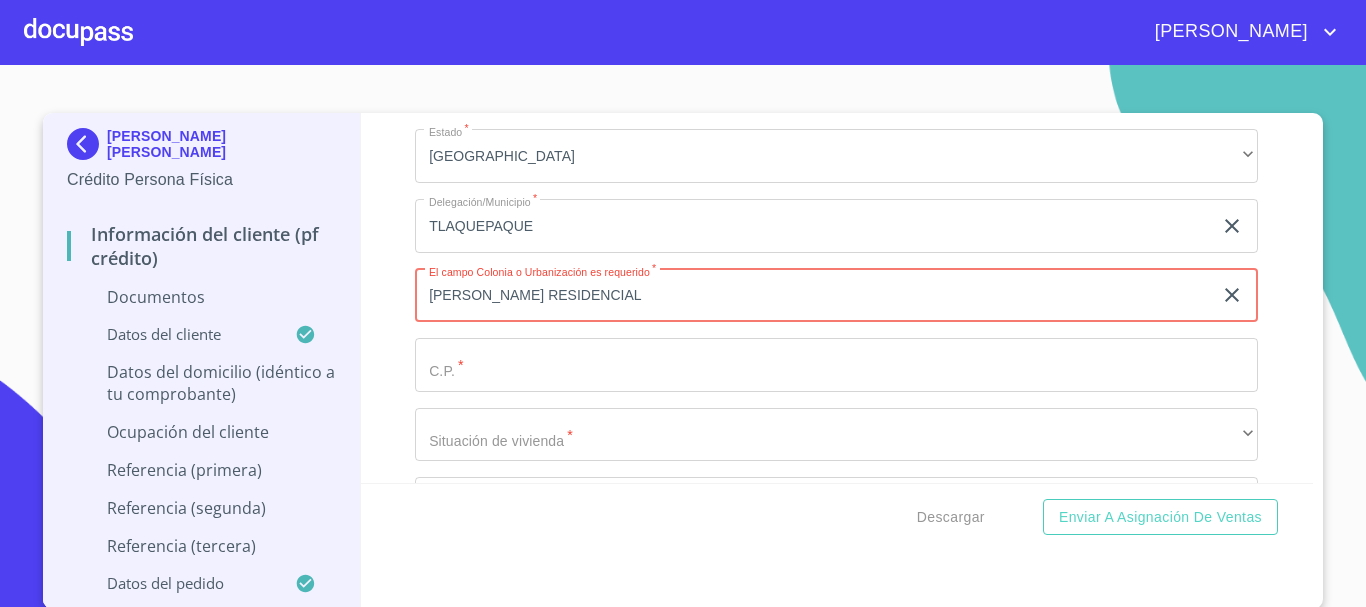 type on "[PERSON_NAME] RESIDENCIAL" 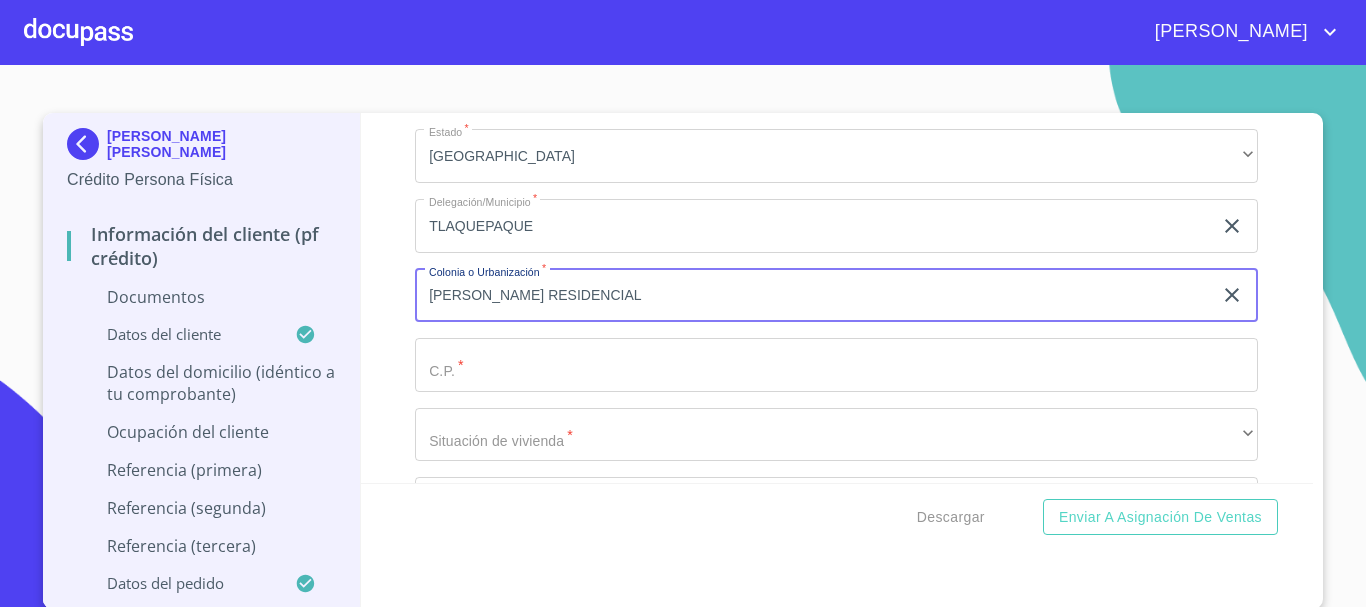 click on "Apellido Paterno   *" at bounding box center (813, -1327) 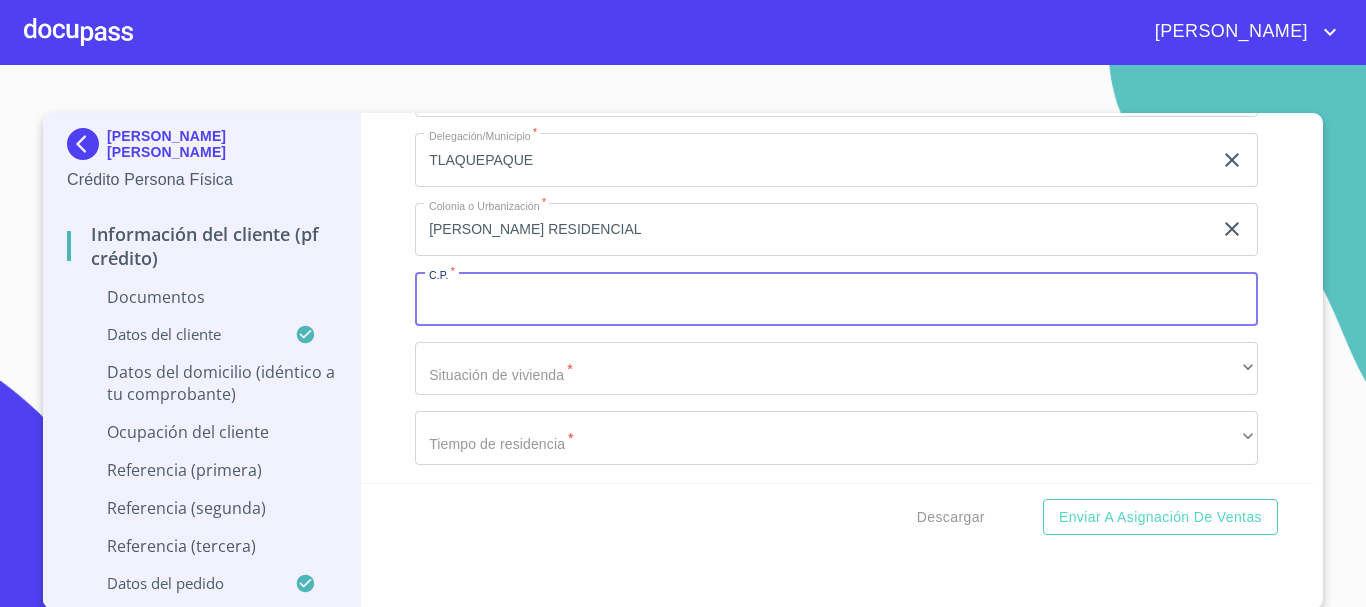 scroll, scrollTop: 1800, scrollLeft: 0, axis: vertical 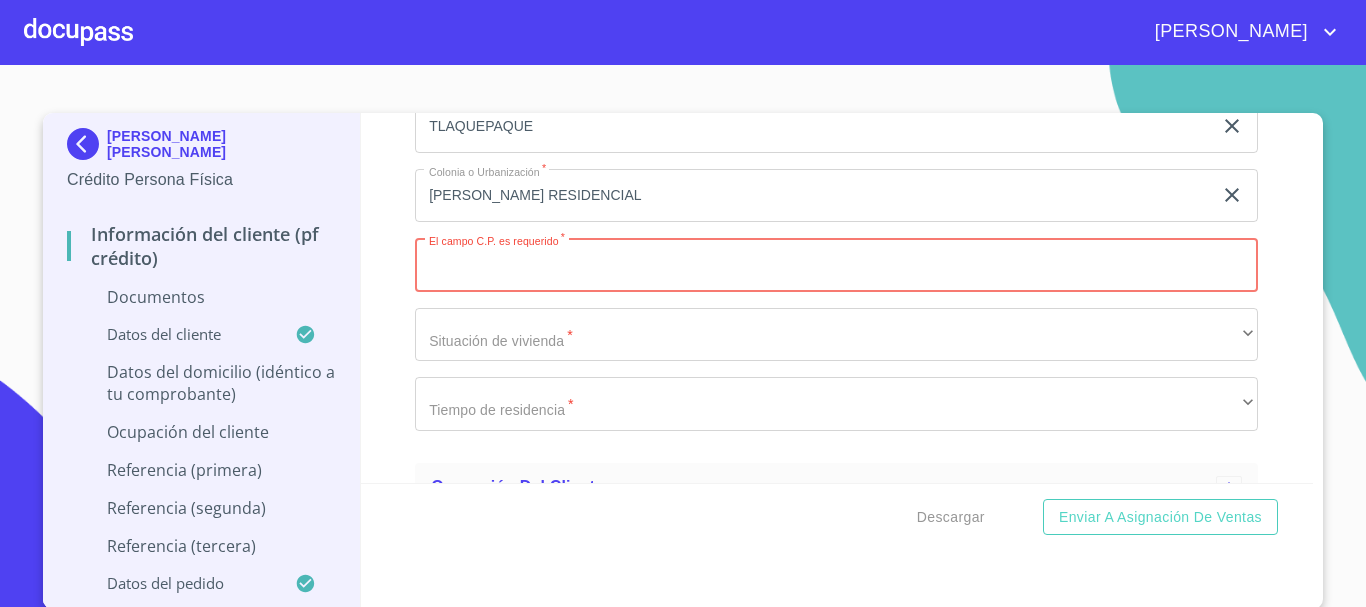 click on "Apellido Paterno   *" at bounding box center (836, 265) 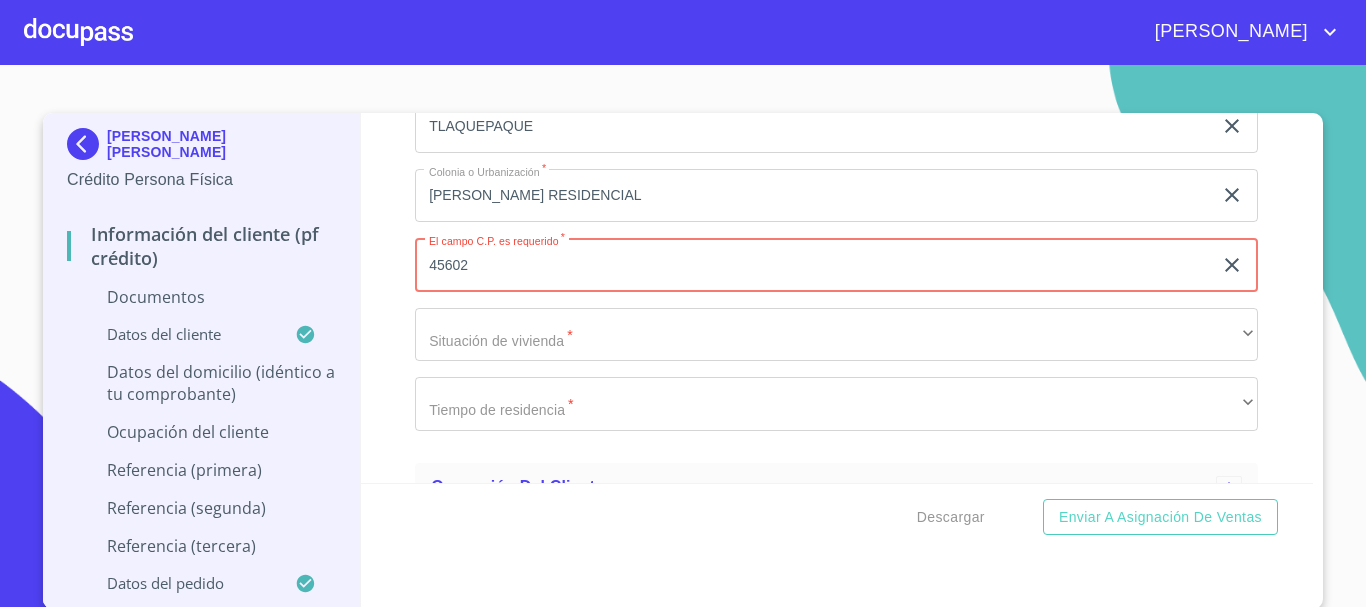 type on "45602" 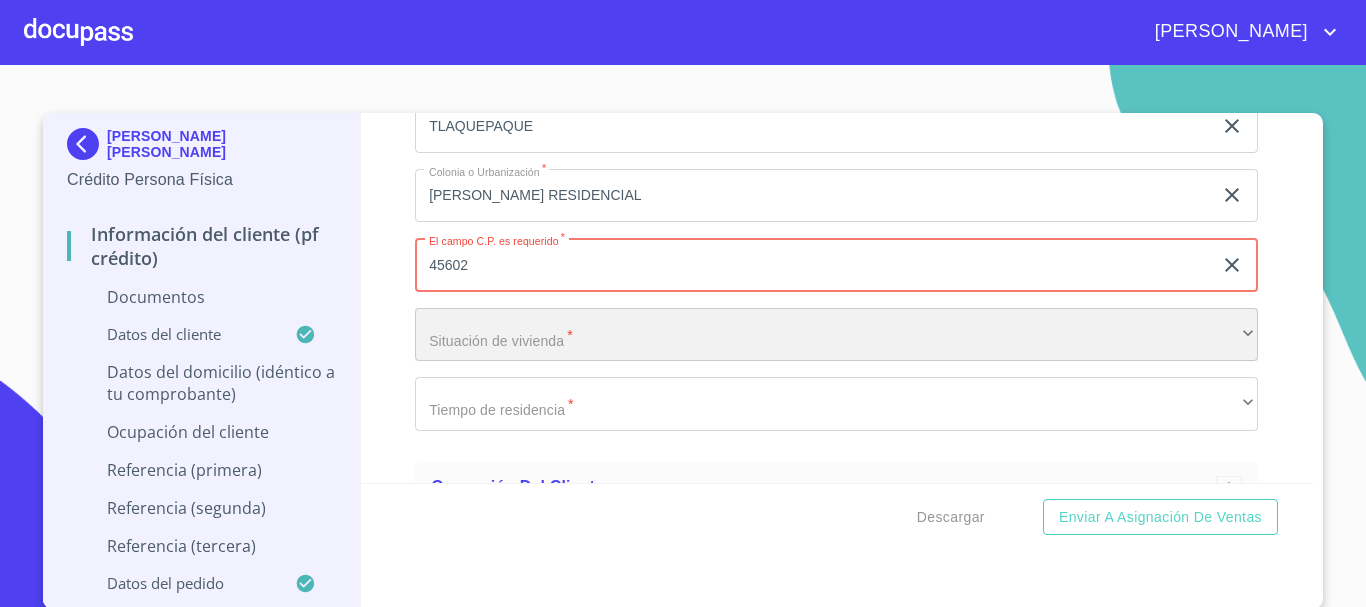 click on "​" at bounding box center [836, 335] 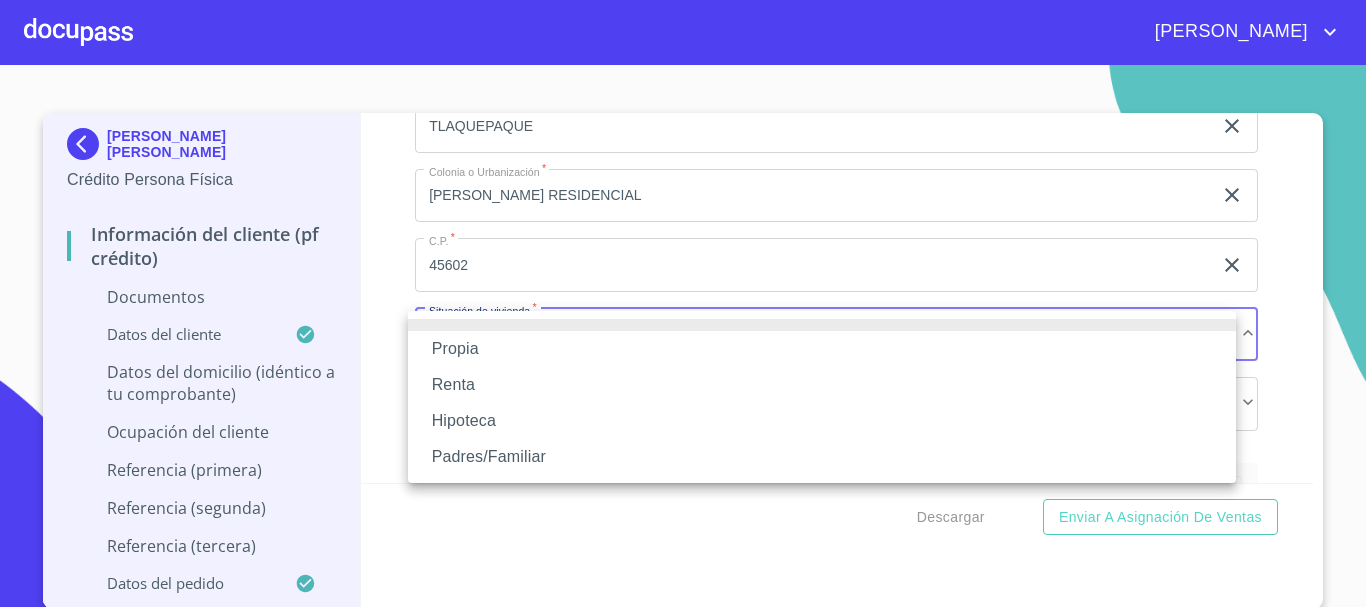 click on "Propia" at bounding box center (822, 349) 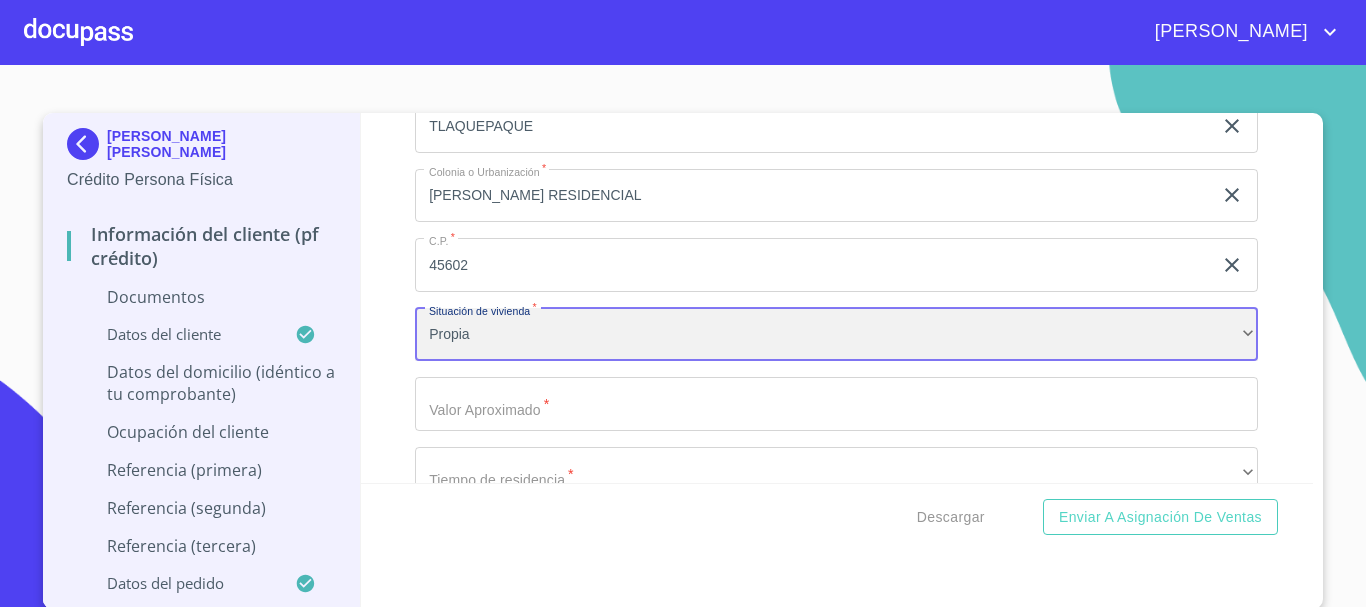 scroll, scrollTop: 1900, scrollLeft: 0, axis: vertical 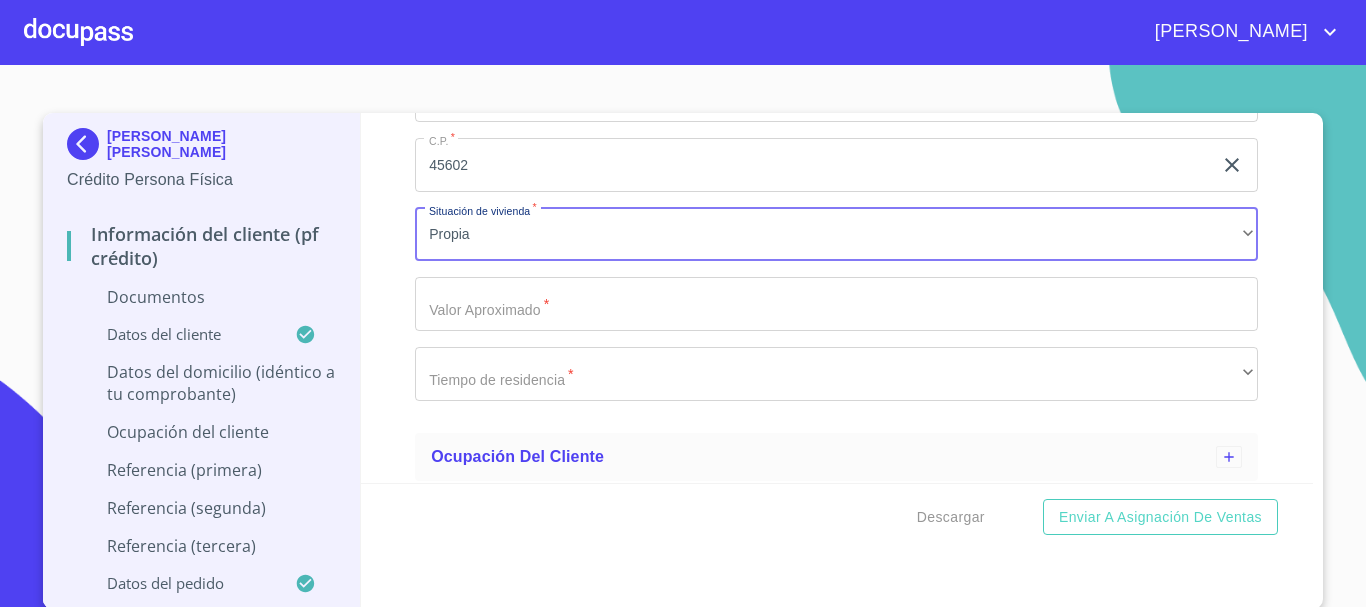 click on "Apellido Paterno   *" at bounding box center [813, -1527] 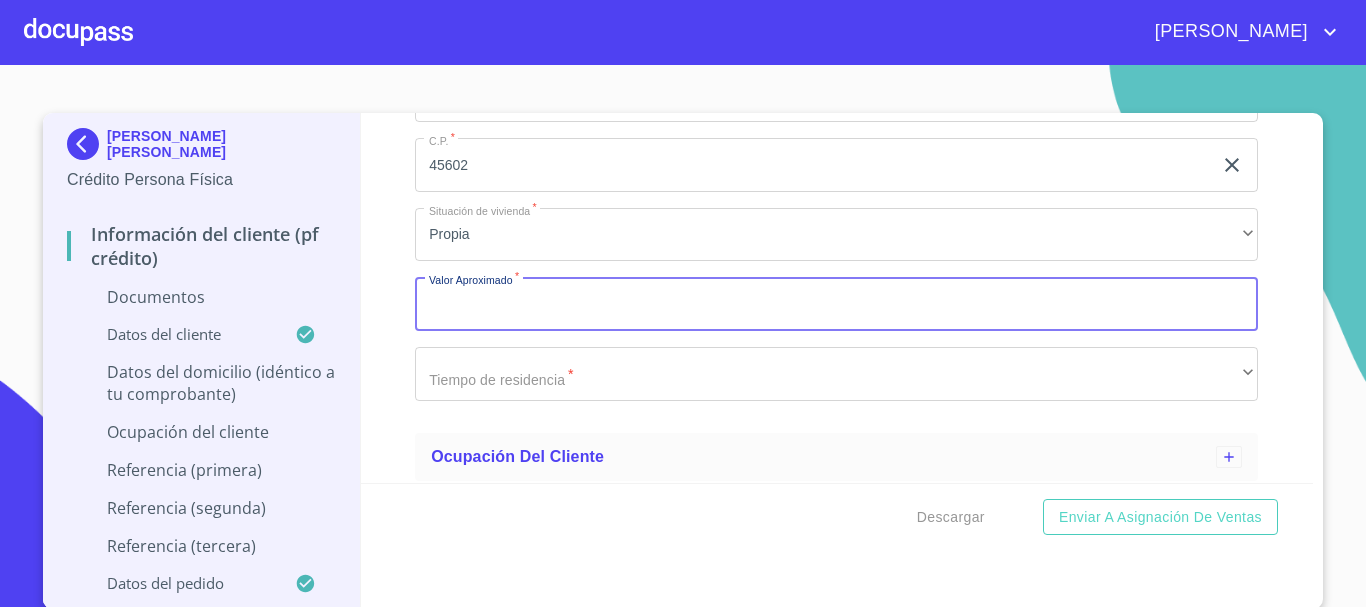 type on "$3" 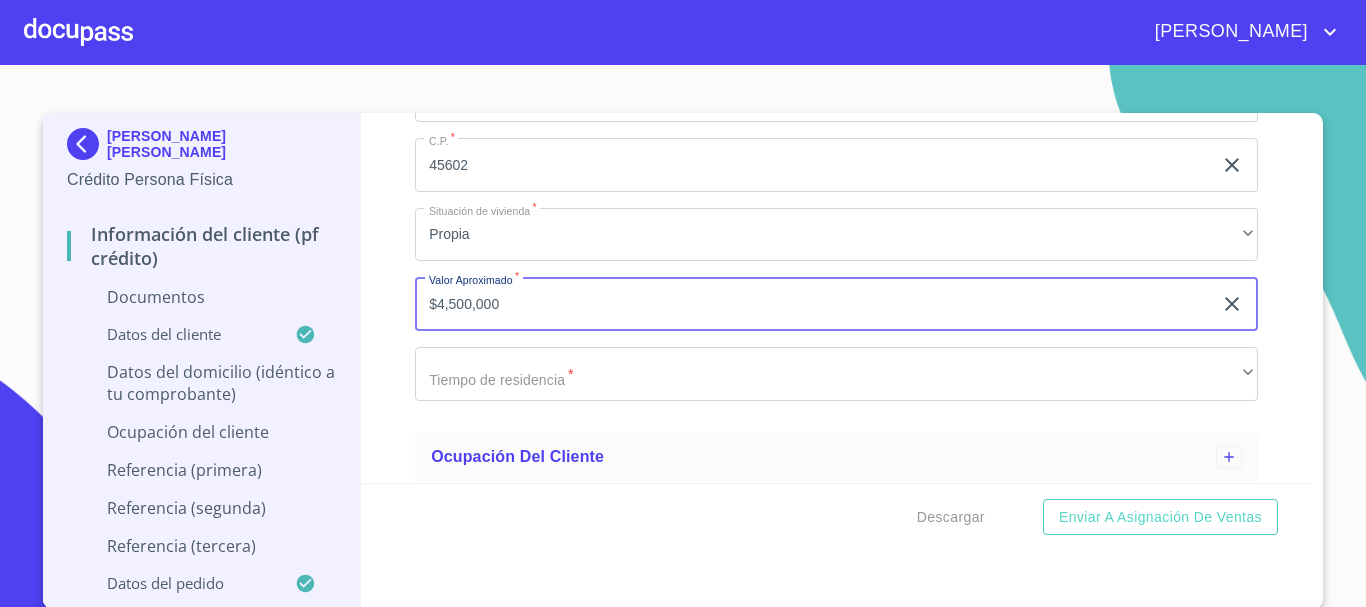 type on "$4,500,000" 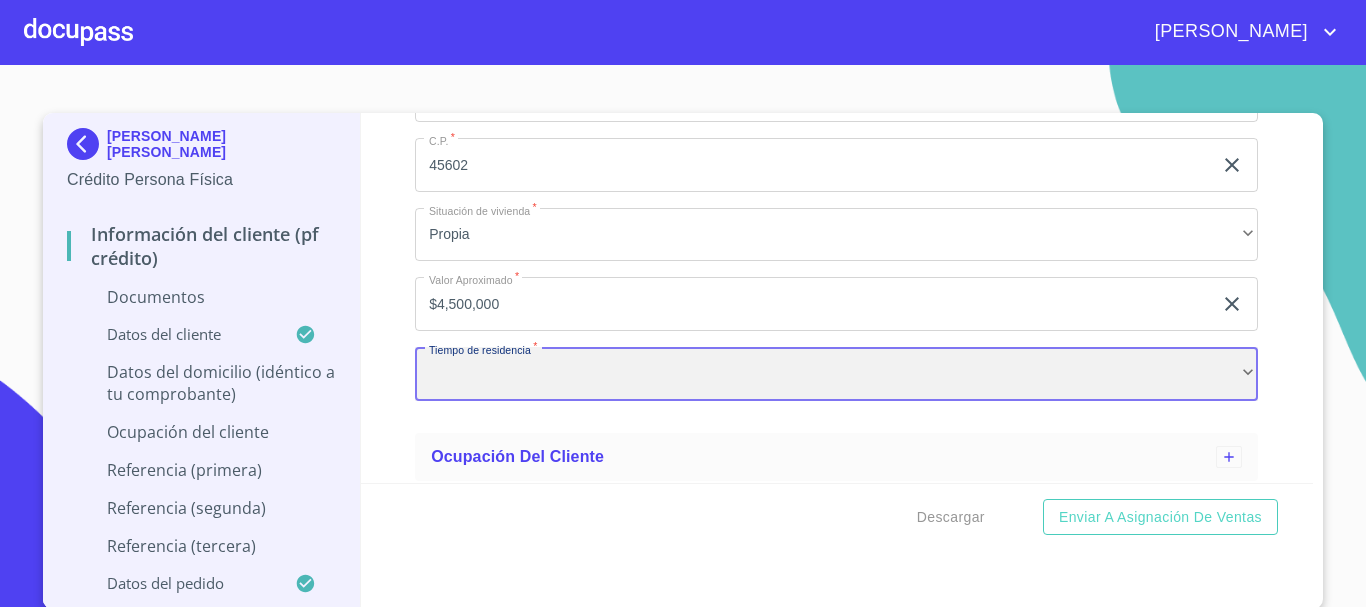 click on "​" at bounding box center (836, 374) 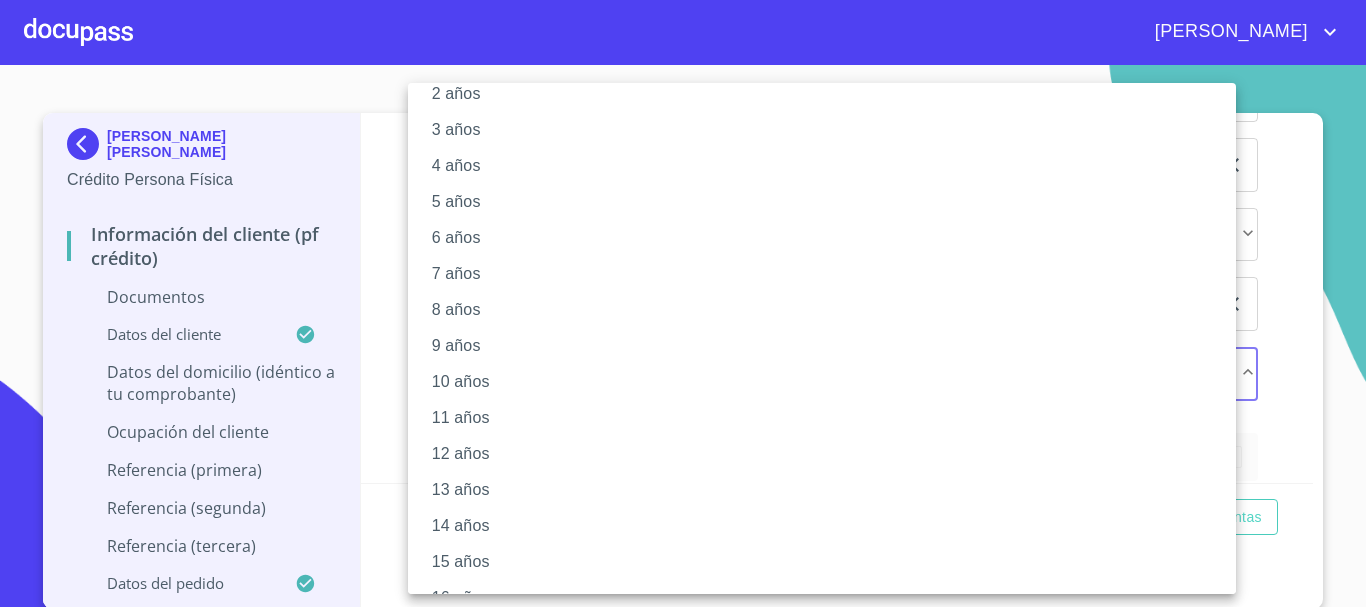 scroll, scrollTop: 100, scrollLeft: 0, axis: vertical 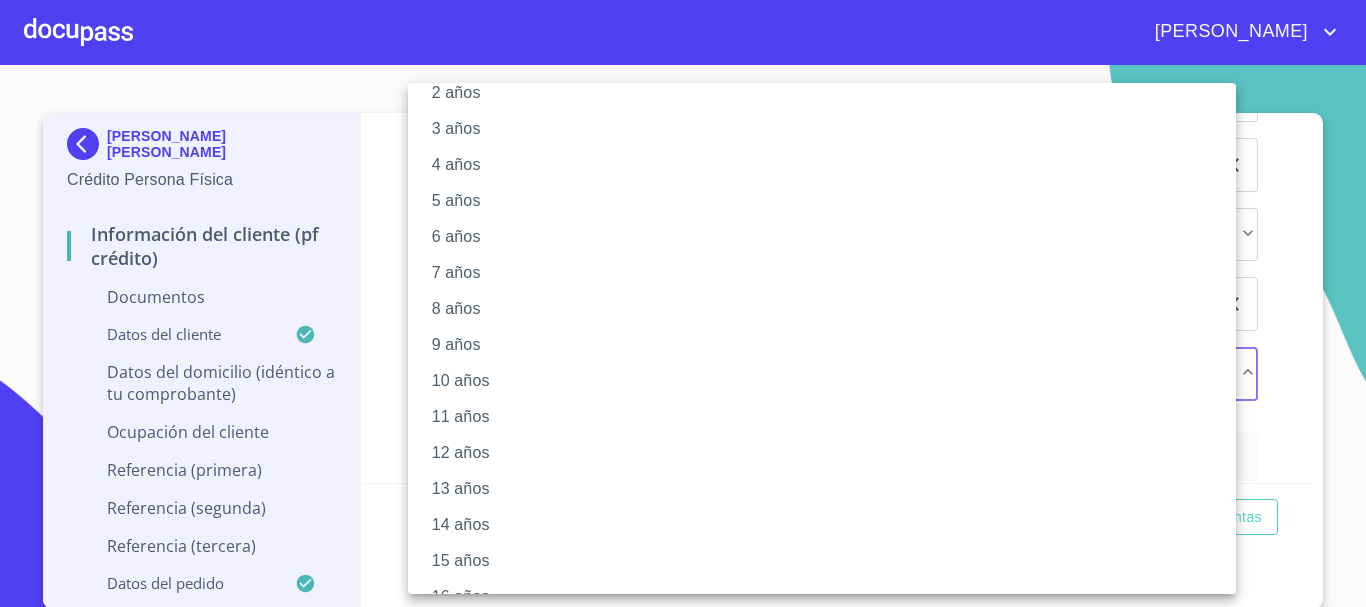 click on "7 años" at bounding box center [829, 273] 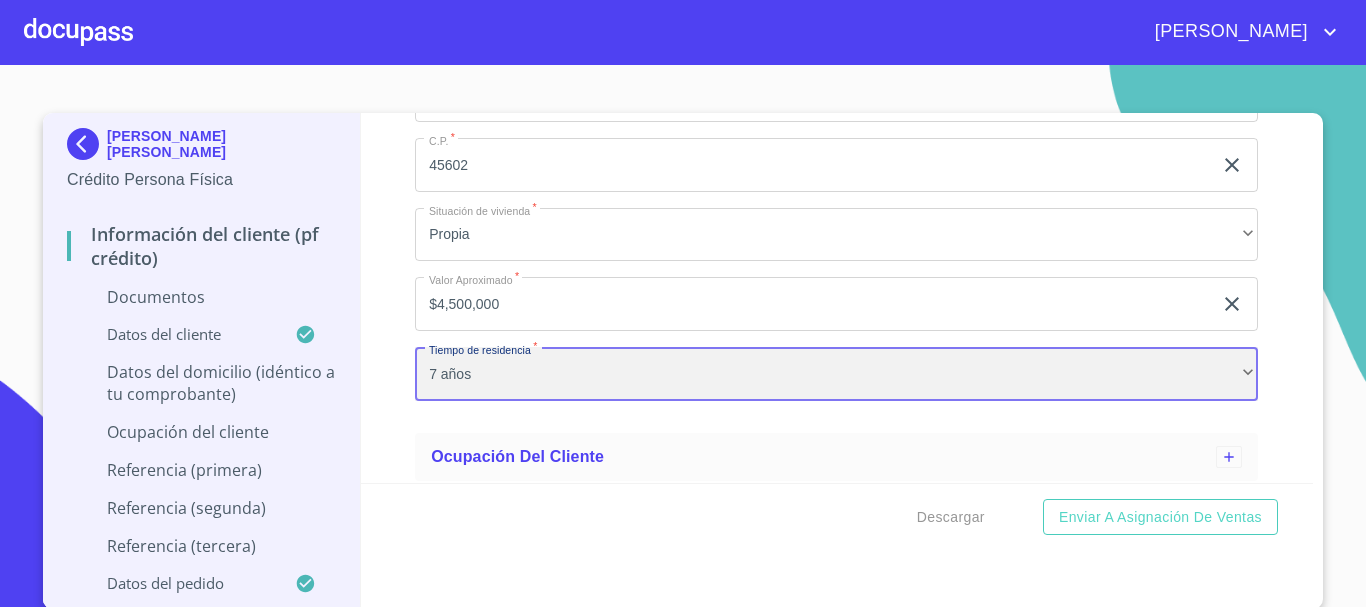 scroll, scrollTop: 2100, scrollLeft: 0, axis: vertical 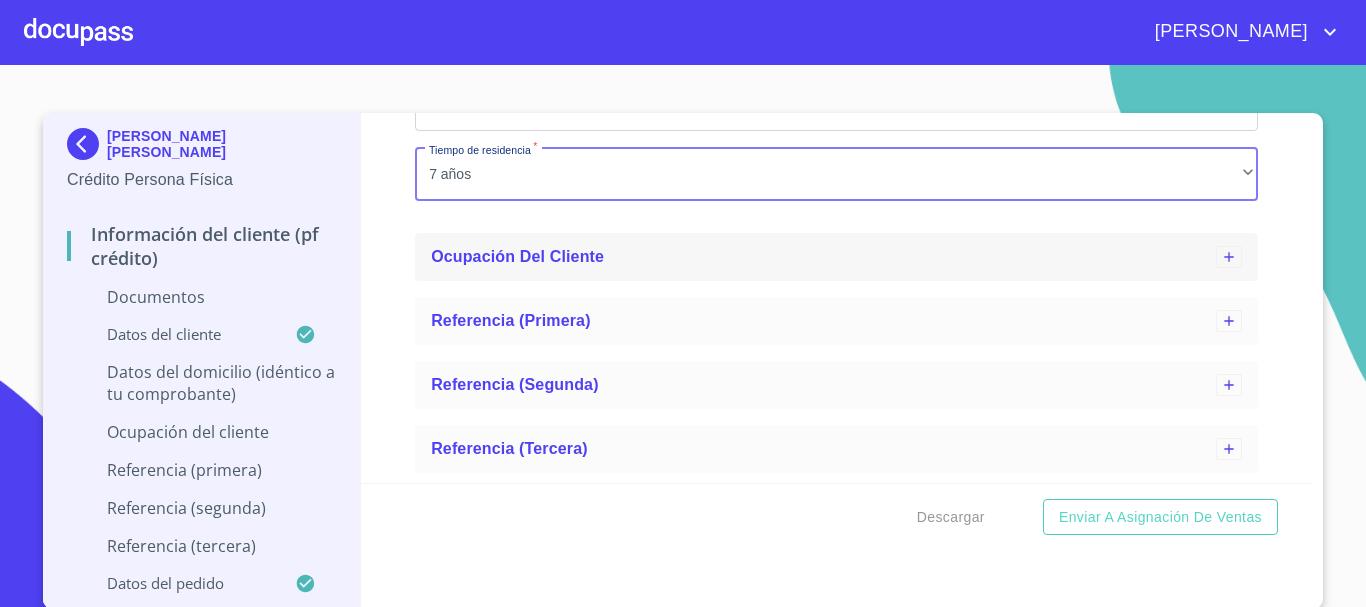 click on "Ocupación del Cliente" at bounding box center (517, 256) 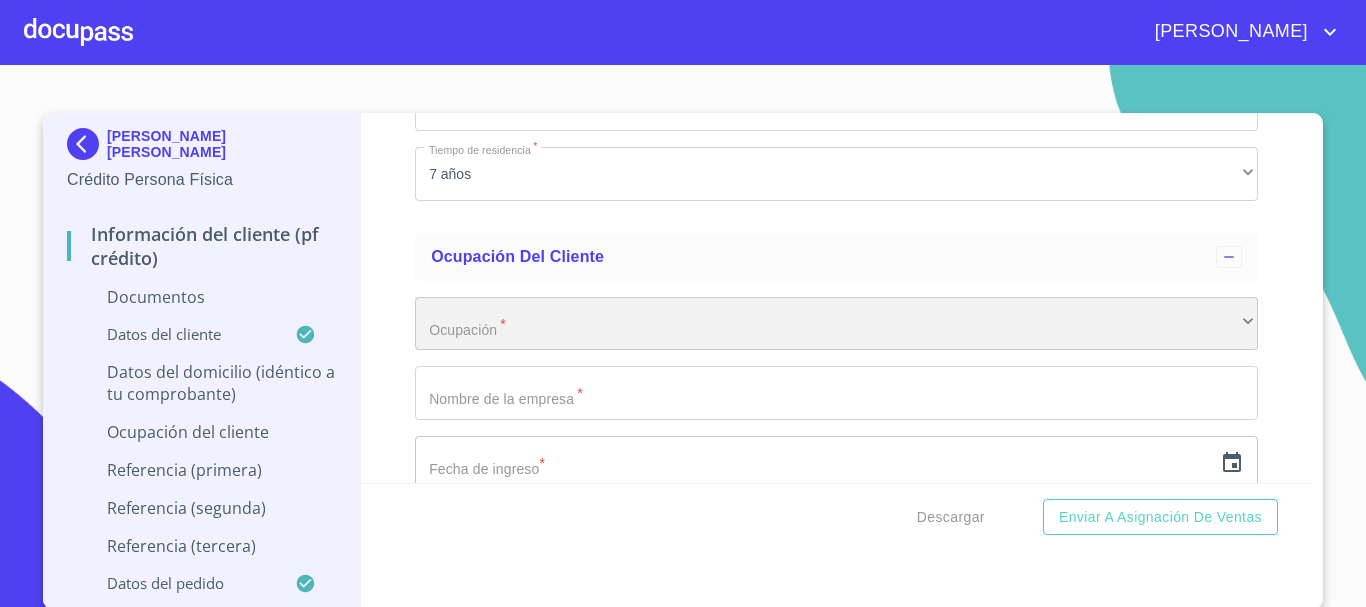 scroll, scrollTop: 2200, scrollLeft: 0, axis: vertical 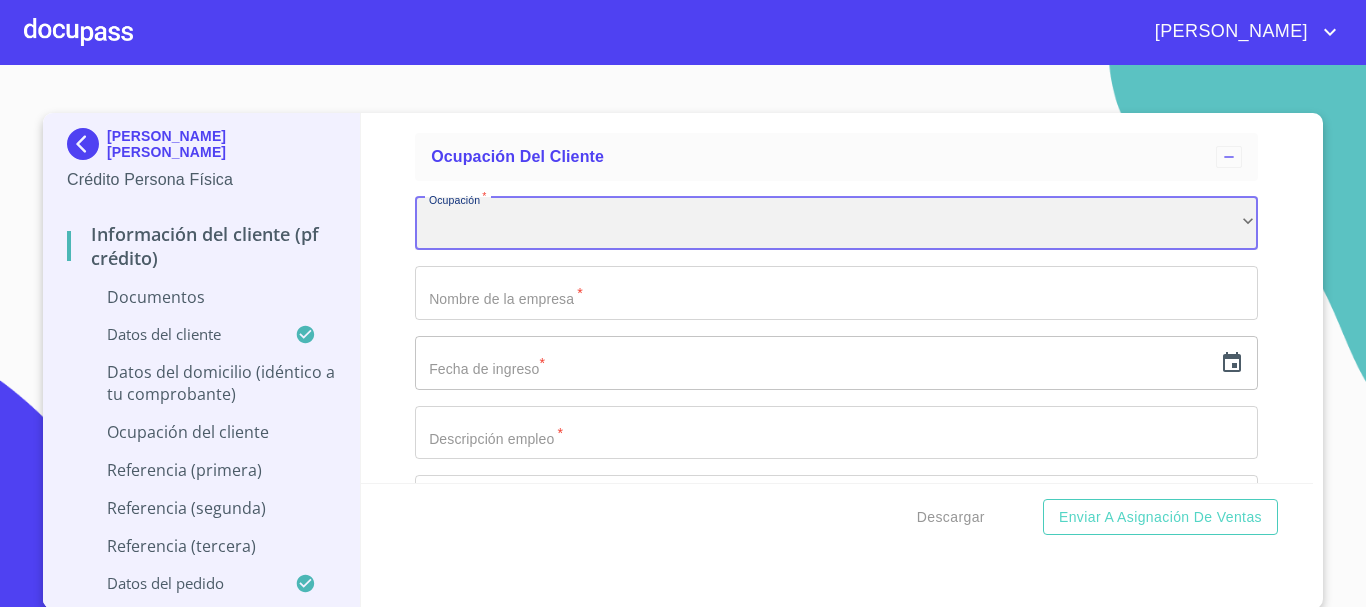 click on "​" at bounding box center [836, 224] 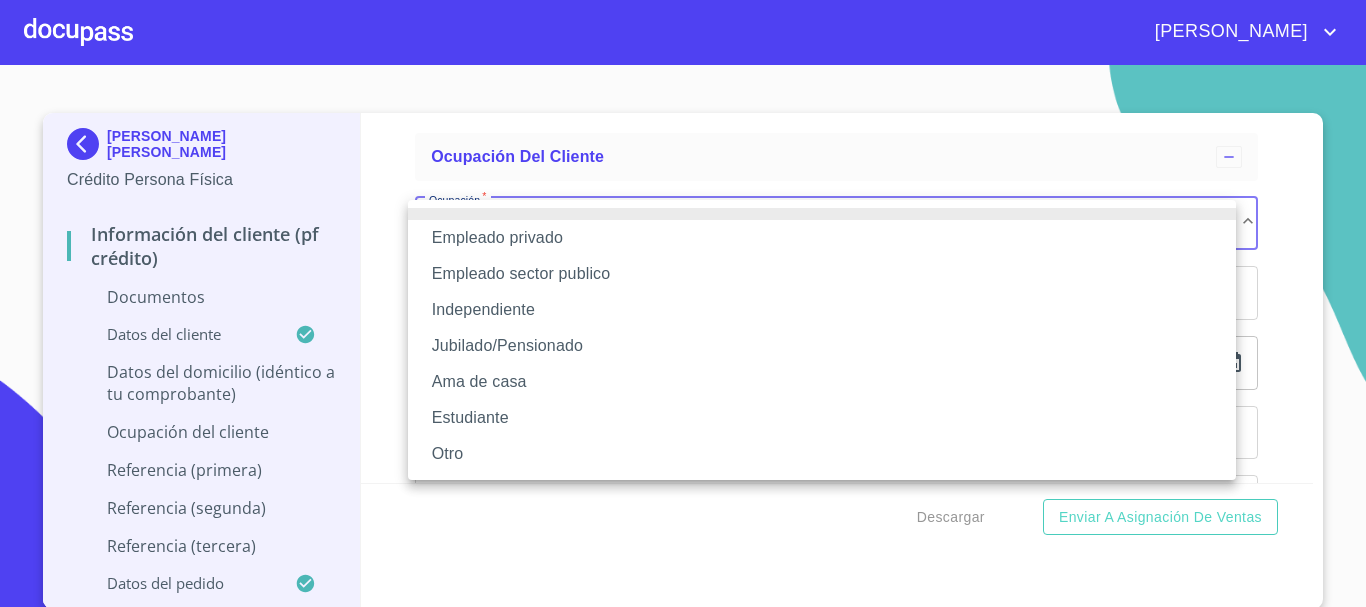 click on "Empleado privado" at bounding box center [822, 238] 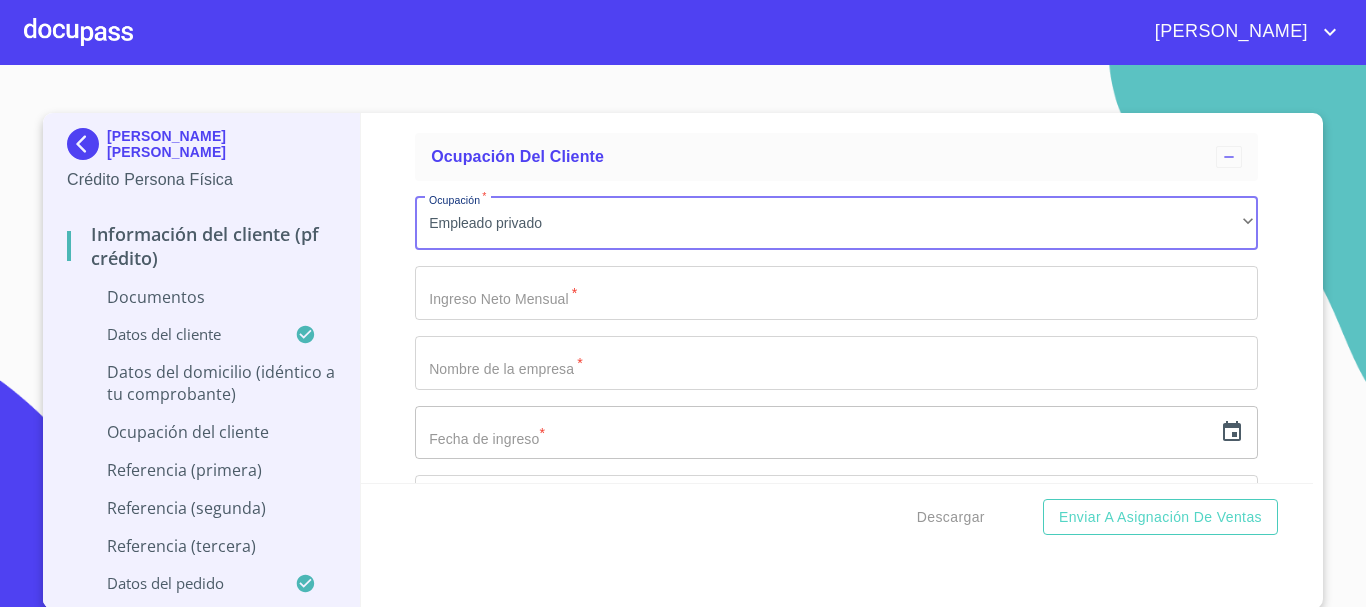 click on "Apellido Paterno   *" at bounding box center (813, -1827) 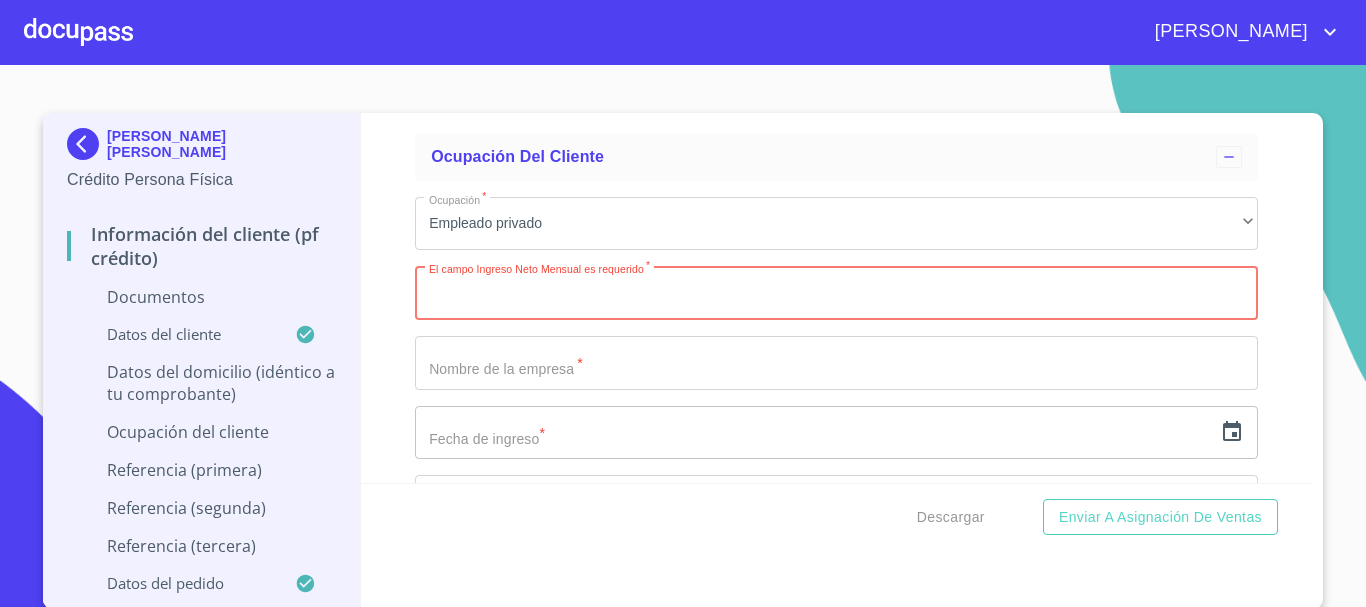 click on "Apellido Paterno   *" at bounding box center (836, 293) 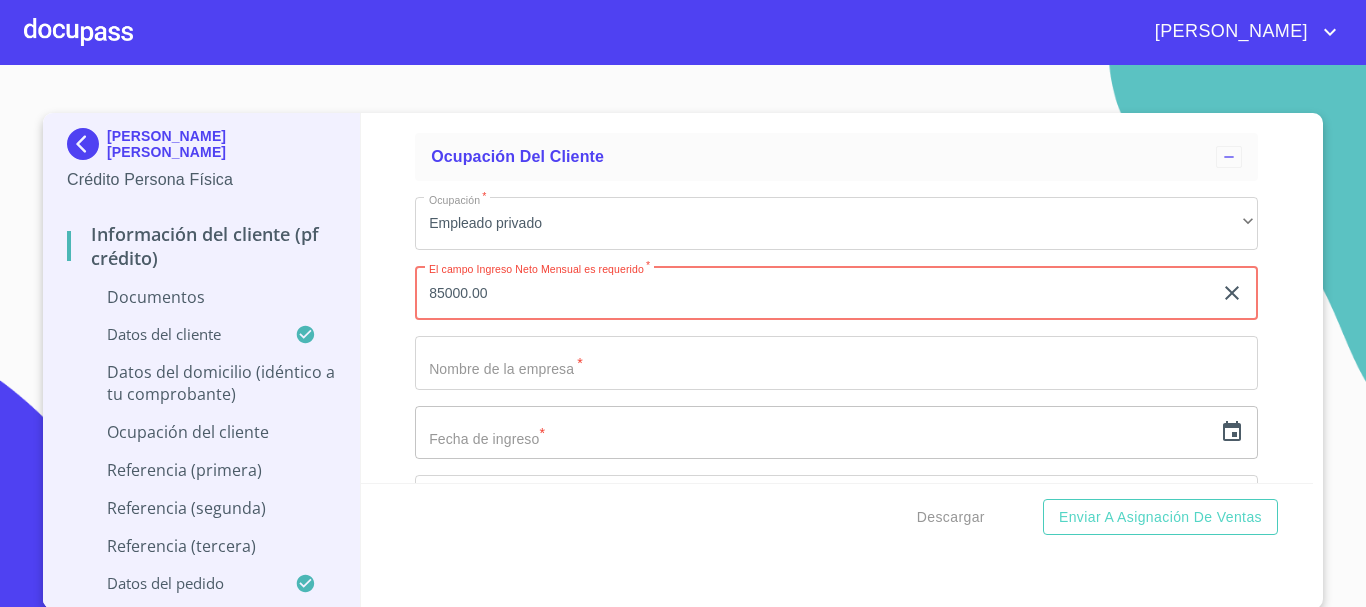 click on "85000.00" at bounding box center [813, 293] 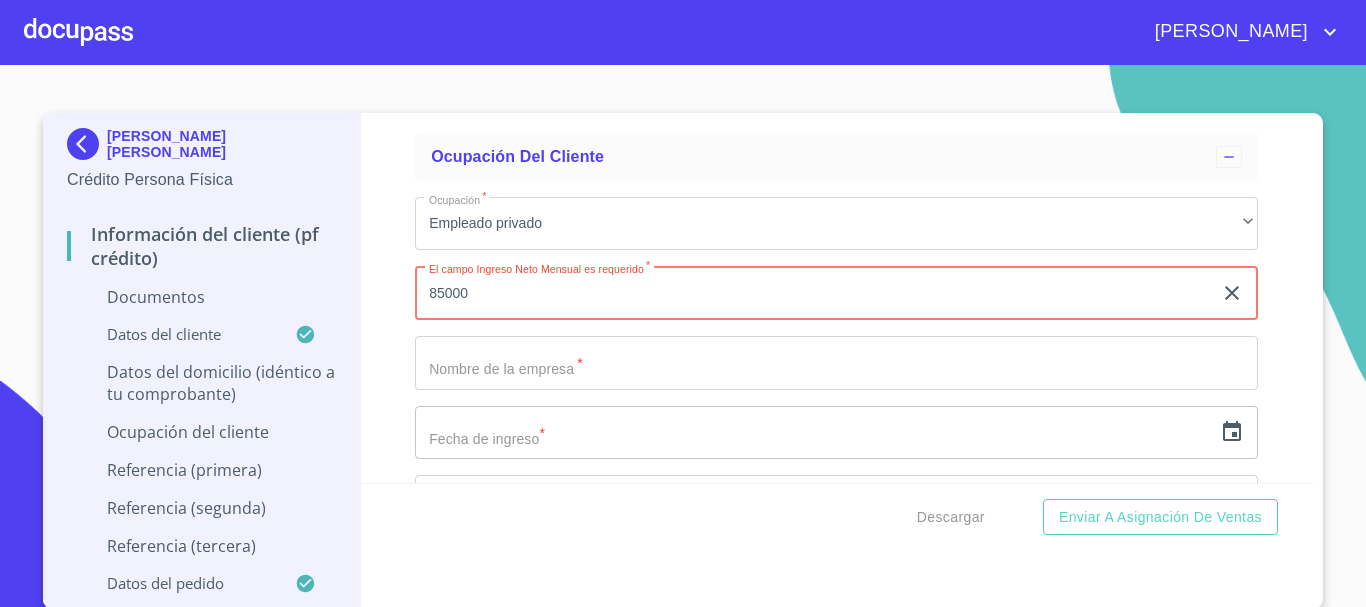 click on "85000" at bounding box center [813, 293] 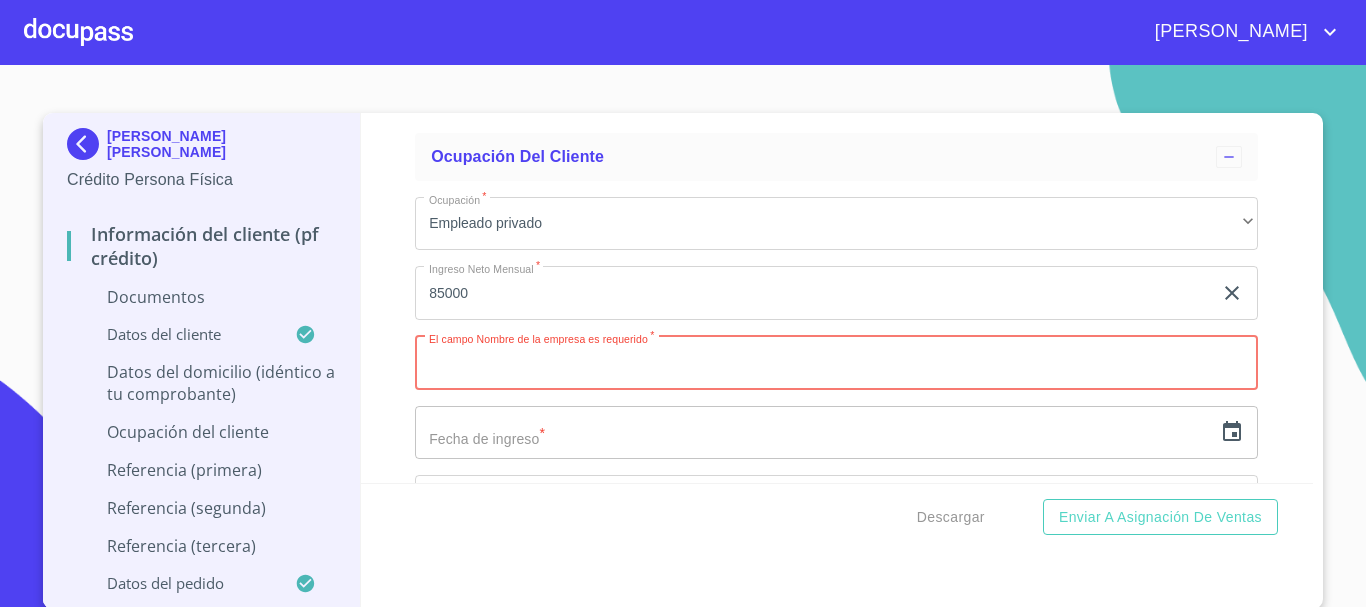 click on "Apellido Paterno   *" at bounding box center [836, 363] 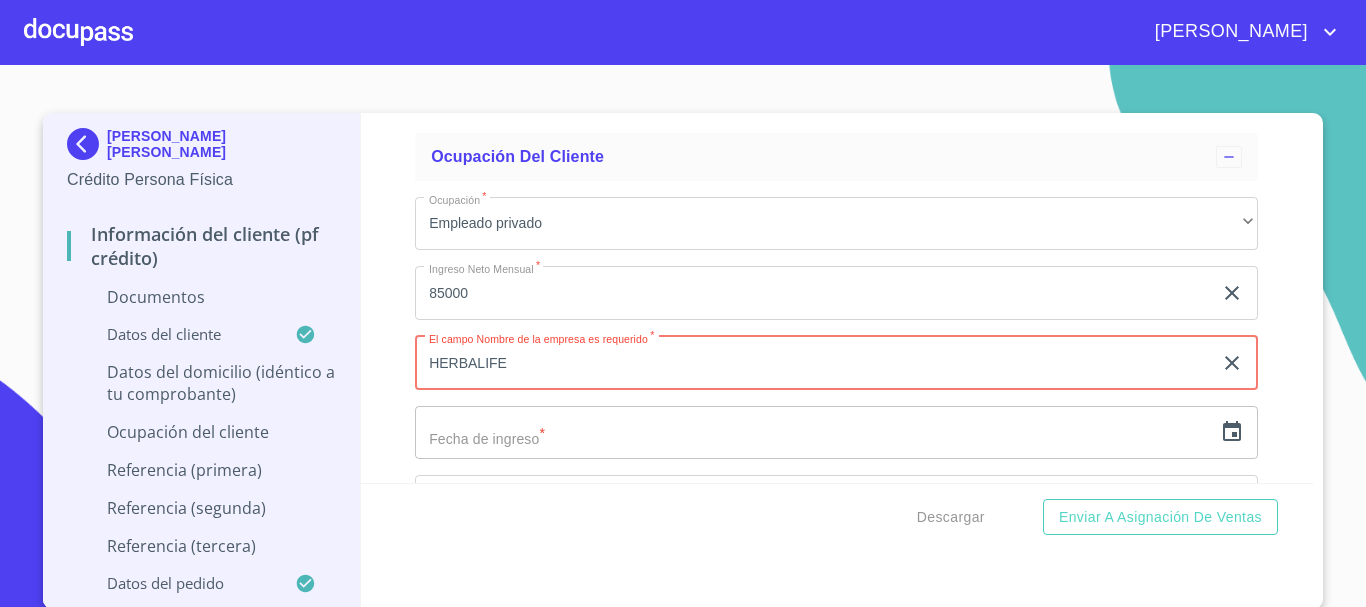 scroll, scrollTop: 2300, scrollLeft: 0, axis: vertical 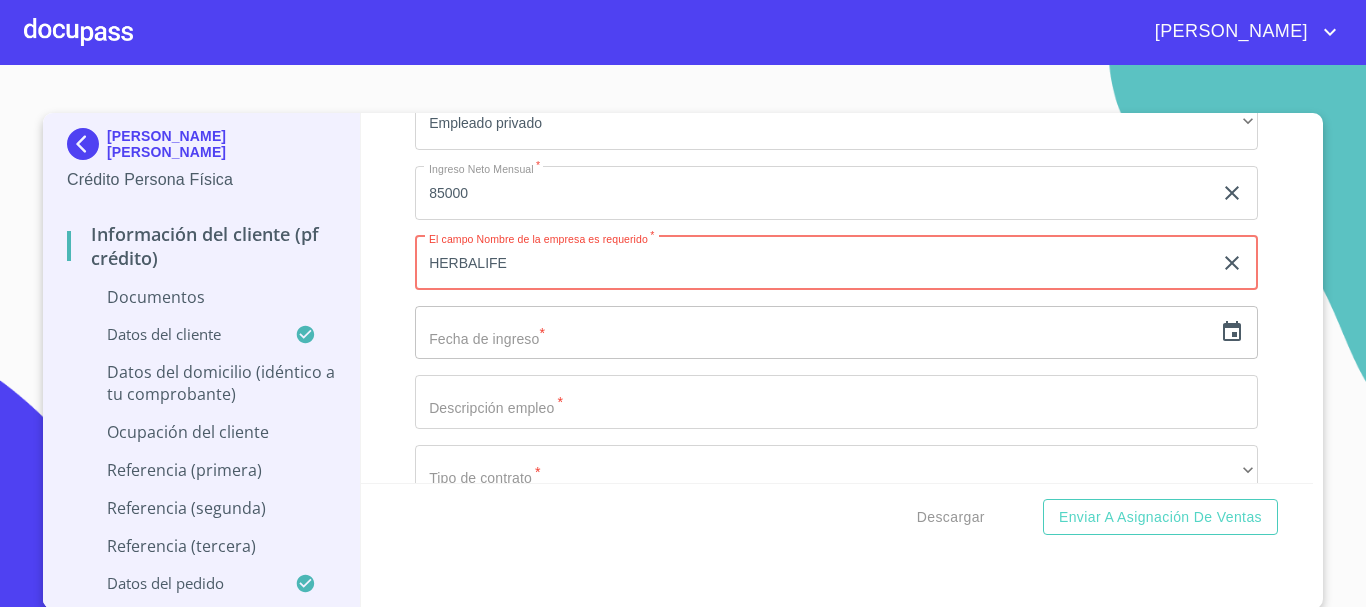 type on "HERBALIFE" 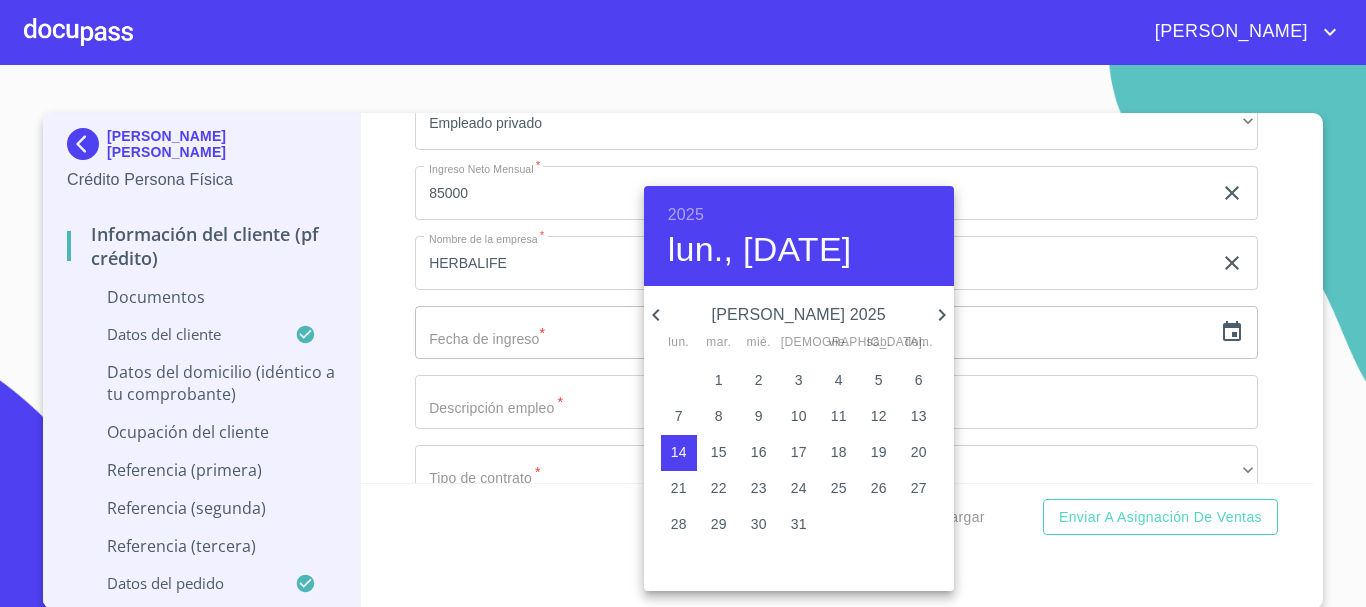 click on "2025" at bounding box center [686, 215] 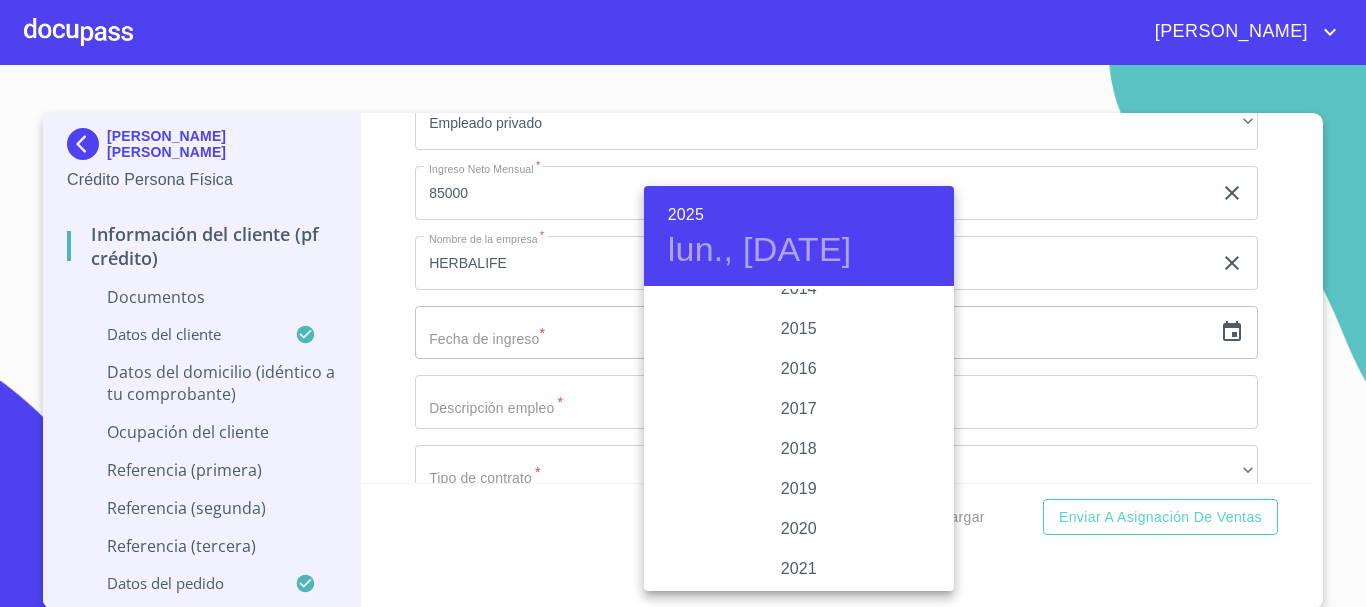 scroll, scrollTop: 3480, scrollLeft: 0, axis: vertical 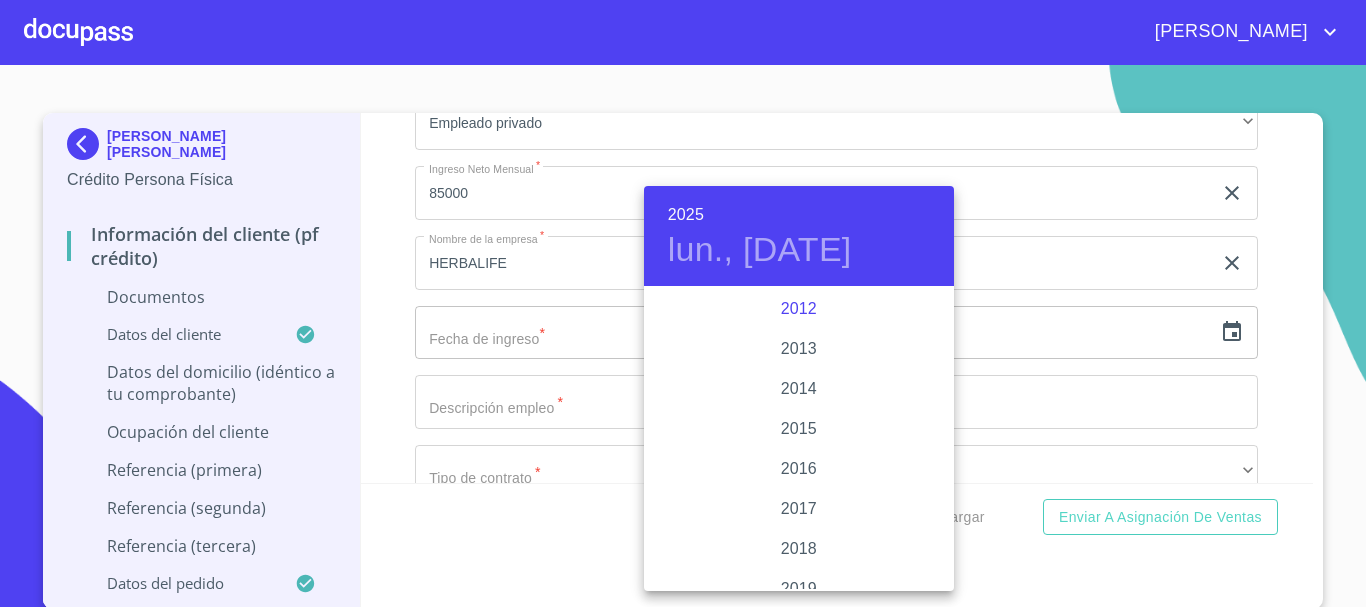 click on "2012" at bounding box center [799, 309] 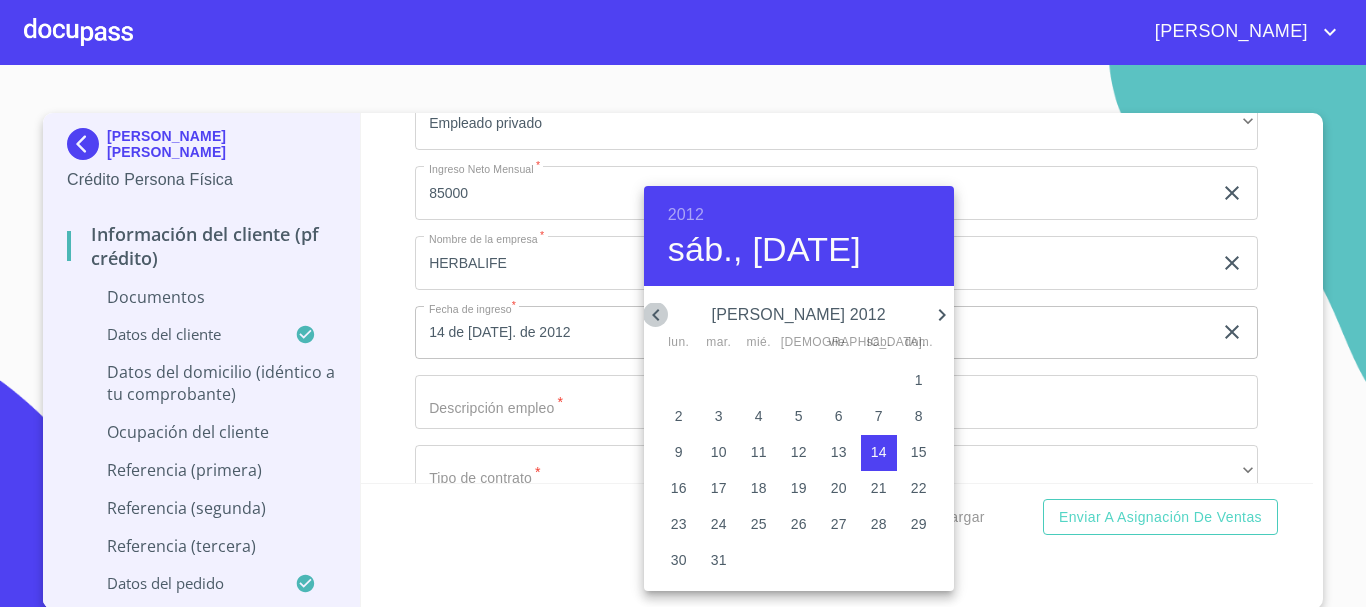 click 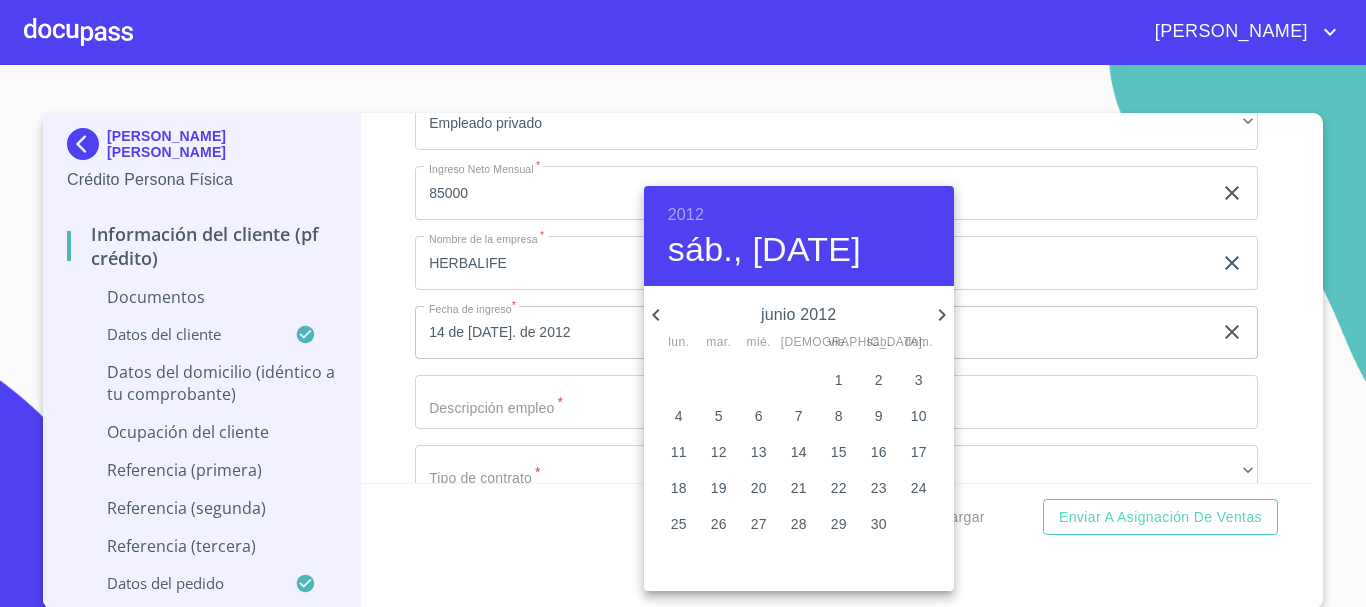 click 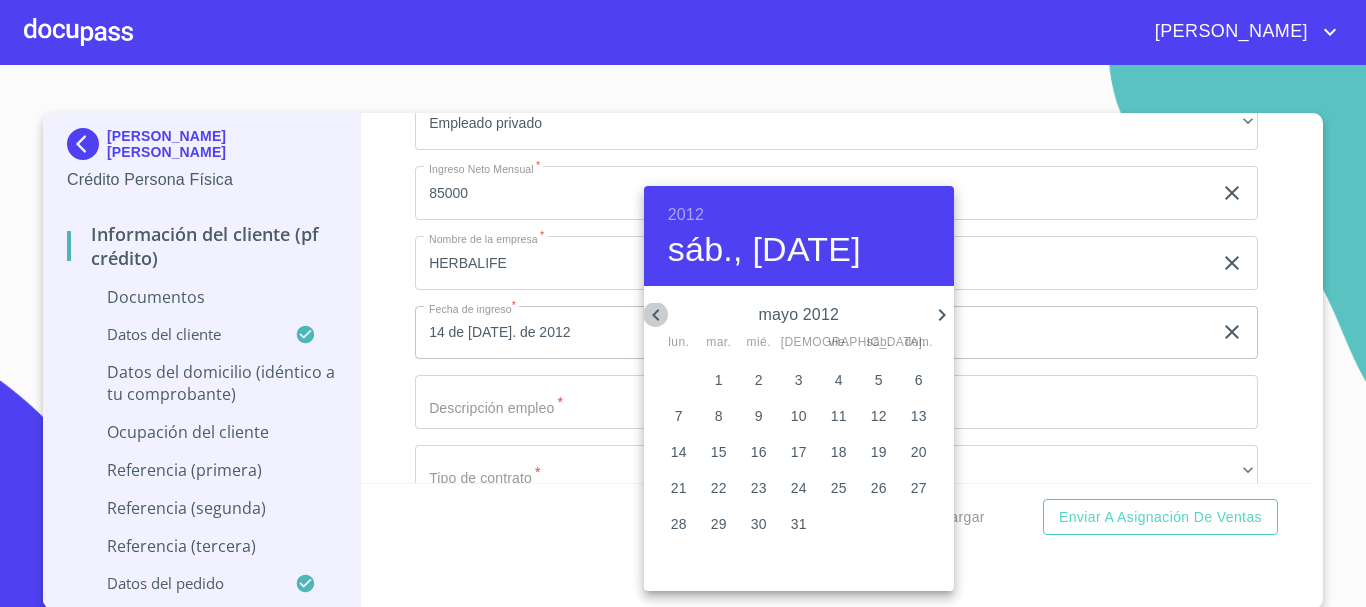 click 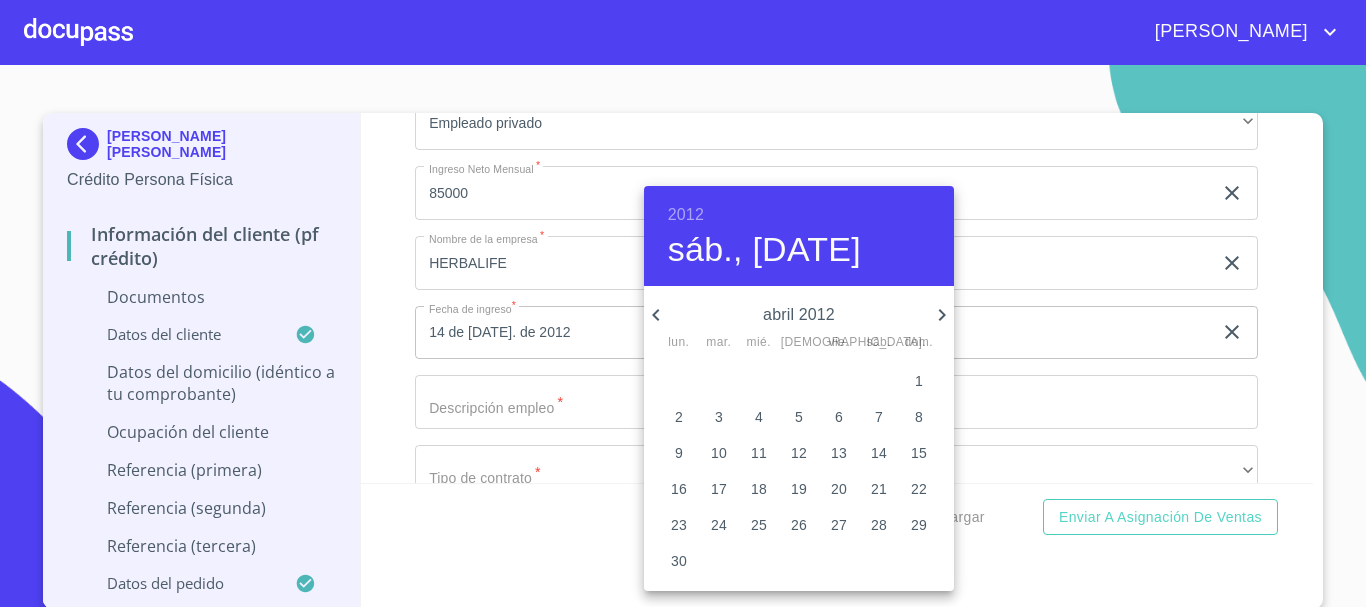 click 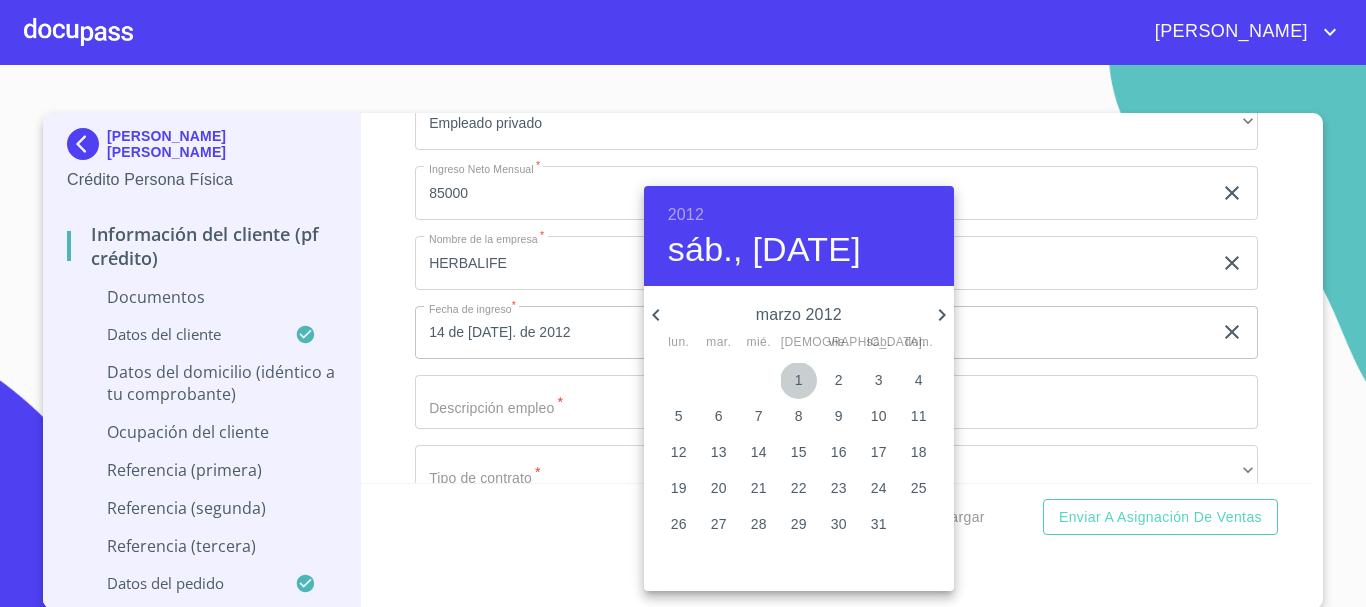 click on "1" at bounding box center [799, 380] 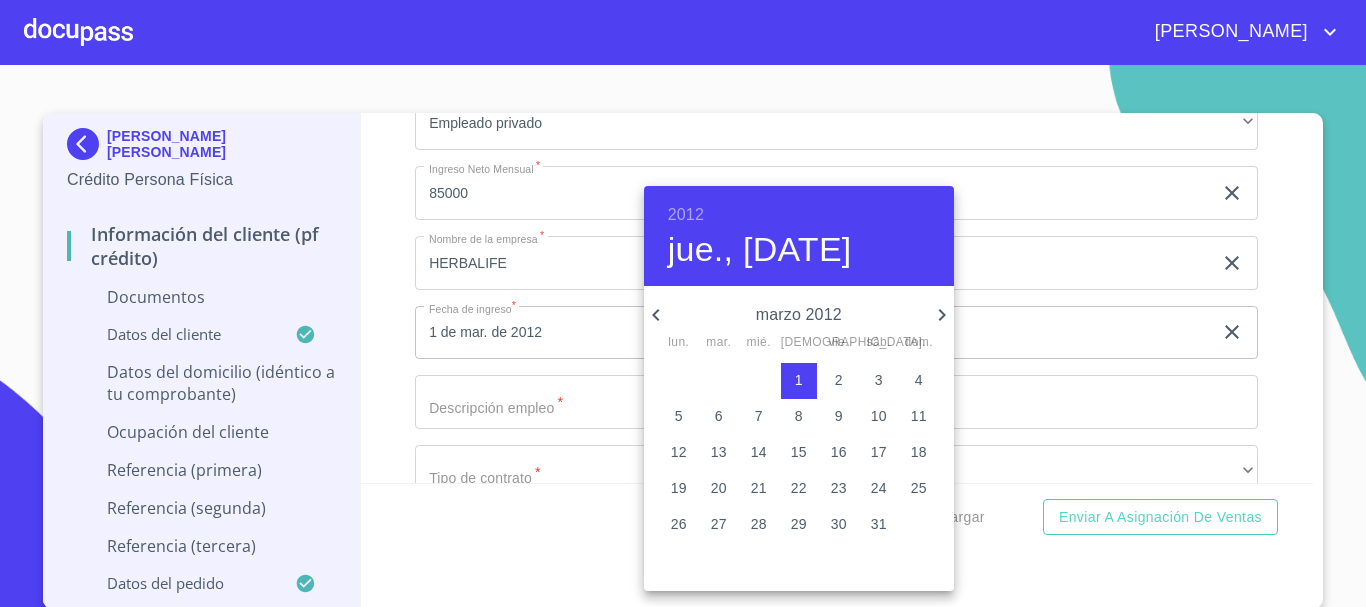 click at bounding box center (683, 303) 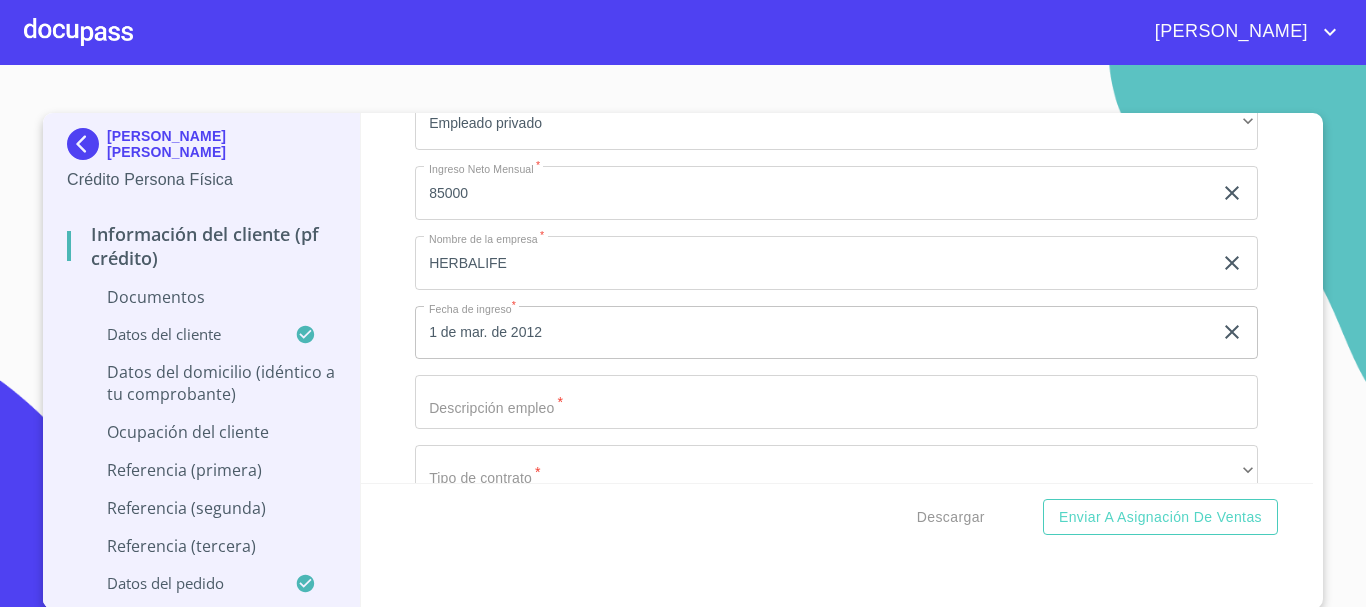 click on "Información del cliente (PF crédito)   Documentos Datos del cliente Apellido [PERSON_NAME]   * [PERSON_NAME] ​ Apellido Materno   * [PERSON_NAME] ​ Primer nombre   * [PERSON_NAME] ​ [PERSON_NAME] Nombre ORLANDO ​ Fecha de nacimiento * 5 de oct. de [DEMOGRAPHIC_DATA] ​ Nacionalidad   * Mexicana ​ País de nacimiento   * [GEOGRAPHIC_DATA] ​ Estado de nacimiento   * Sonora ​ CURP   * LACD881005HSRRMV01 ​ RFC   * LACD881005AP2 ​ Sexo   * M ​ MXN Celular   * [PHONE_NUMBER] ​ ID de Identificación 2583424310 ​ Estado Civil Estado Civil   * [PERSON_NAME] ​ Datos del domicilio (idéntico a tu comprobante) Domicilio completo (Calle, Av. o Vía)   * CAMINO REAL A COLIMA ​ No. Exterior   * 445 ​ No. Interior 228 ​ El campo Entre [PERSON_NAME] del domicilio particular es requerido   * ​ País de residencia   * [GEOGRAPHIC_DATA] ​ Estado   * [GEOGRAPHIC_DATA] ​ Delegación/Municipio   * [GEOGRAPHIC_DATA] ​ [GEOGRAPHIC_DATA] o Urbanización   * [PERSON_NAME] RESIDENCIAL ​ C.P.   * 45602 ​ Situación de vivienda   * Propia ​ Valor Aproximado   * ​" at bounding box center [837, 298] 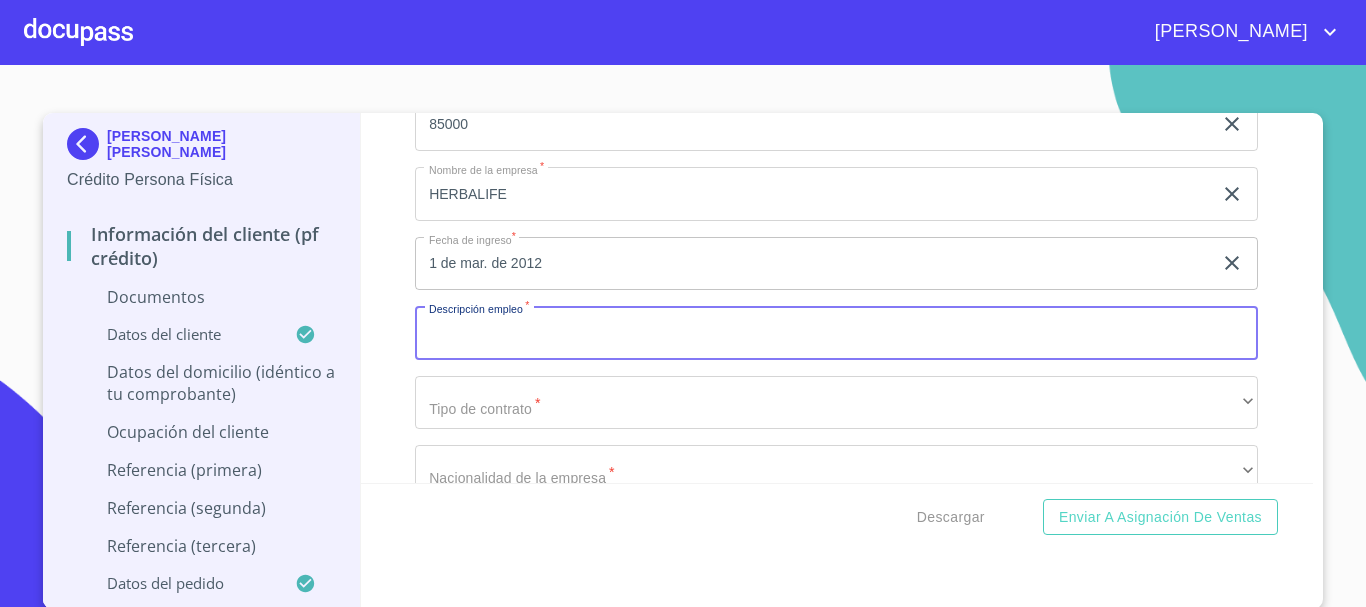 scroll, scrollTop: 2400, scrollLeft: 0, axis: vertical 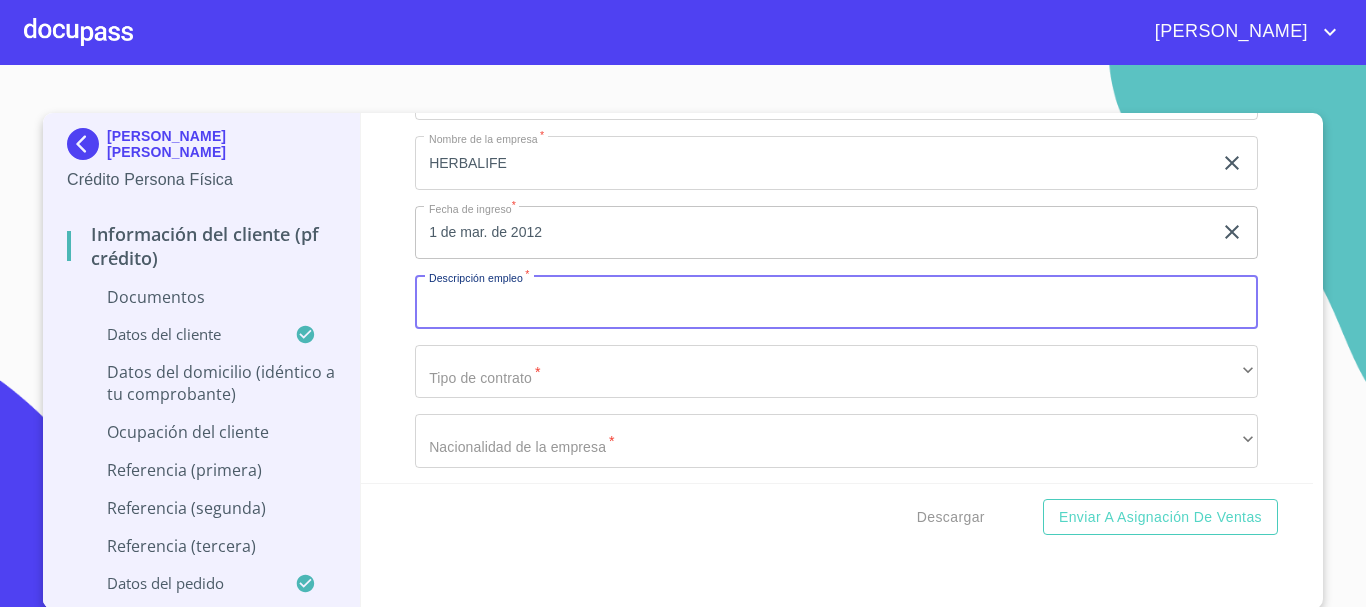 type on "E" 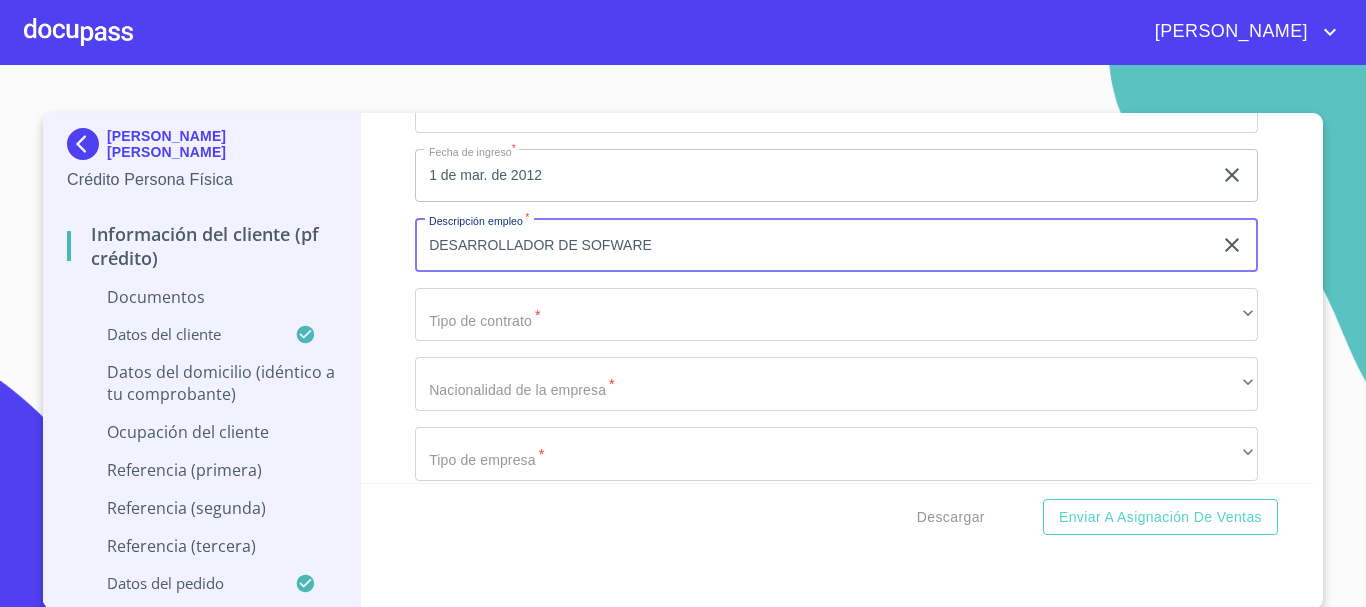 scroll, scrollTop: 2500, scrollLeft: 0, axis: vertical 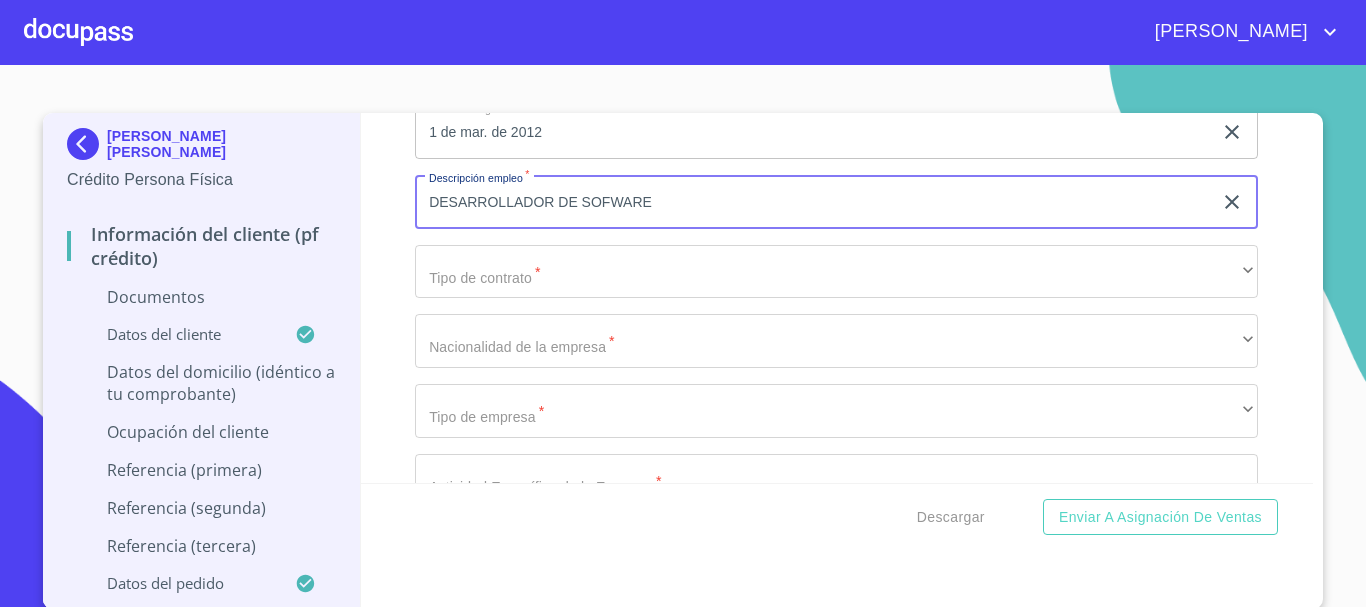 type on "DESARROLLADOR DE SOFWARE" 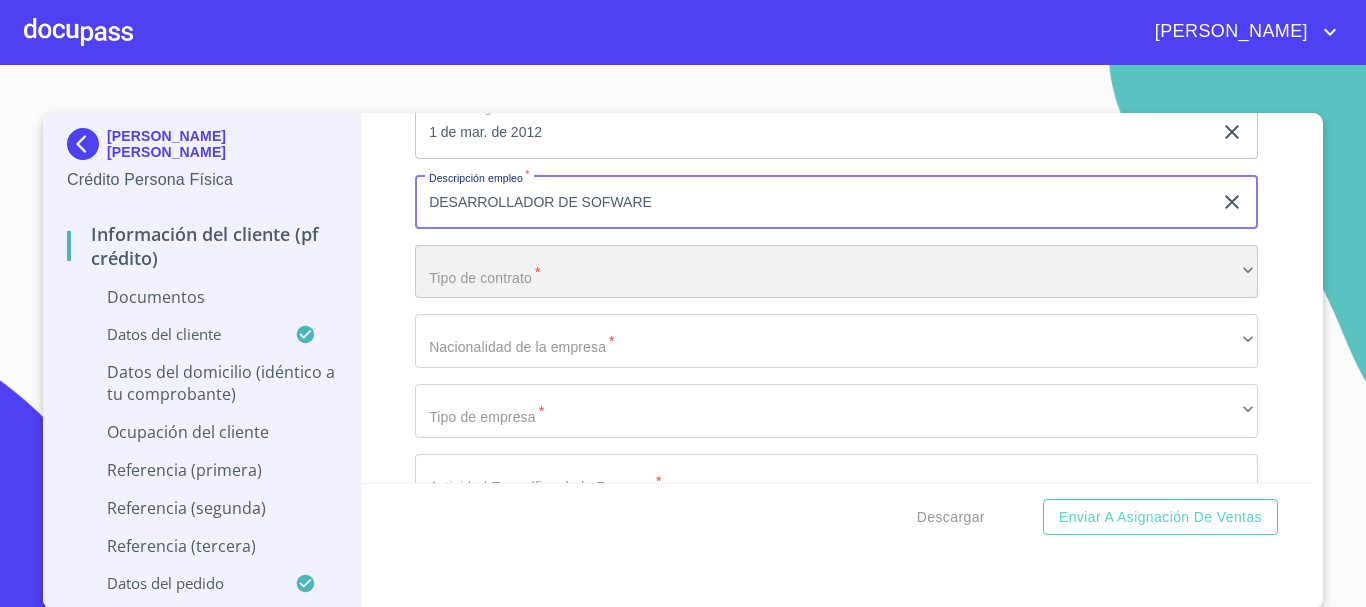 click on "​" at bounding box center [836, 272] 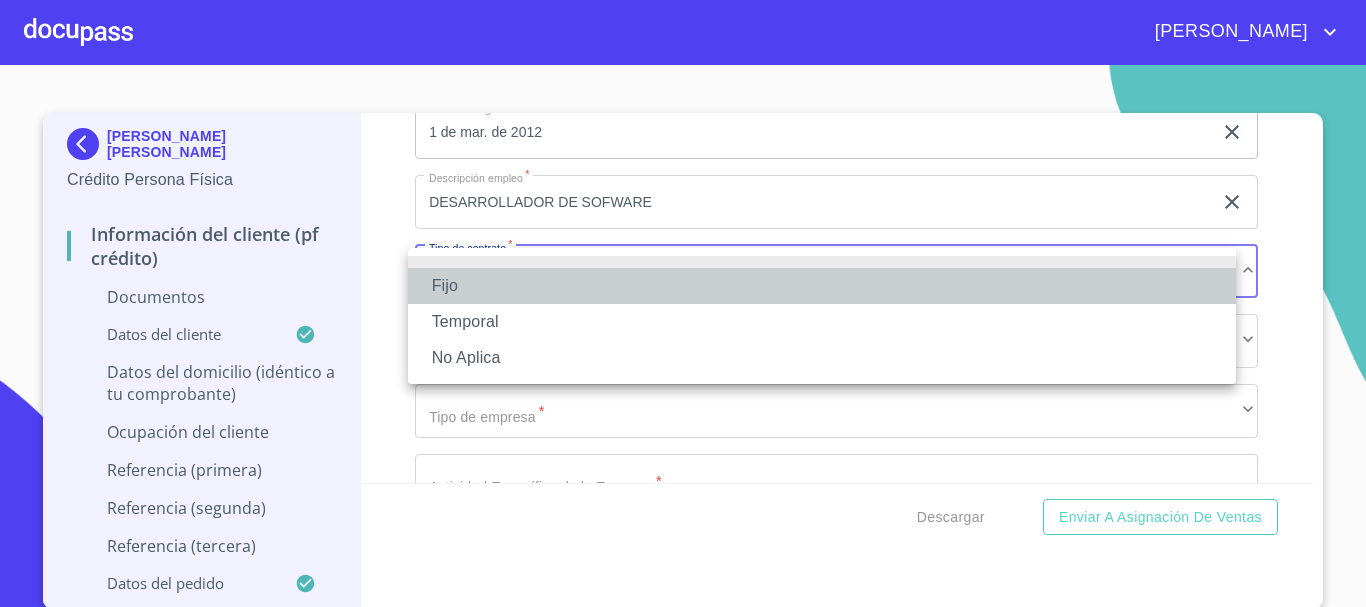 click on "Fijo" at bounding box center [822, 286] 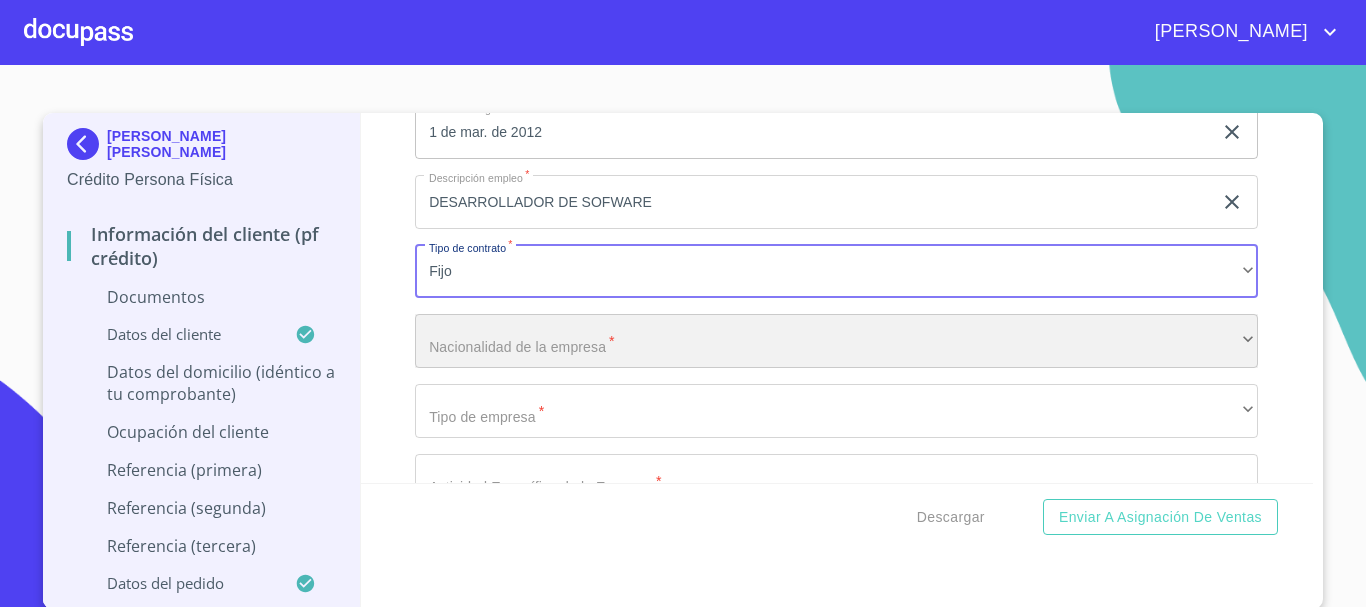 click on "​" at bounding box center (836, 341) 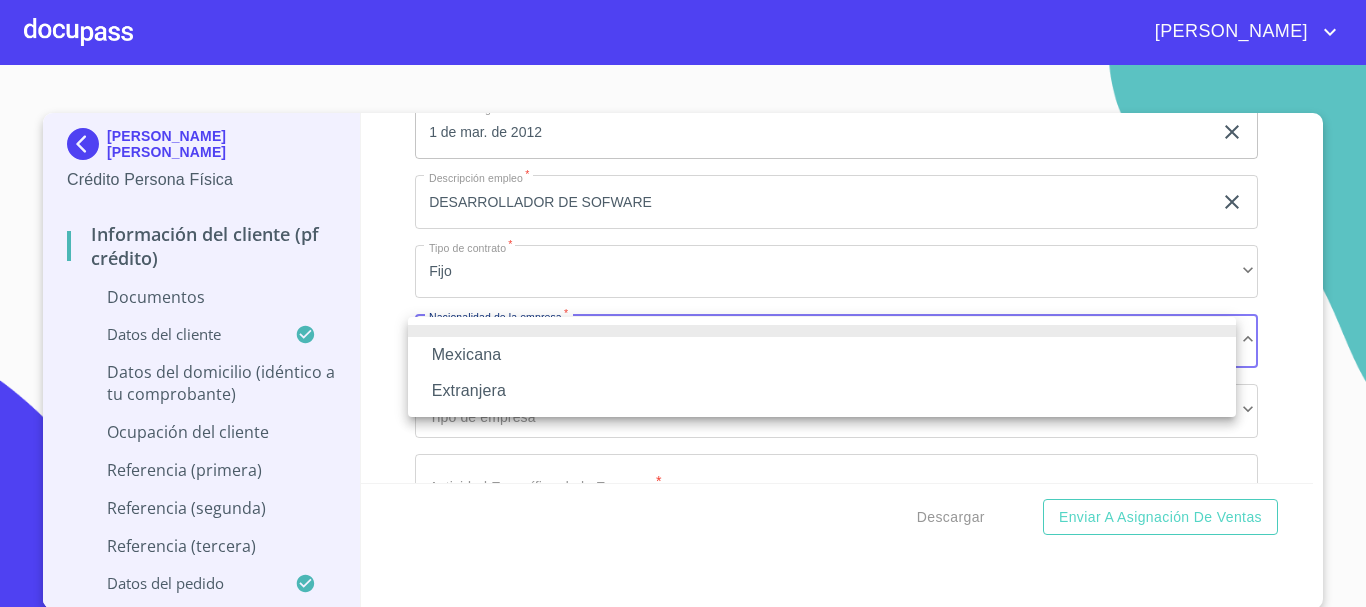 click on "Mexicana" at bounding box center (822, 355) 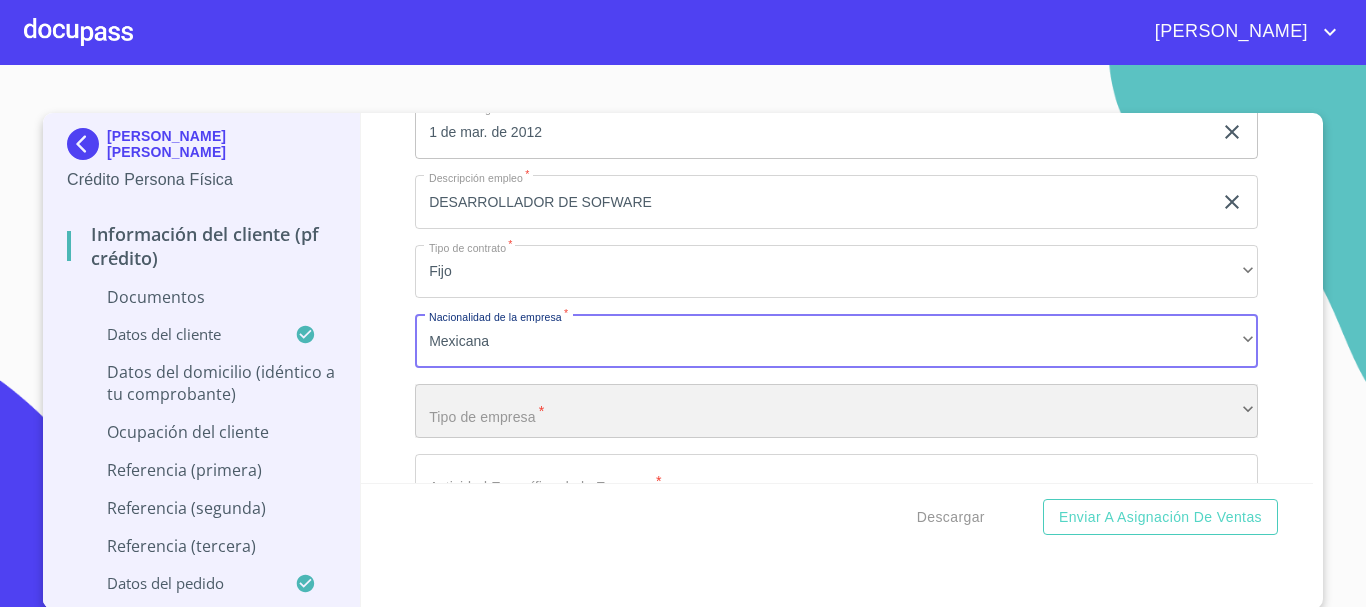 click on "​" at bounding box center (836, 411) 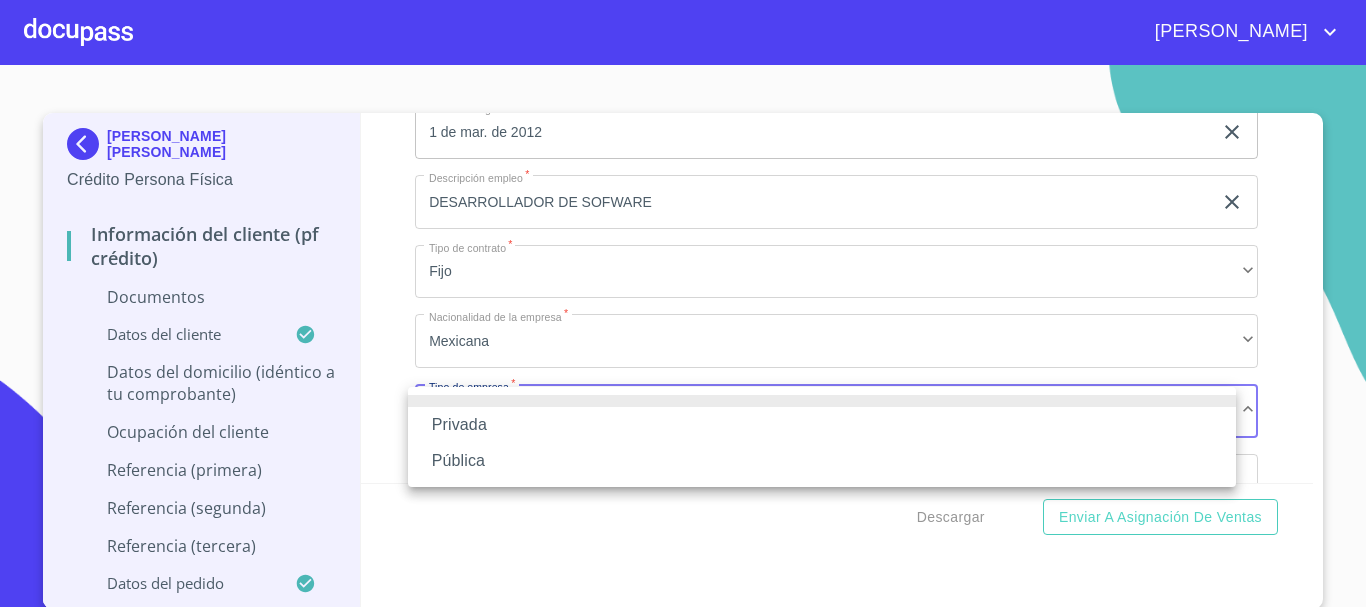 click on "Privada" at bounding box center (822, 425) 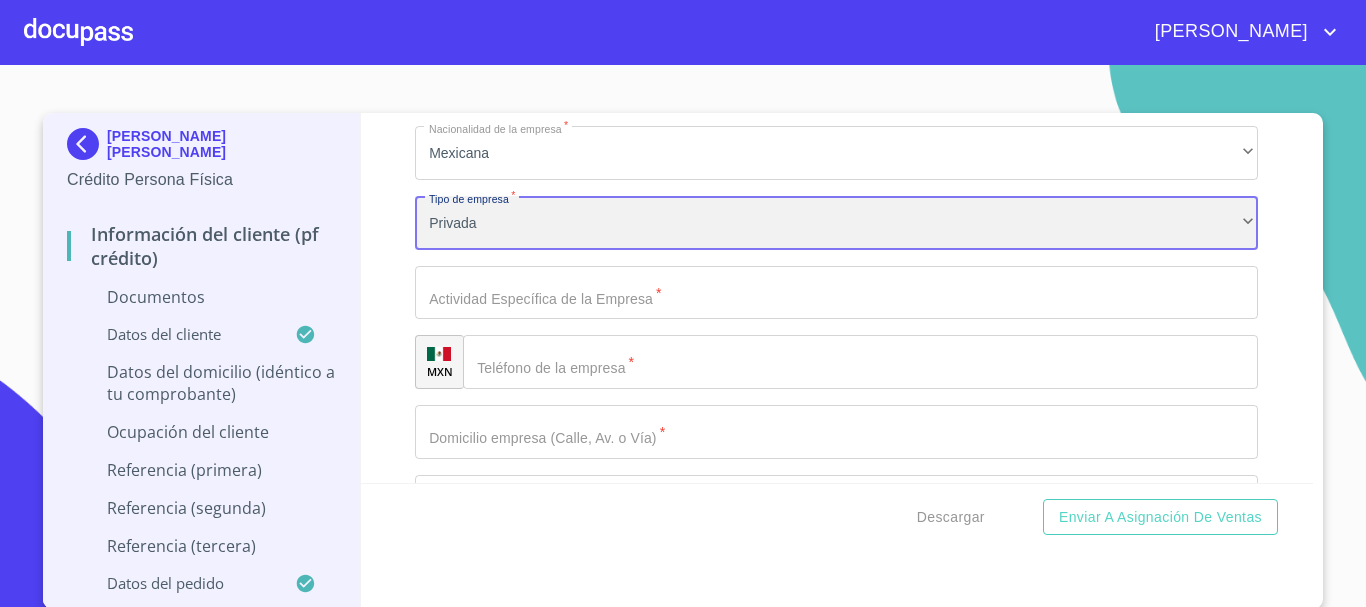 scroll, scrollTop: 2700, scrollLeft: 0, axis: vertical 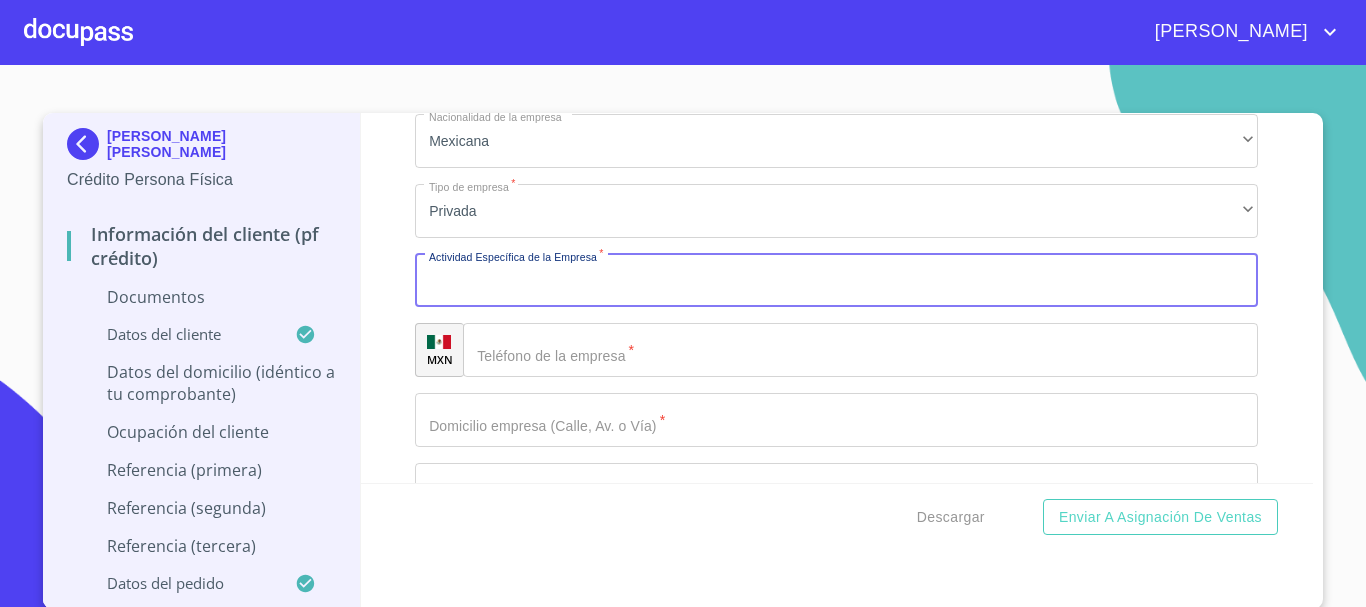 click on "Apellido Paterno   *" at bounding box center [836, 281] 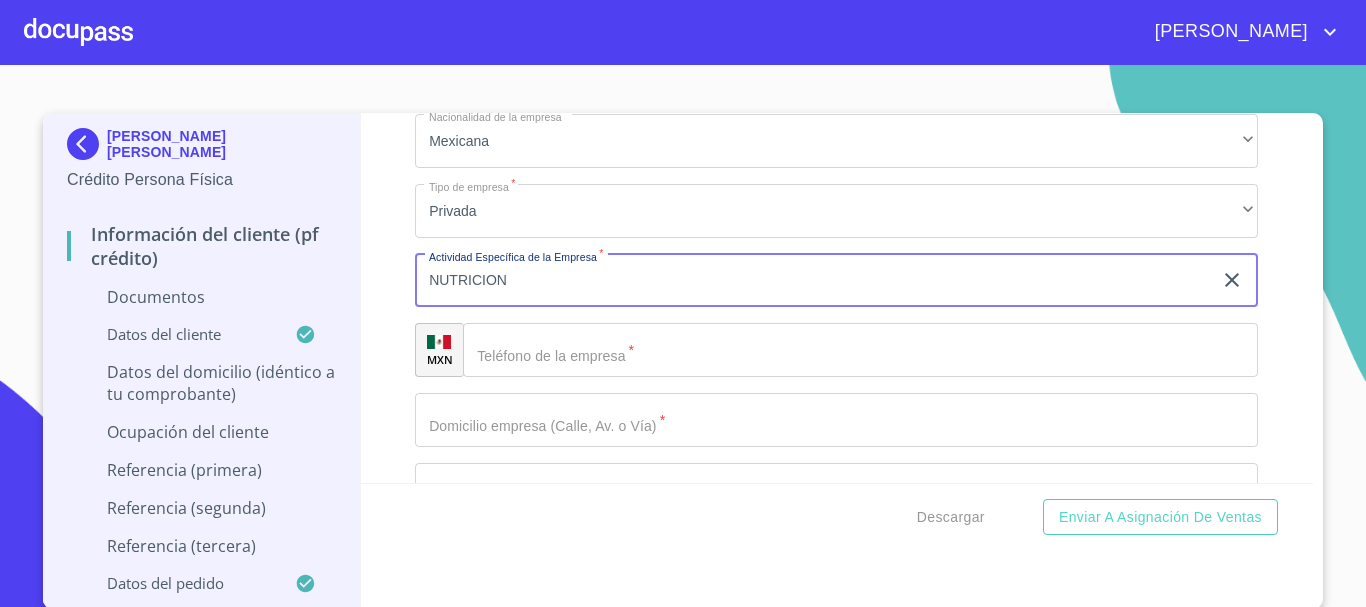 type on "NUTRICION" 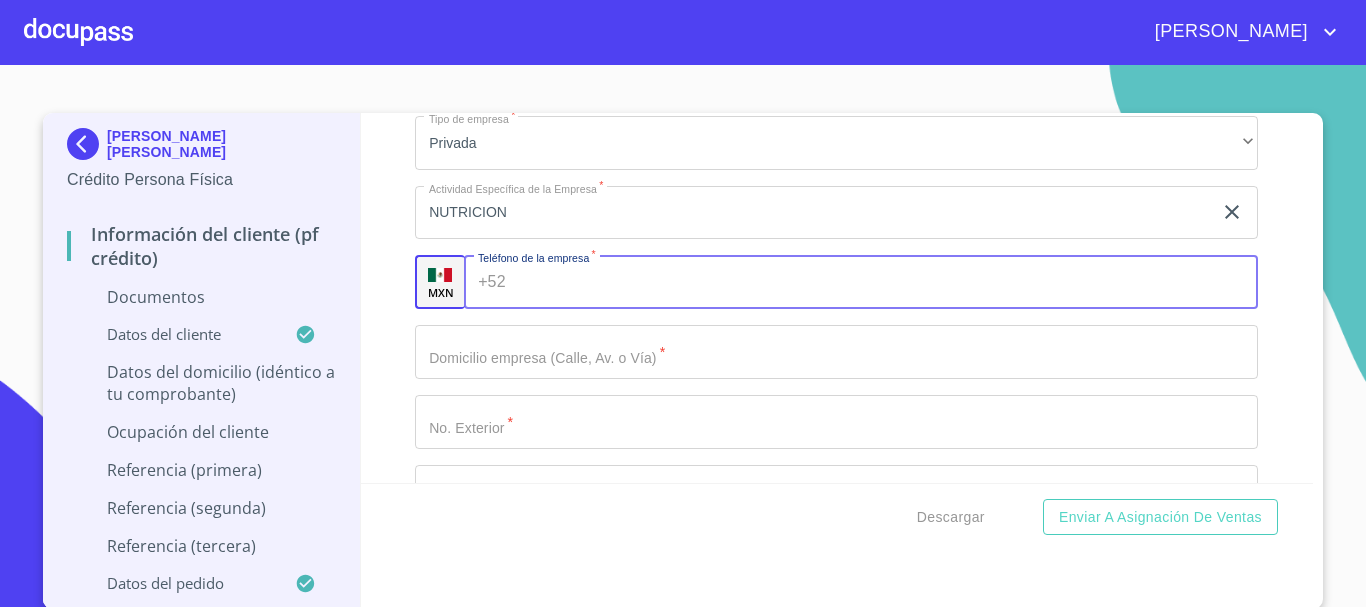 scroll, scrollTop: 2800, scrollLeft: 0, axis: vertical 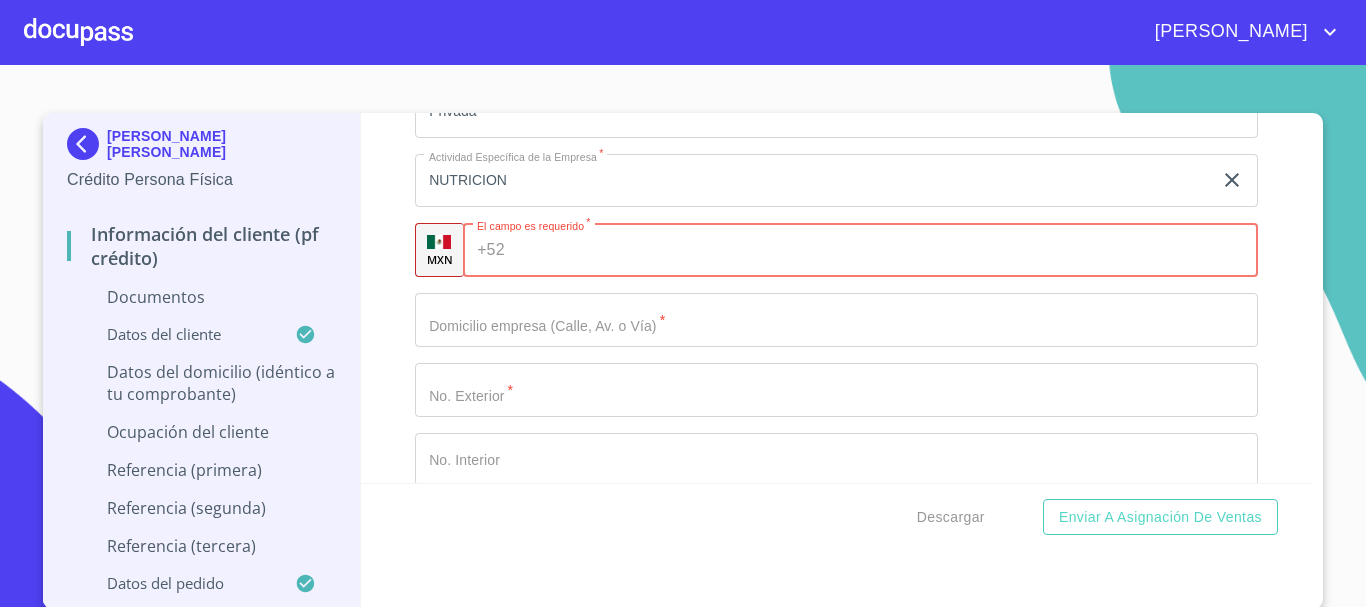 click on "Apellido Paterno   *" at bounding box center [813, -2427] 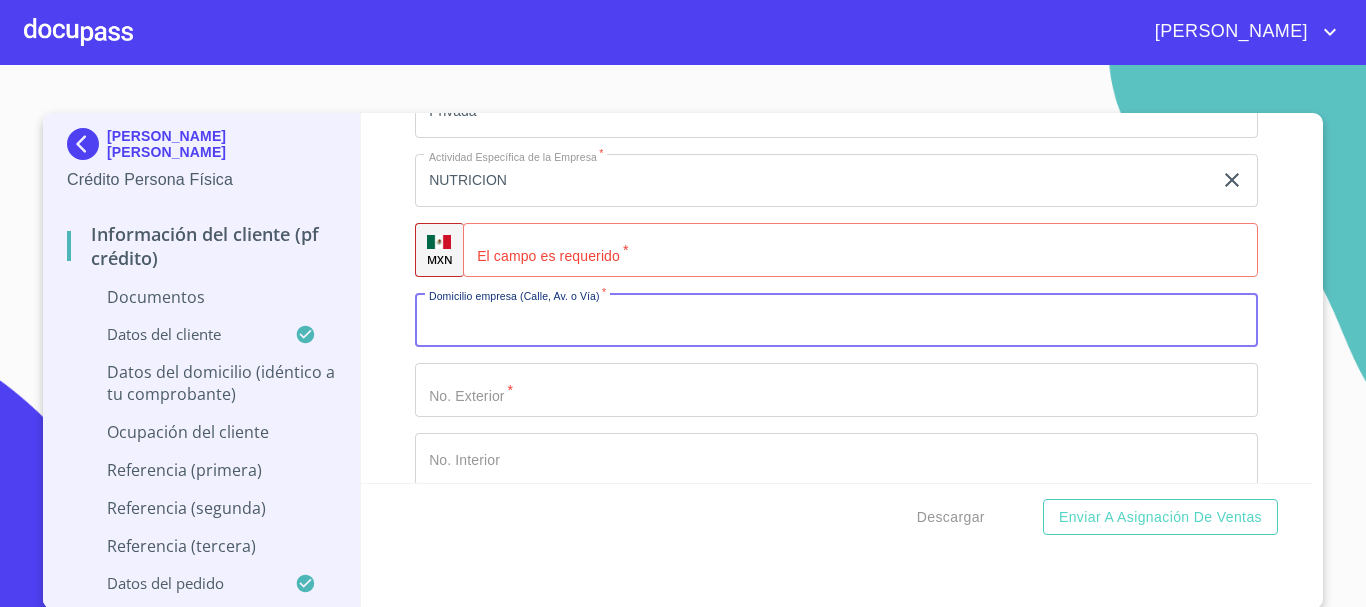 paste on "Interior 1-A [GEOGRAPHIC_DATA]" 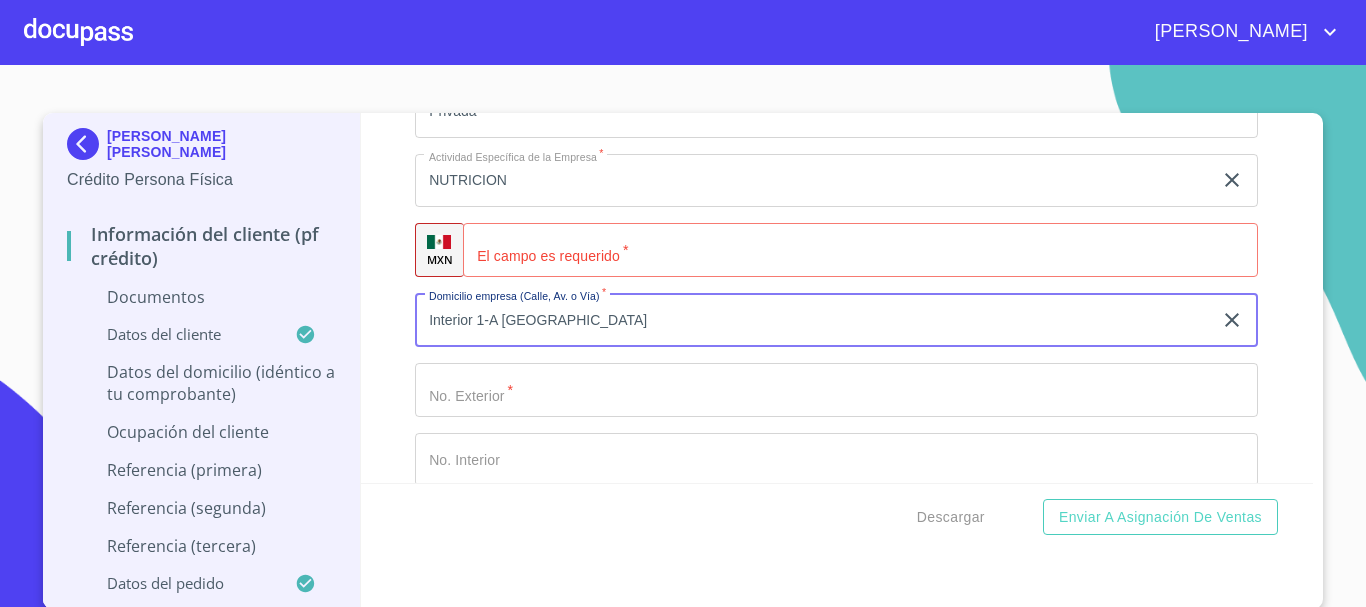 type on "Interior 1-A [GEOGRAPHIC_DATA]" 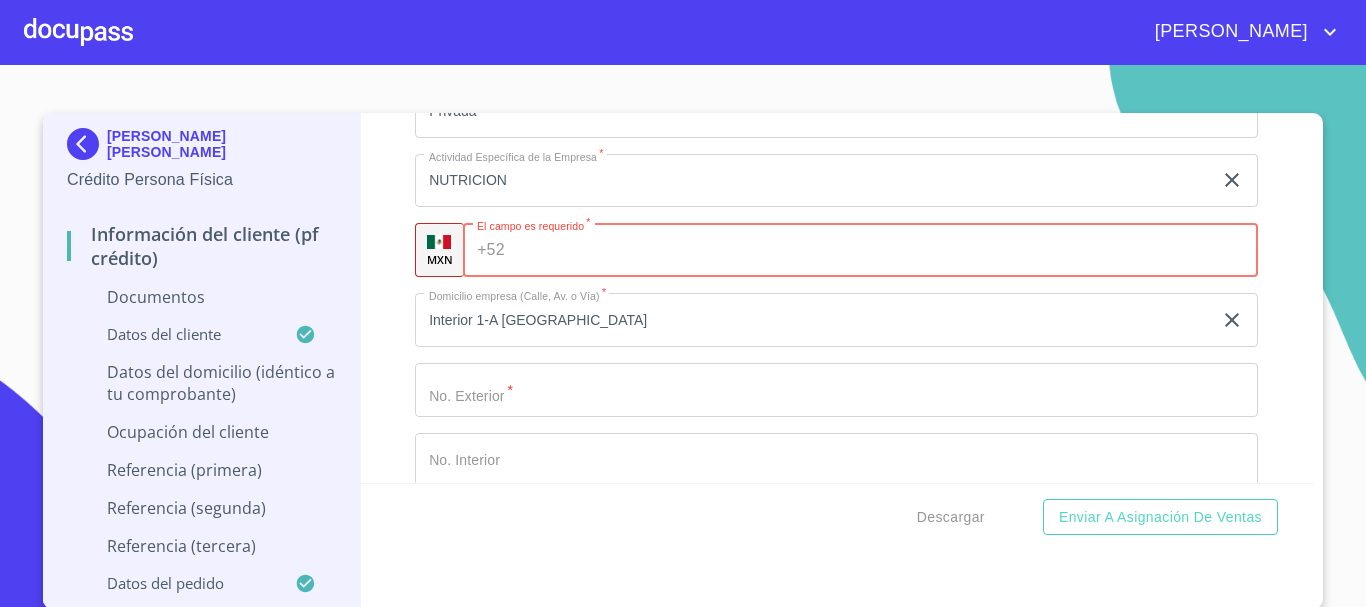paste on "[PHONE_NUMBER]" 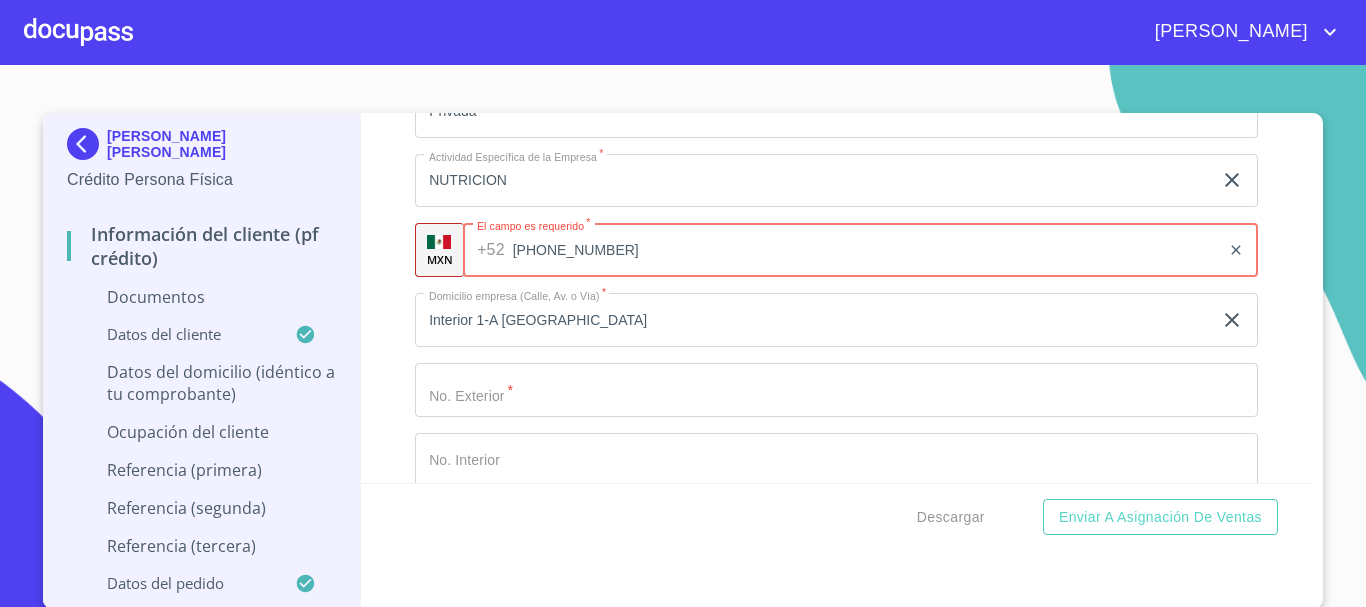 type on "[PHONE_NUMBER]" 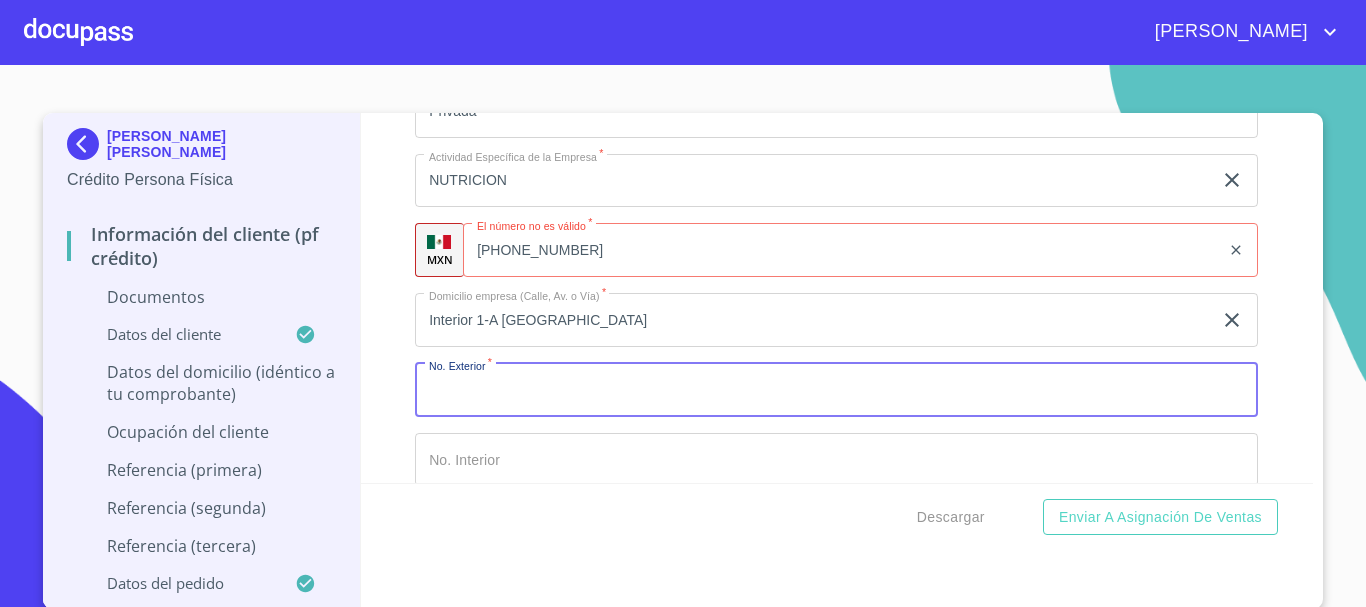 click on "Apellido Paterno   *" at bounding box center [836, 390] 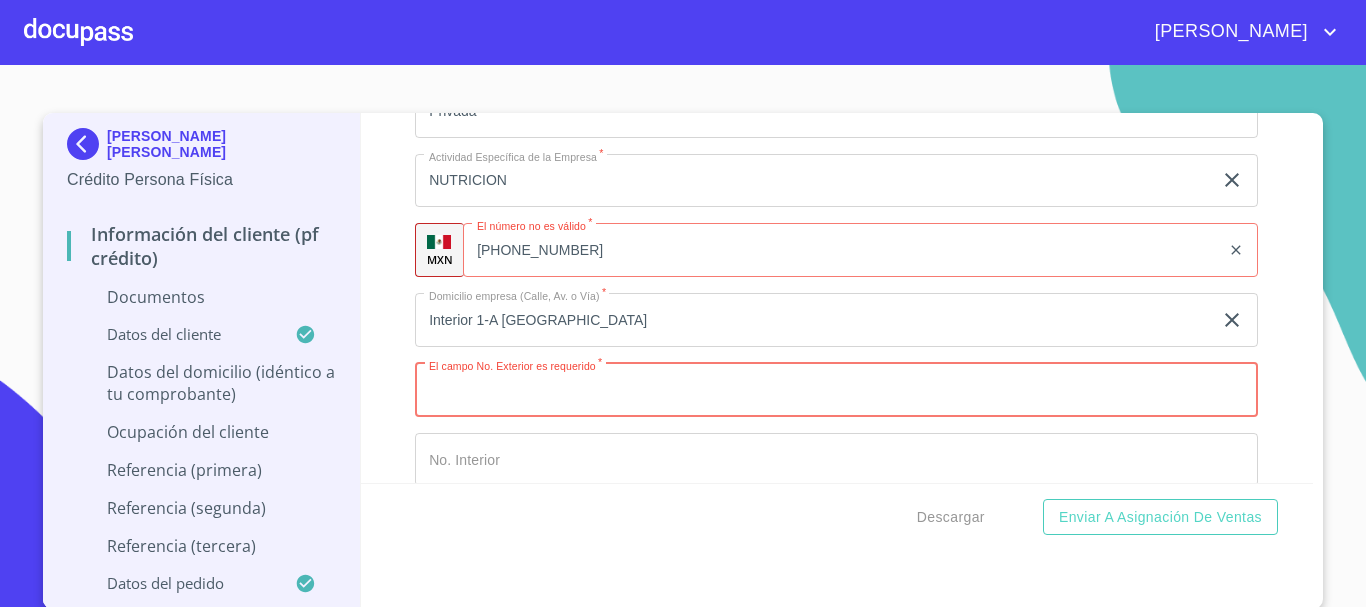 click on "Apellido Paterno   *" at bounding box center [836, 390] 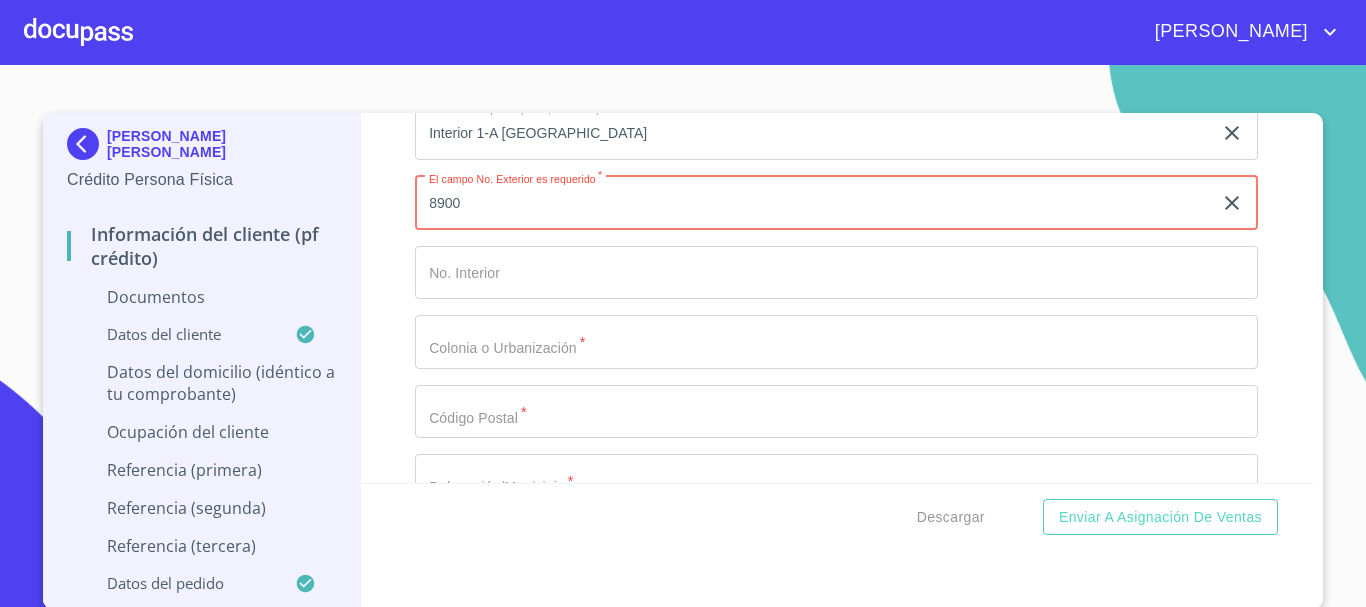 scroll, scrollTop: 3000, scrollLeft: 0, axis: vertical 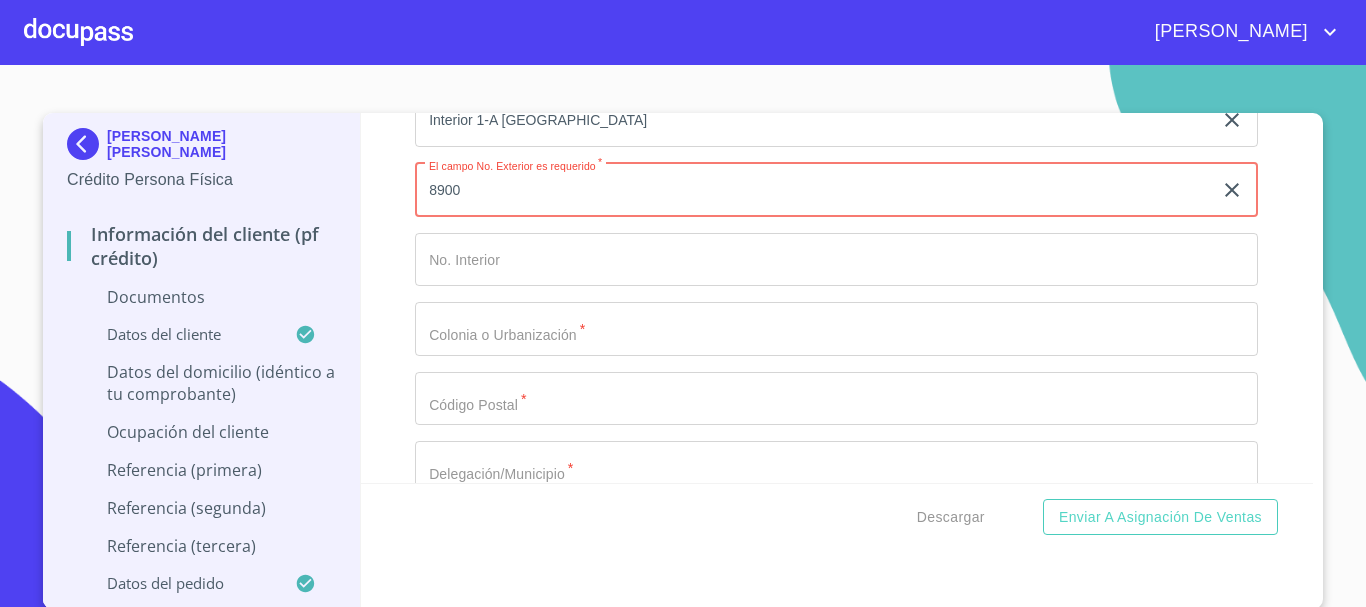 type on "8900" 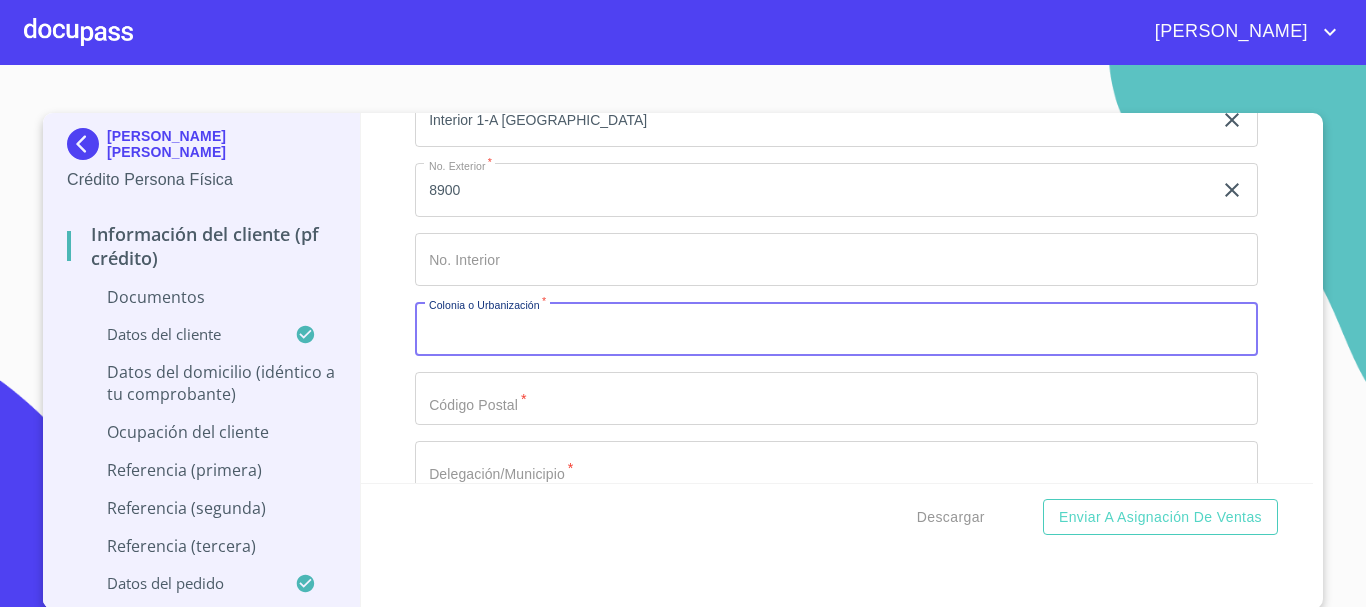 click on "Apellido Paterno   *" at bounding box center (813, -2627) 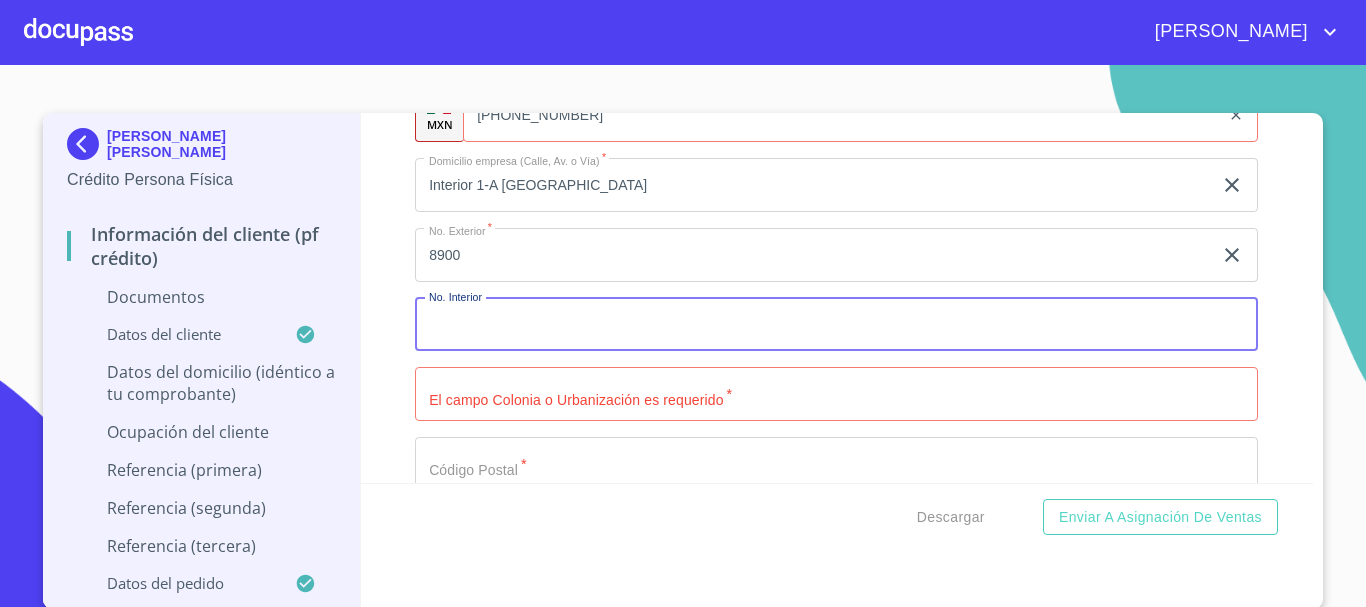 scroll, scrollTop: 2900, scrollLeft: 0, axis: vertical 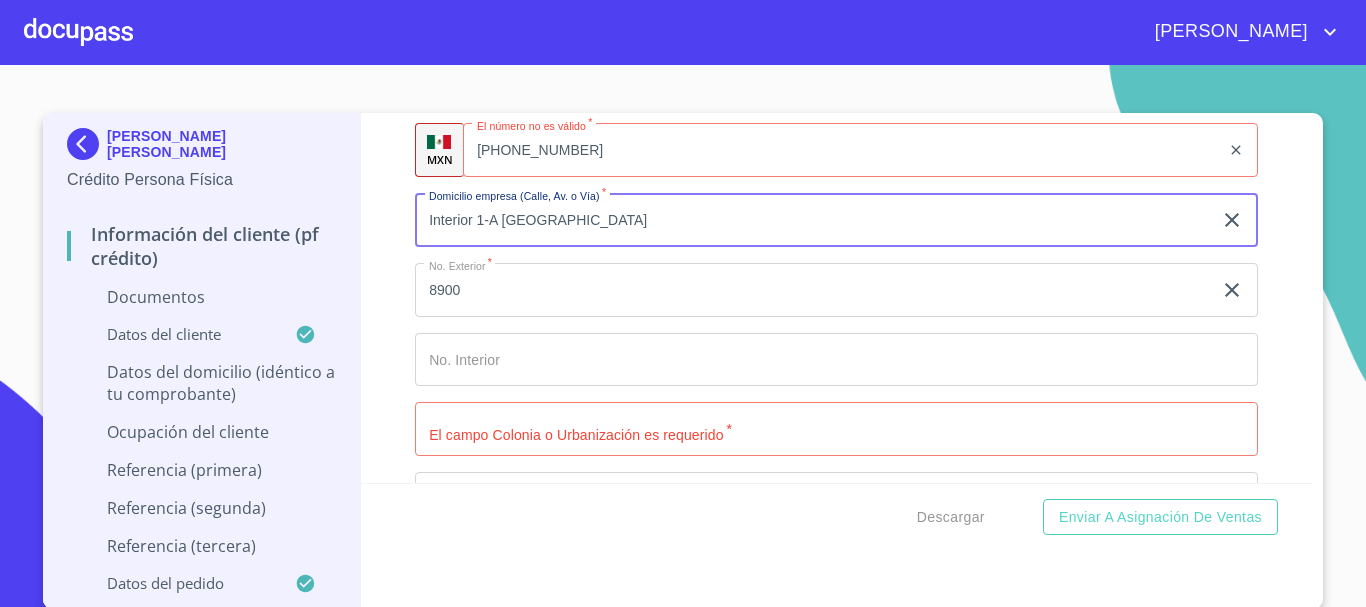 click on "Interior 1-A [GEOGRAPHIC_DATA]" at bounding box center [813, 220] 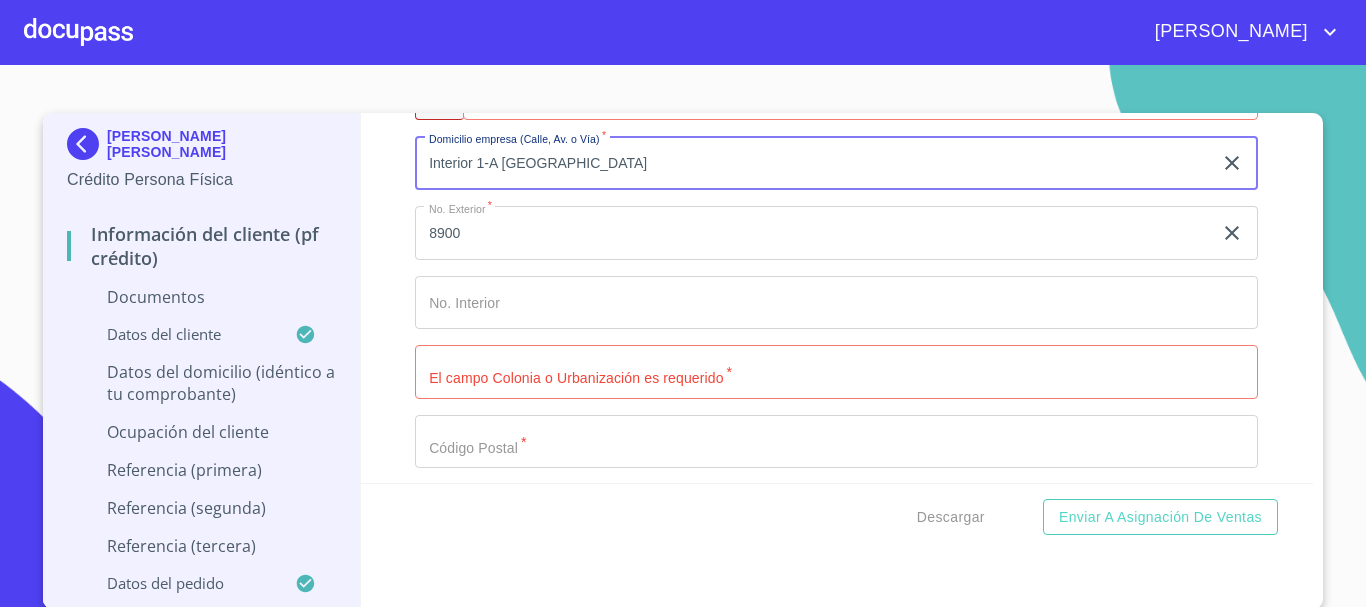 scroll, scrollTop: 3000, scrollLeft: 0, axis: vertical 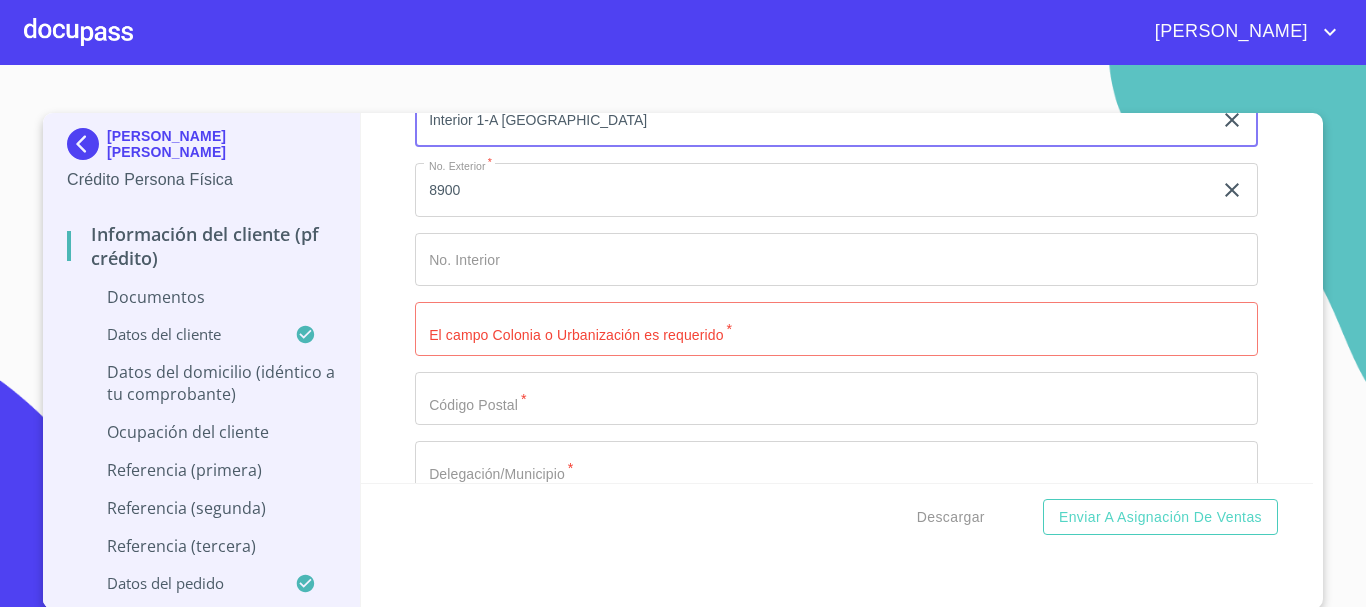click on "Apellido Paterno   *" at bounding box center (813, -2627) 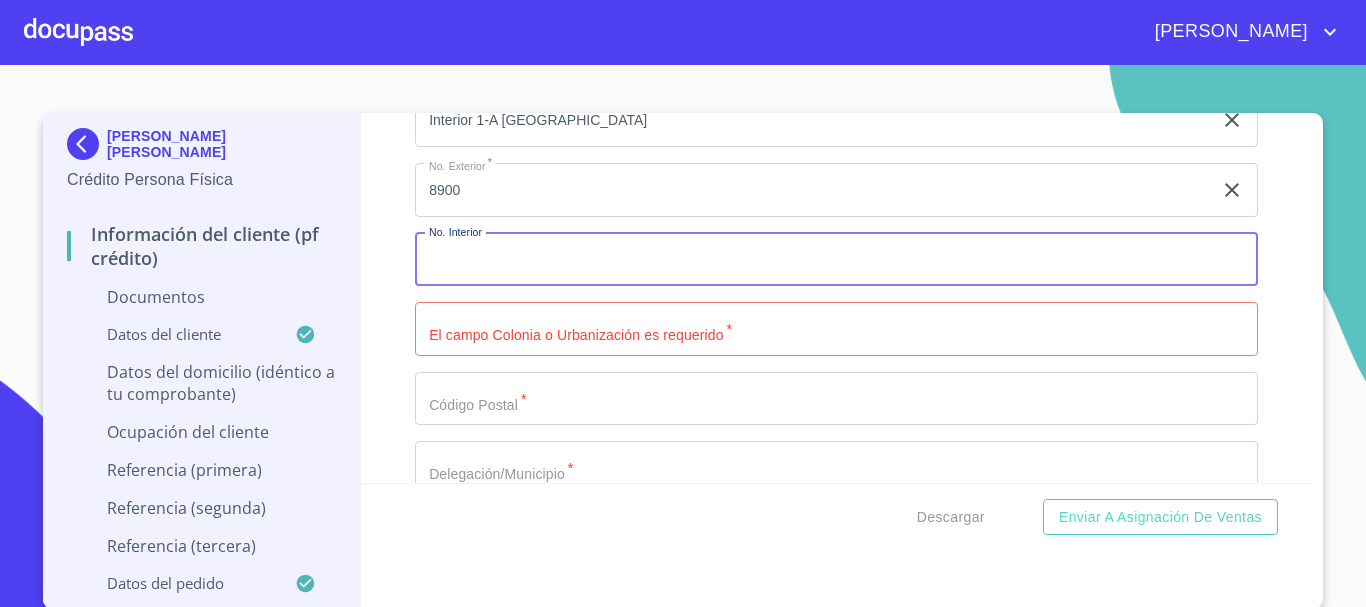 paste on "Interior 1-A" 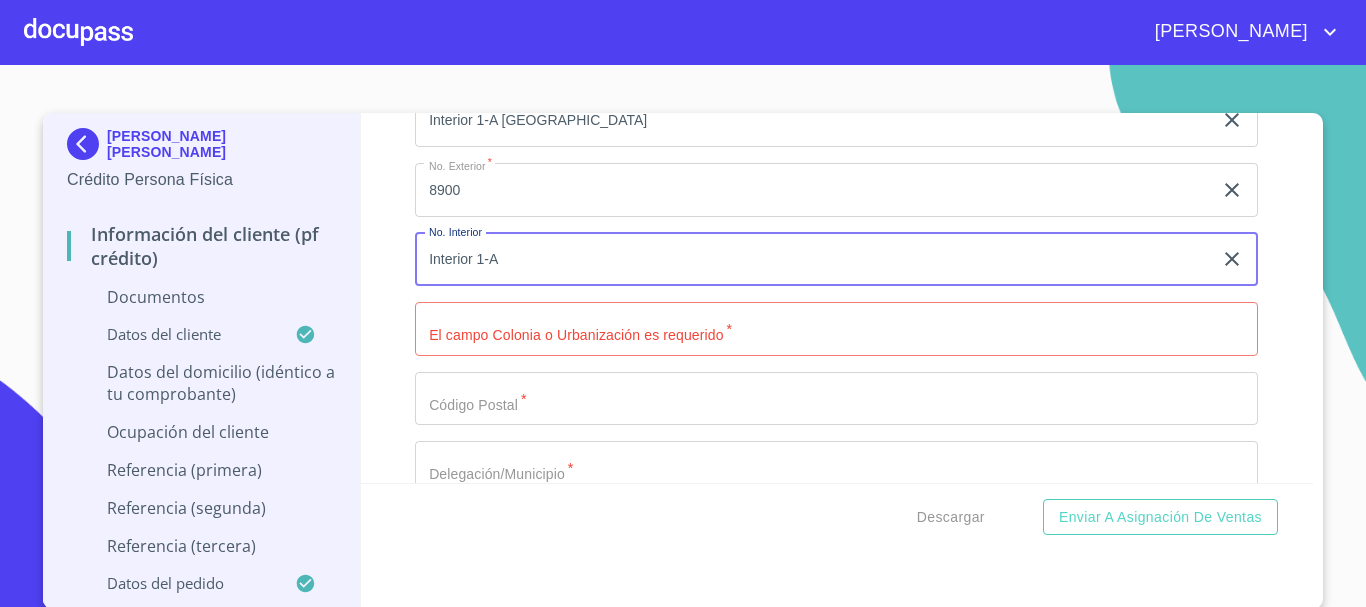type on "Interior 1-A" 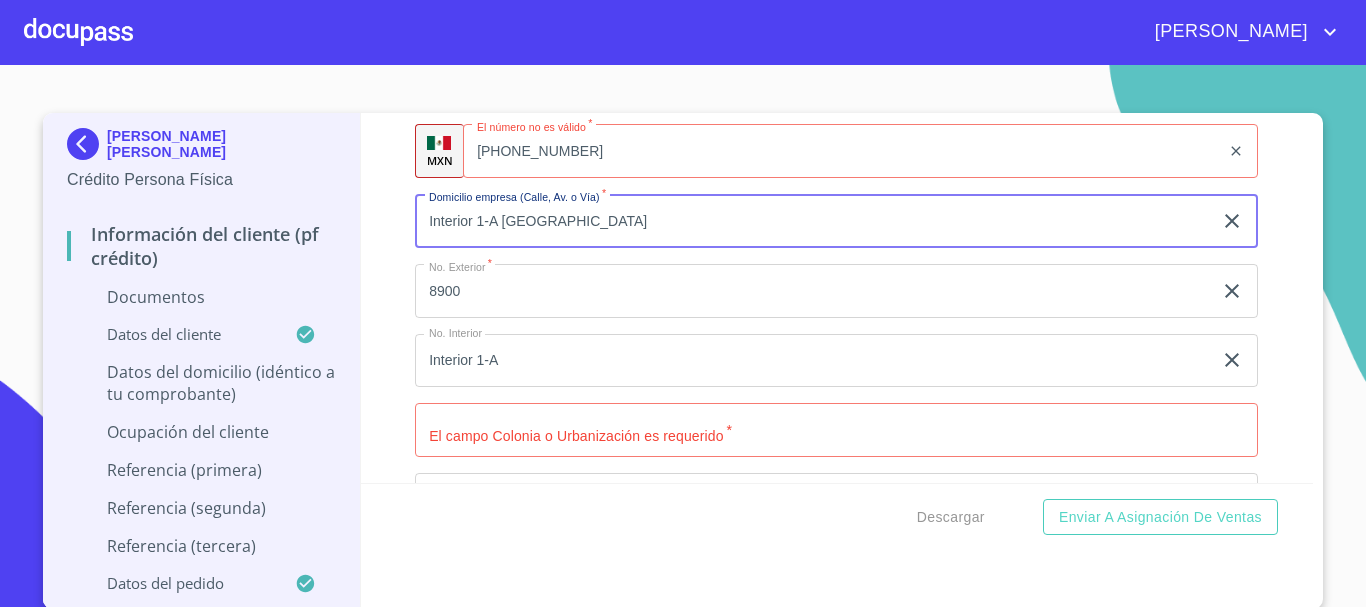 scroll, scrollTop: 2862, scrollLeft: 0, axis: vertical 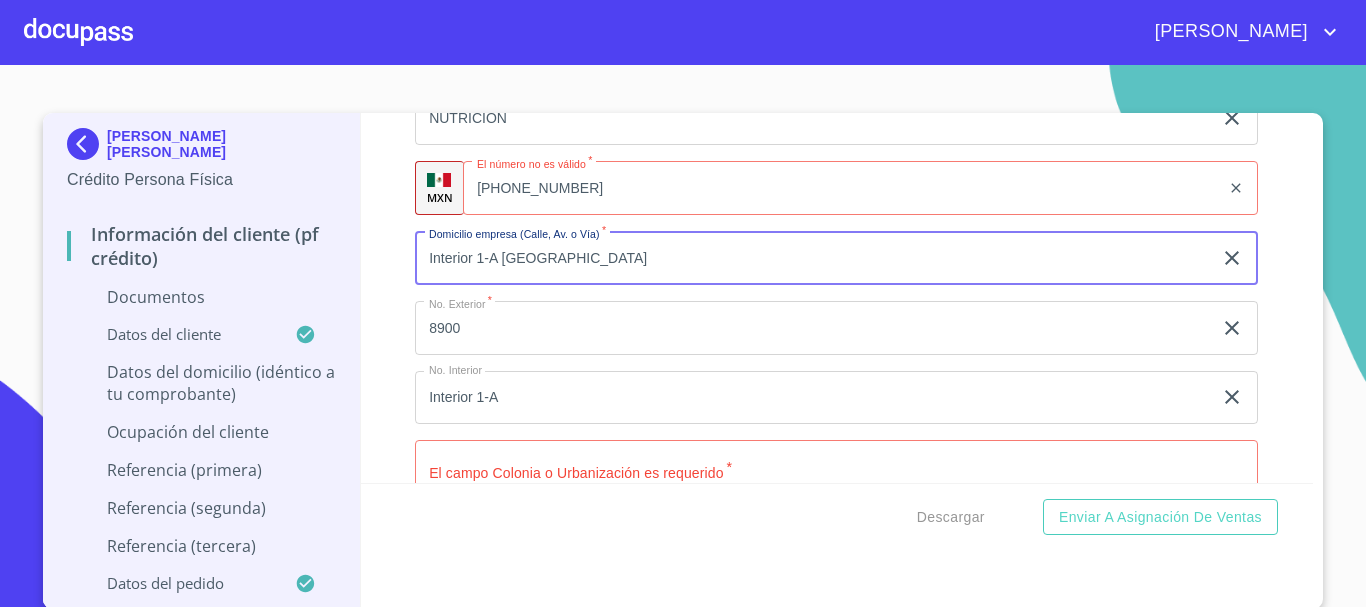 drag, startPoint x: 492, startPoint y: 120, endPoint x: 367, endPoint y: 193, distance: 144.75496 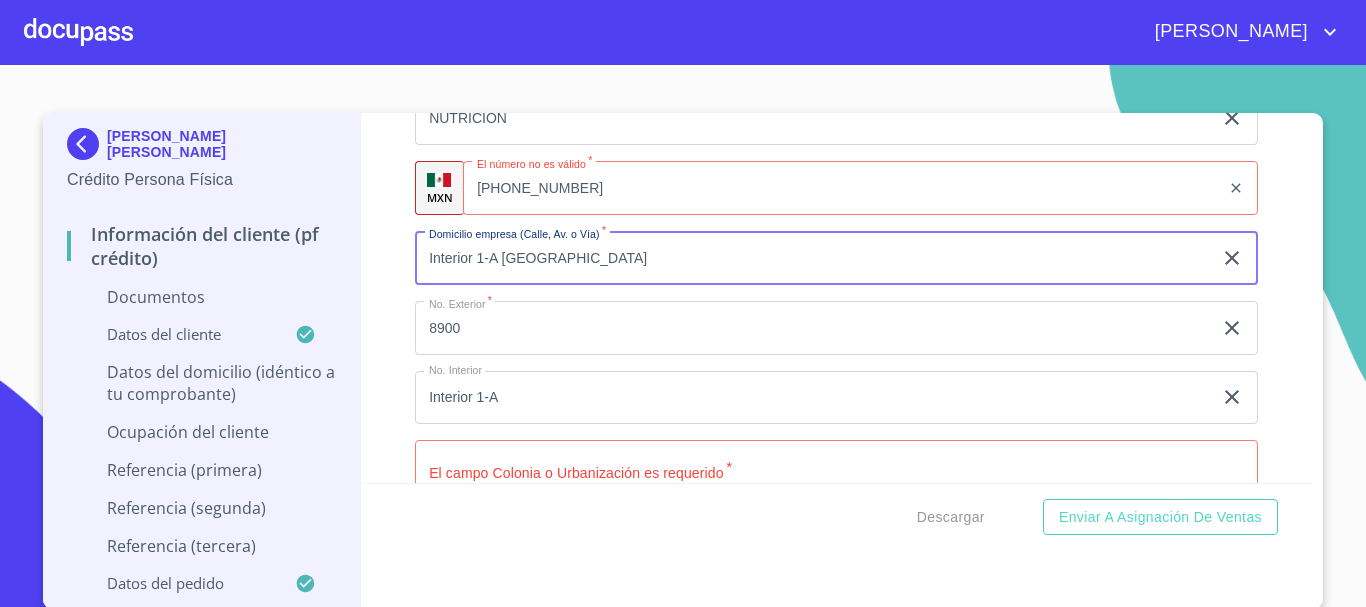 click on "Información del cliente (PF crédito)   Documentos Datos del cliente Apellido [PERSON_NAME]   * [PERSON_NAME] ​ Apellido Materno   * [PERSON_NAME] ​ Primer nombre   * [PERSON_NAME] ​ [PERSON_NAME] Nombre ORLANDO ​ Fecha de nacimiento * 5 de oct. de [DEMOGRAPHIC_DATA] ​ Nacionalidad   * Mexicana ​ País de nacimiento   * [GEOGRAPHIC_DATA] ​ Estado de nacimiento   * Sonora ​ CURP   * LACD881005HSRRMV01 ​ RFC   * LACD881005AP2 ​ Sexo   * M ​ MXN Celular   * [PHONE_NUMBER] ​ ID de Identificación 2583424310 ​ Estado Civil Estado Civil   * [PERSON_NAME] ​ Datos del domicilio (idéntico a tu comprobante) Domicilio completo (Calle, Av. o Vía)   * CAMINO REAL A COLIMA ​ No. Exterior   * 445 ​ No. Interior 228 ​ El campo Entre [PERSON_NAME] del domicilio particular es requerido   * ​ País de residencia   * [GEOGRAPHIC_DATA] ​ Estado   * [GEOGRAPHIC_DATA] ​ Delegación/Municipio   * [GEOGRAPHIC_DATA] ​ [GEOGRAPHIC_DATA] o Urbanización   * [PERSON_NAME] RESIDENCIAL ​ C.P.   * 45602 ​ Situación de vivienda   * Propia ​ Valor Aproximado   * ​" at bounding box center (837, 298) 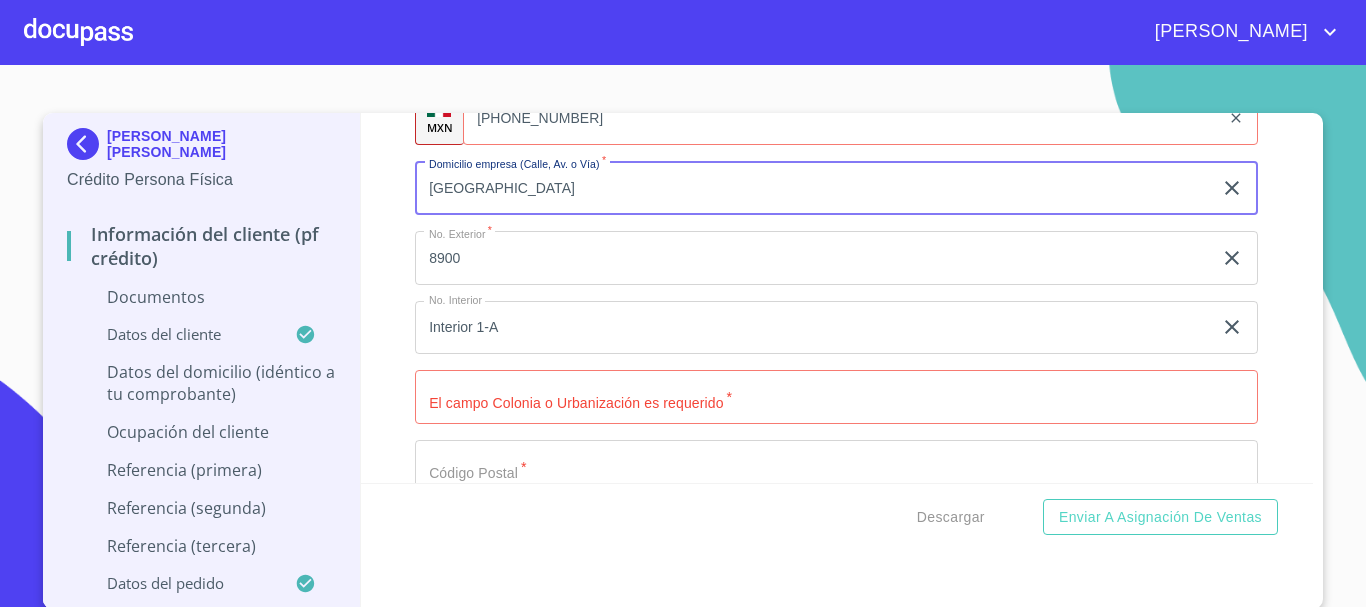 scroll, scrollTop: 3062, scrollLeft: 0, axis: vertical 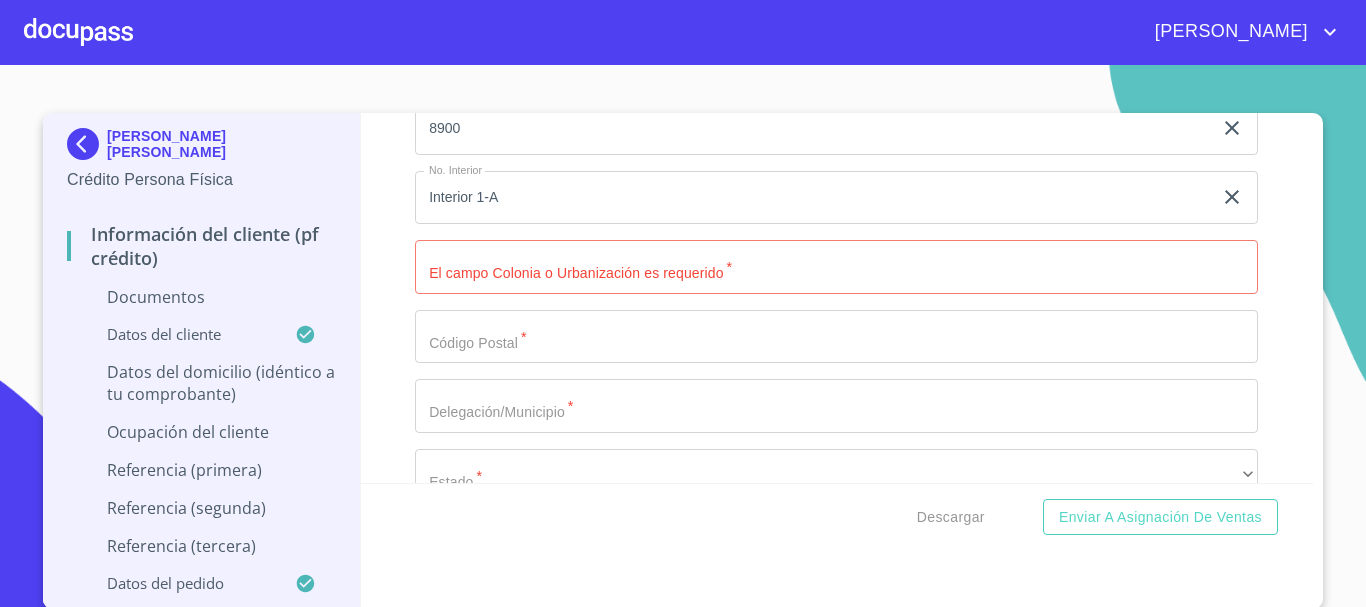 type on "[GEOGRAPHIC_DATA]" 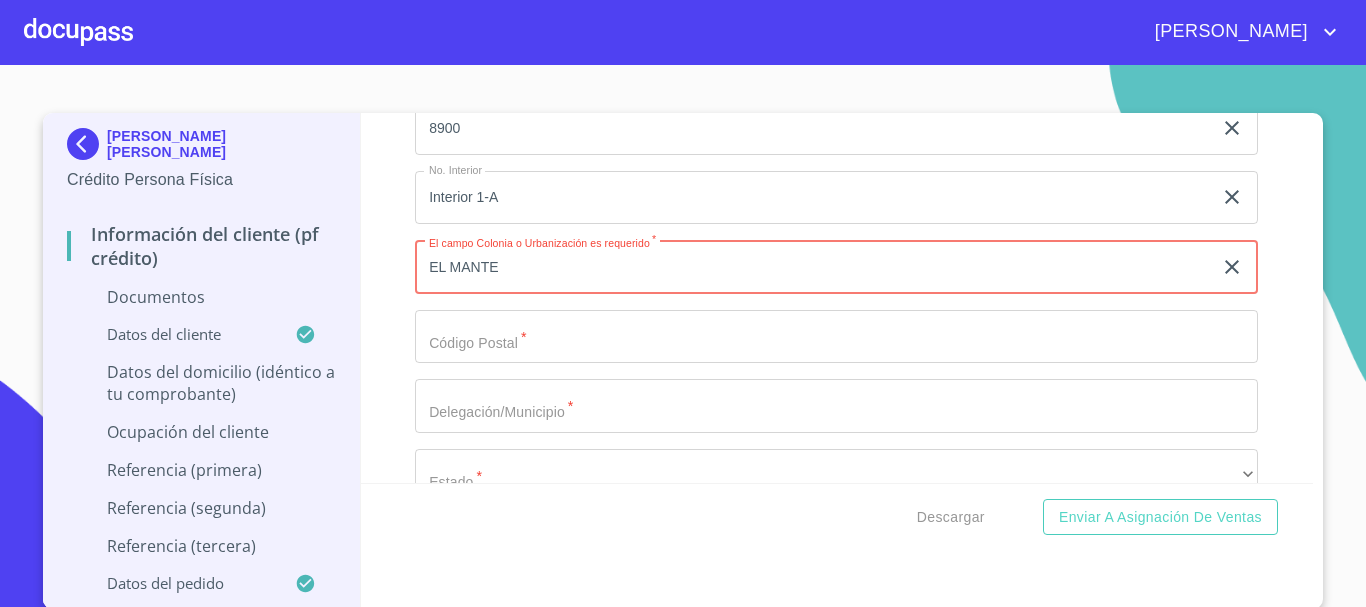 type on "EL MANTE" 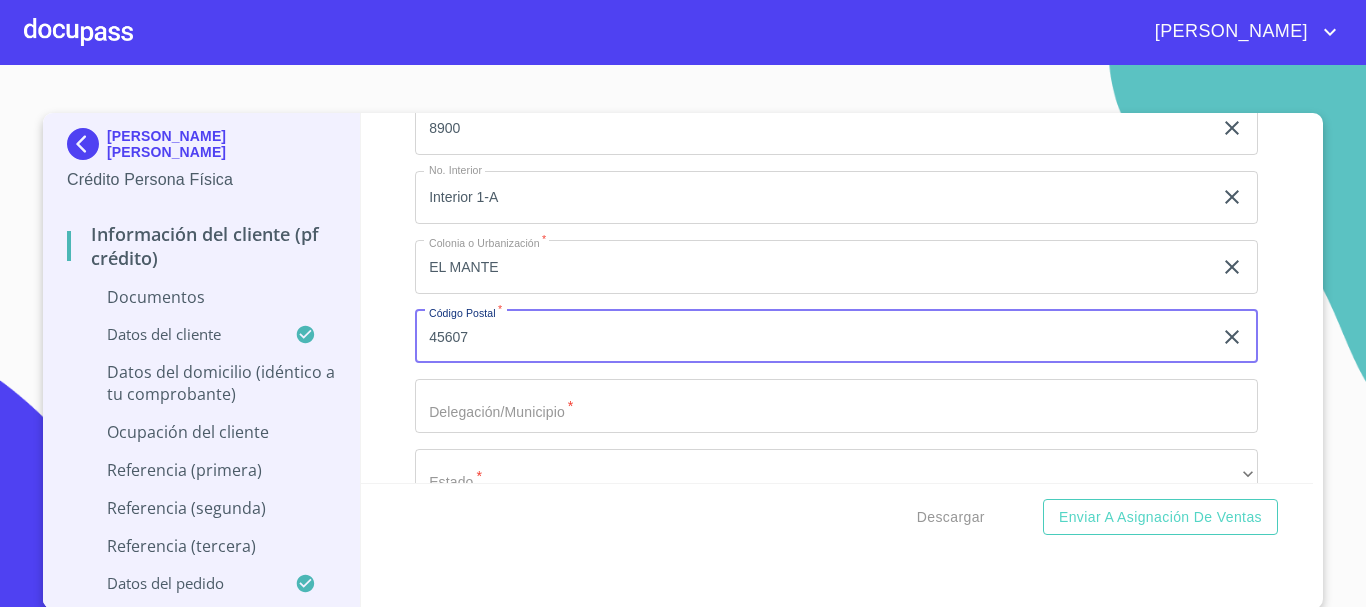type on "45607" 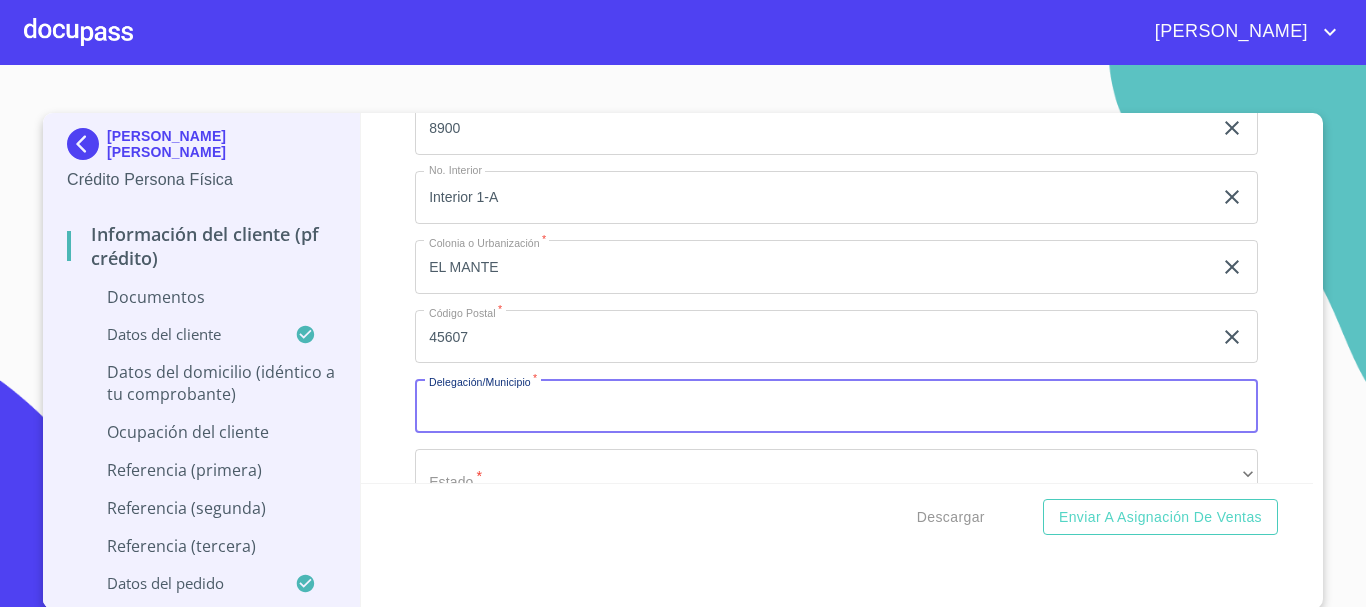 scroll, scrollTop: 3162, scrollLeft: 0, axis: vertical 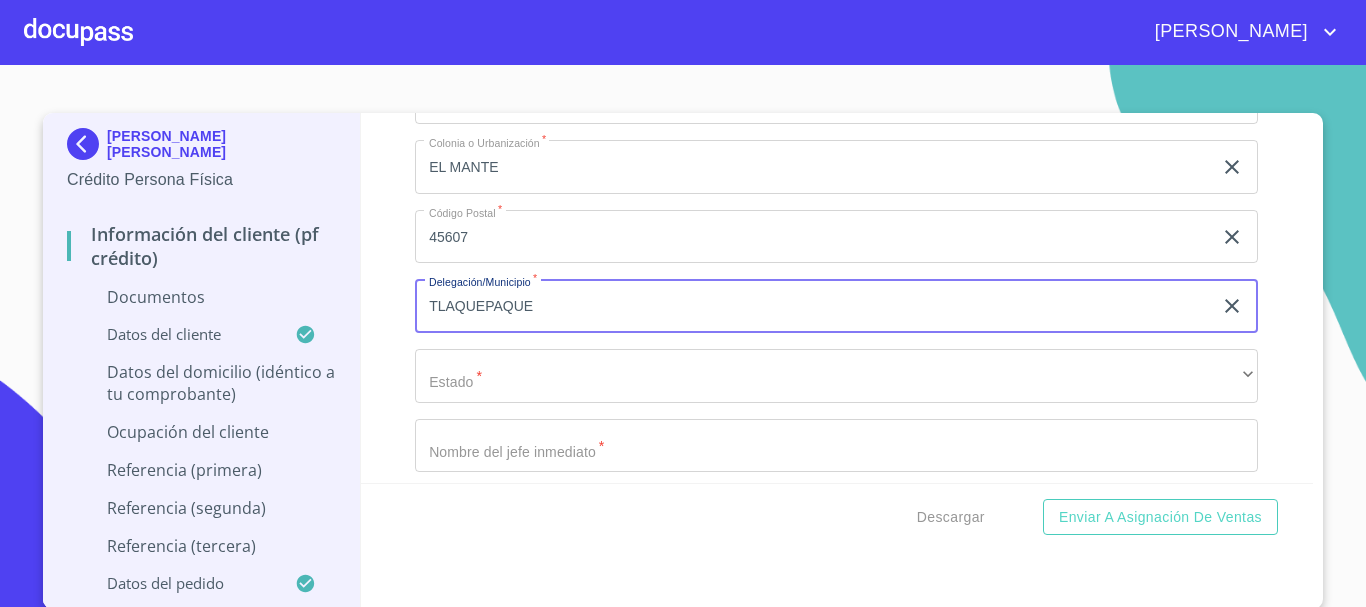type on "TLAQUEPAQUE" 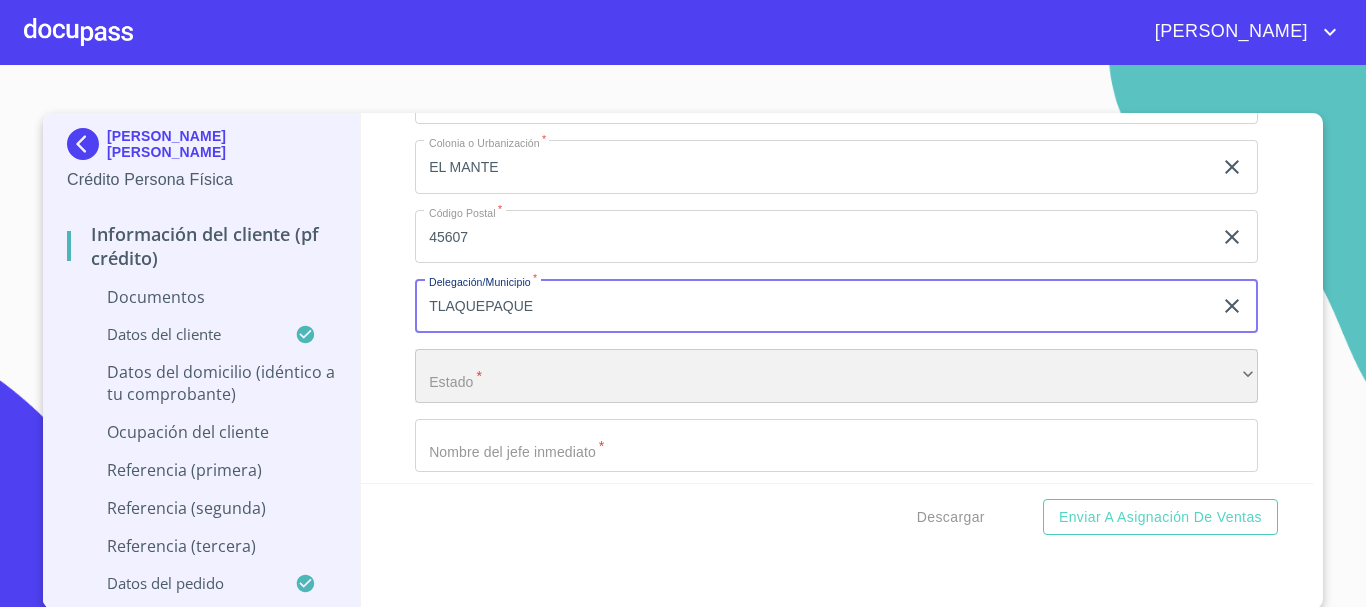 click on "​" at bounding box center [836, 376] 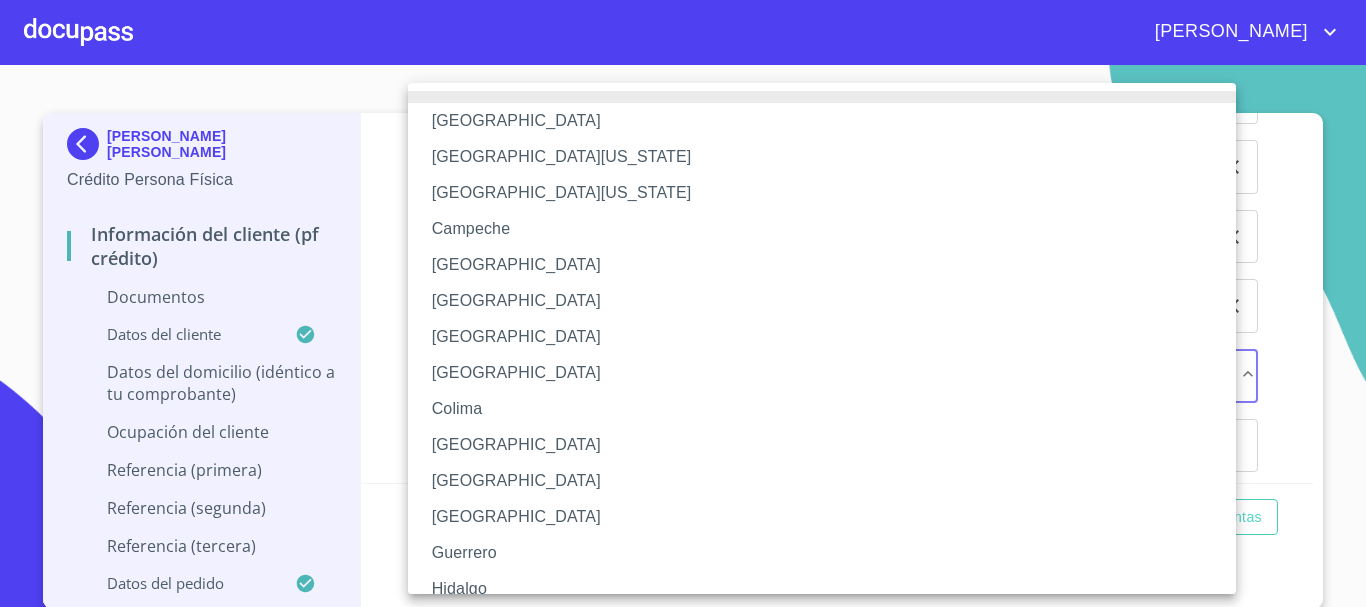 type 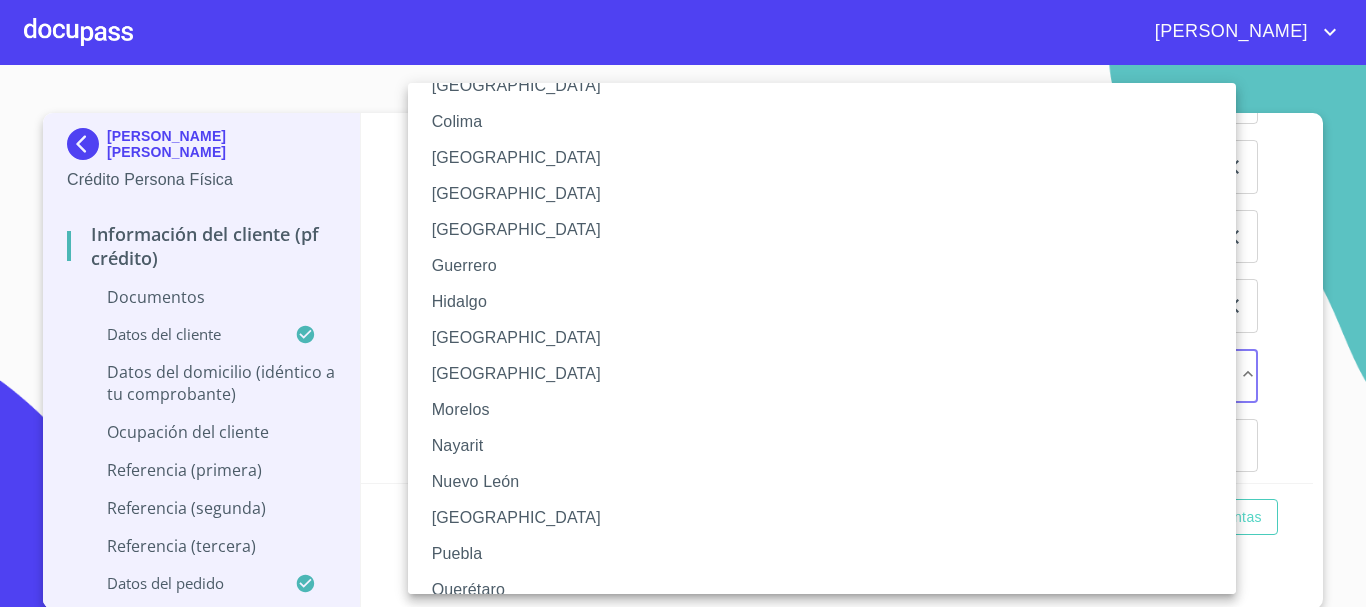 click on "[GEOGRAPHIC_DATA]" at bounding box center (829, 338) 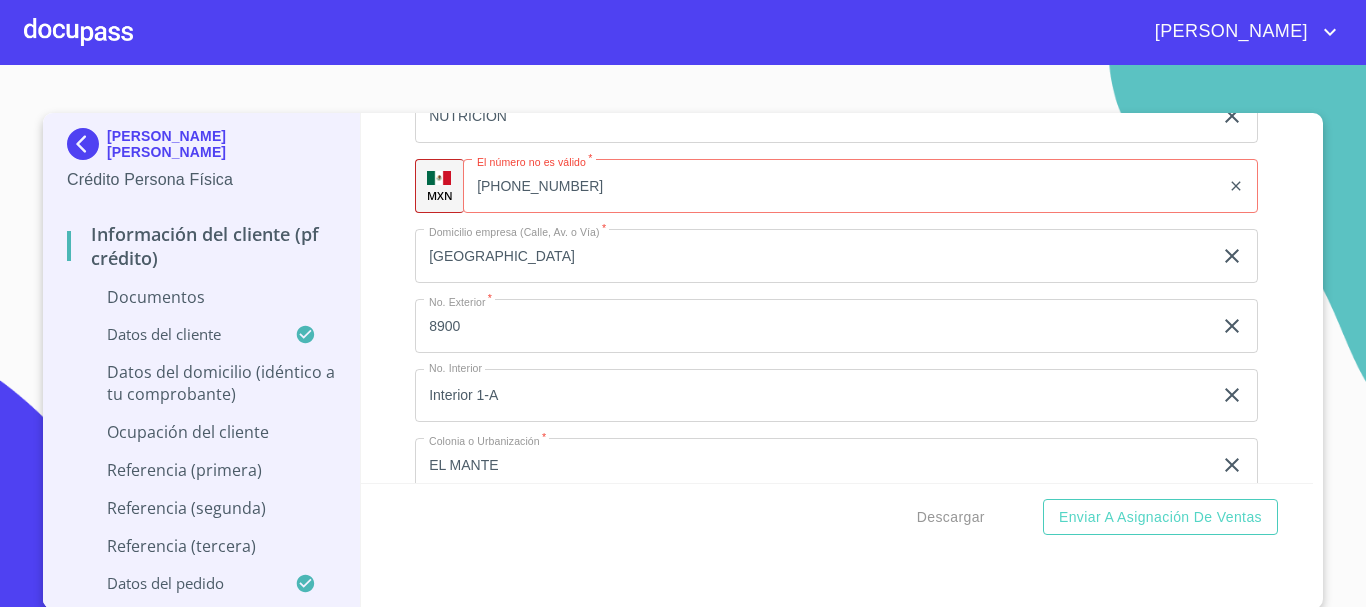 scroll, scrollTop: 2762, scrollLeft: 0, axis: vertical 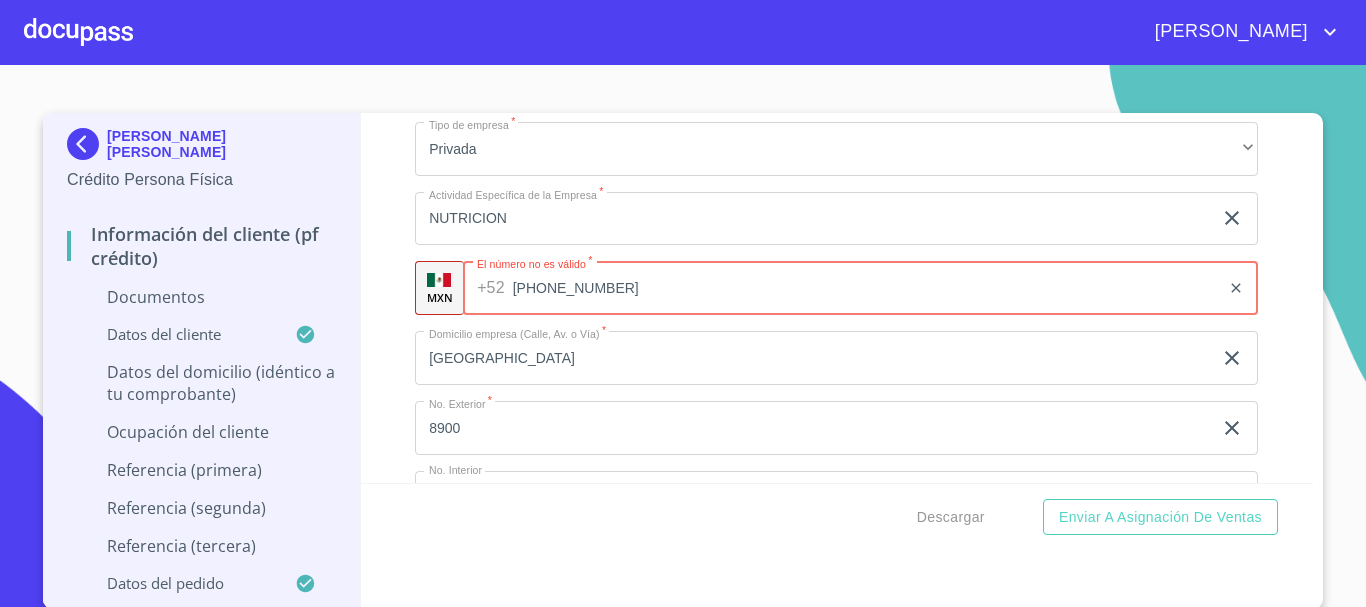 drag, startPoint x: 580, startPoint y: 288, endPoint x: 418, endPoint y: 298, distance: 162.30835 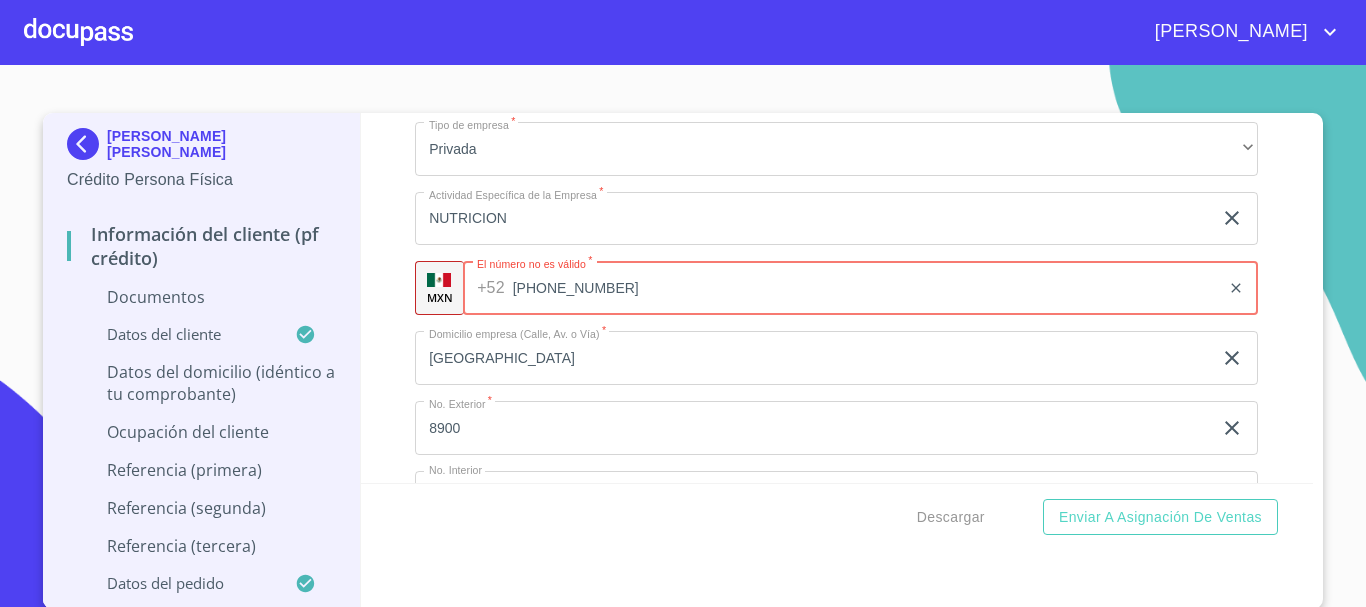drag, startPoint x: 604, startPoint y: 288, endPoint x: 484, endPoint y: 292, distance: 120.06665 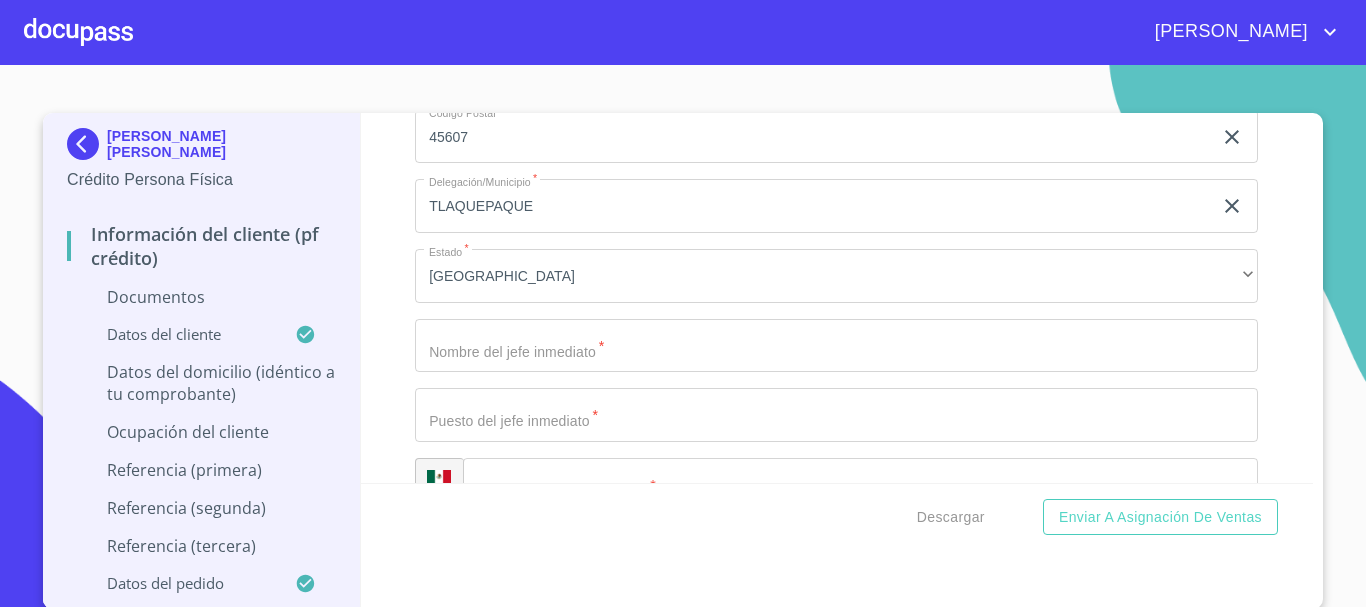 scroll, scrollTop: 3362, scrollLeft: 0, axis: vertical 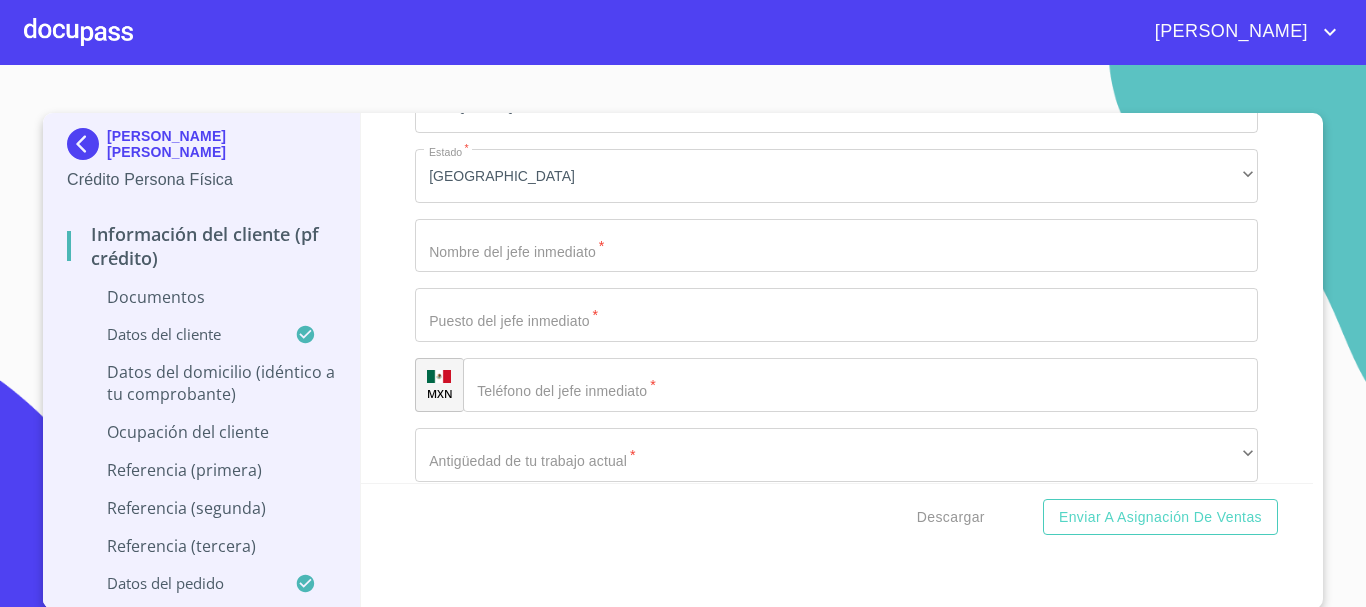 click on "Apellido Paterno   *" at bounding box center (867, -312) 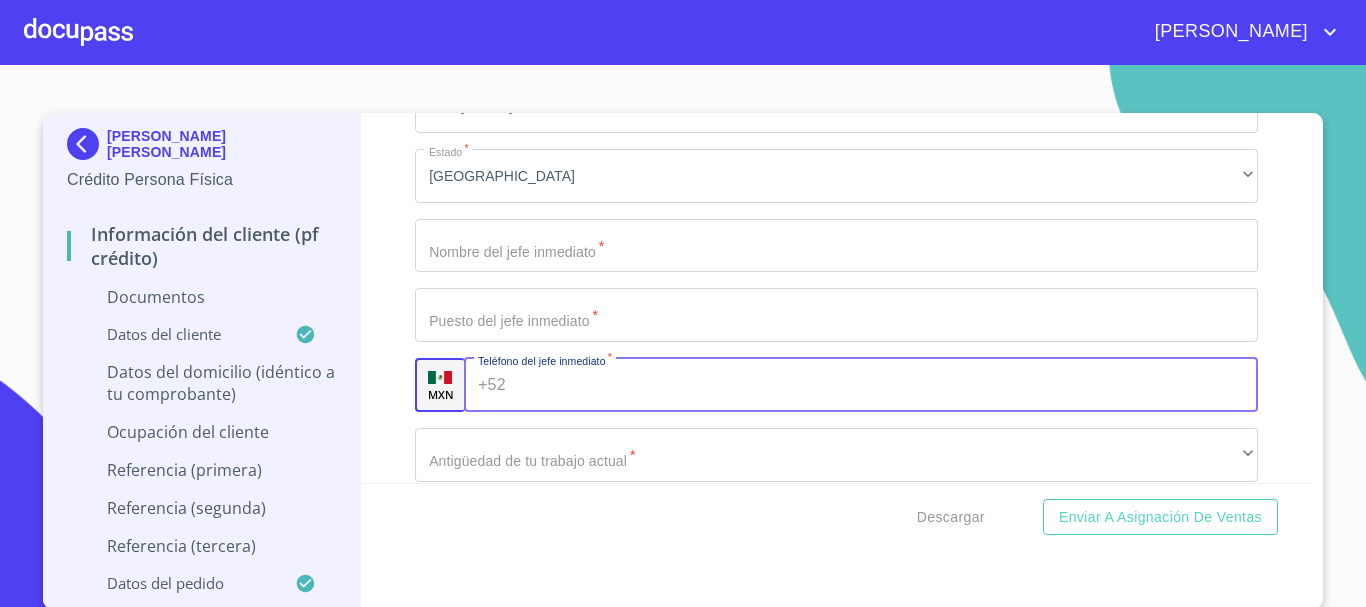 paste on "[PHONE_NUMBER]" 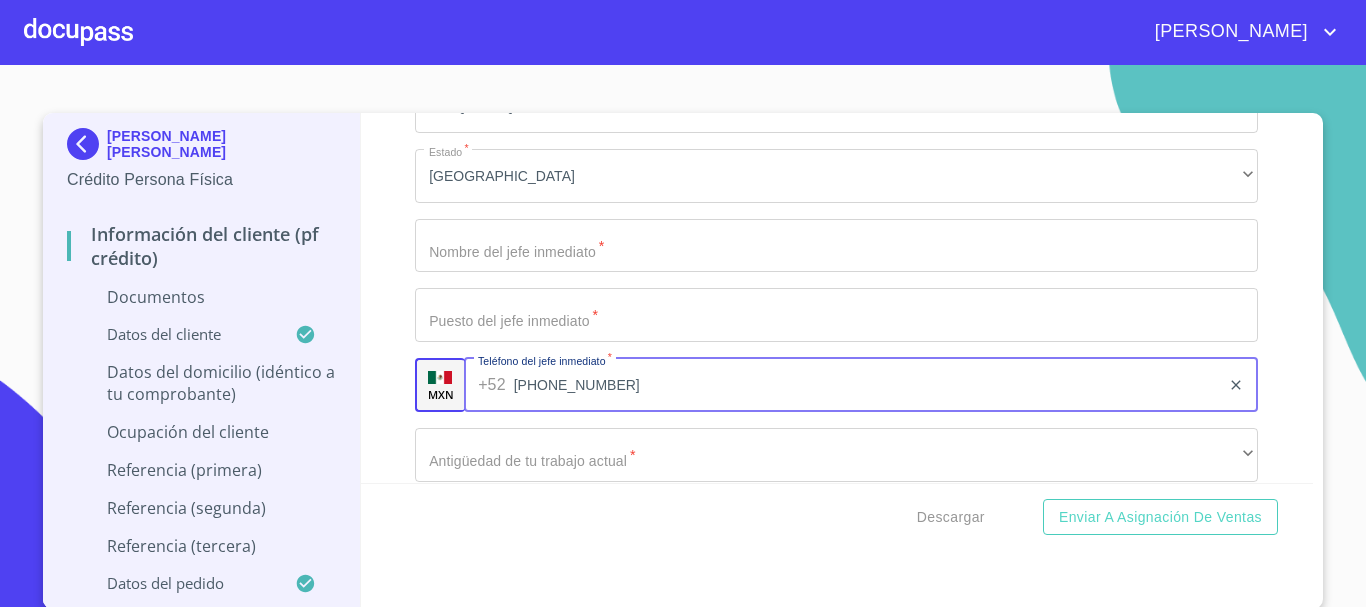 scroll, scrollTop: 3262, scrollLeft: 0, axis: vertical 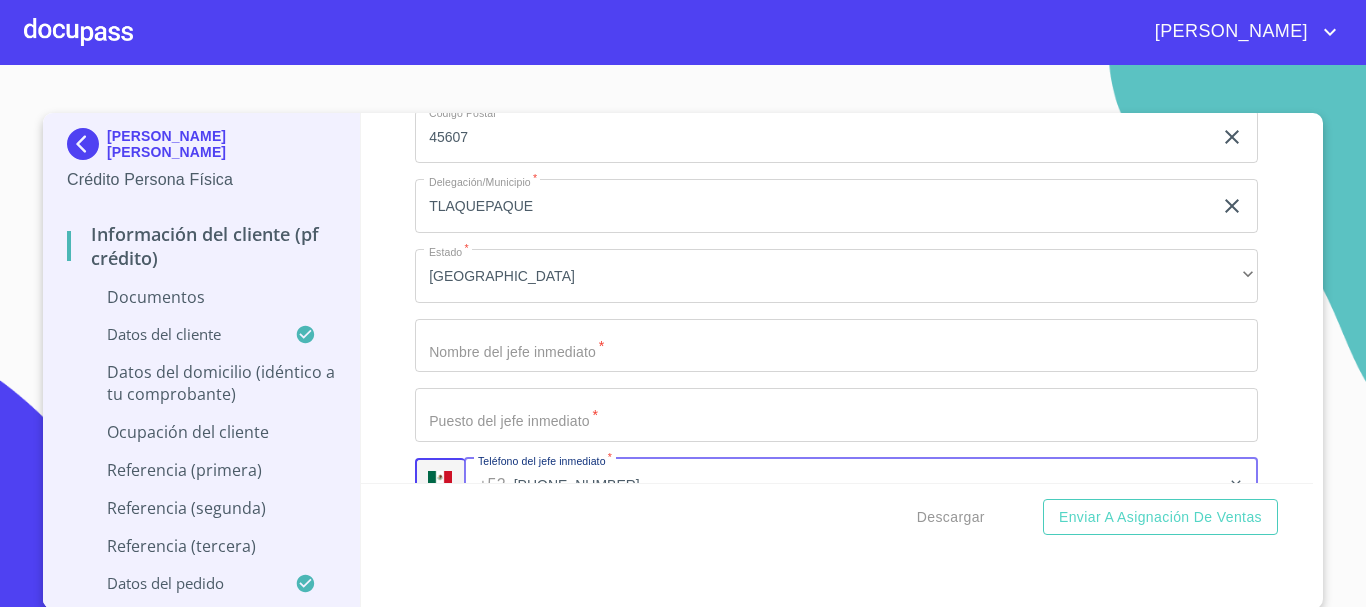 type on "[PHONE_NUMBER]" 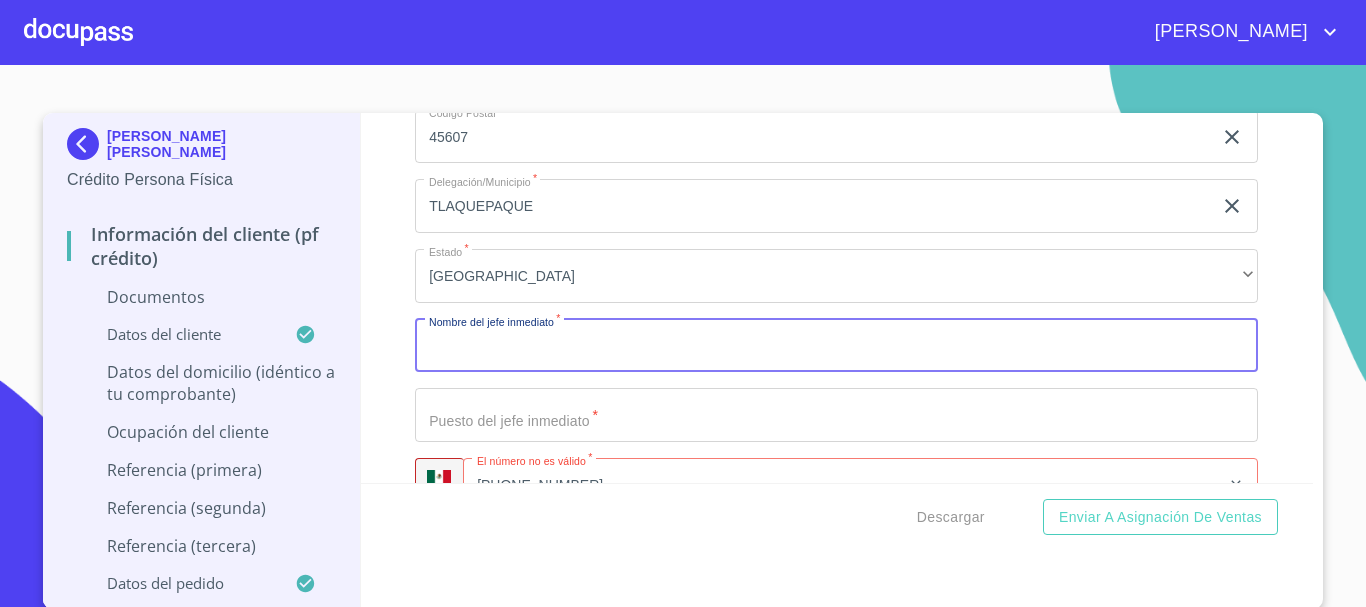 click on "Apellido Paterno   *" at bounding box center [836, 346] 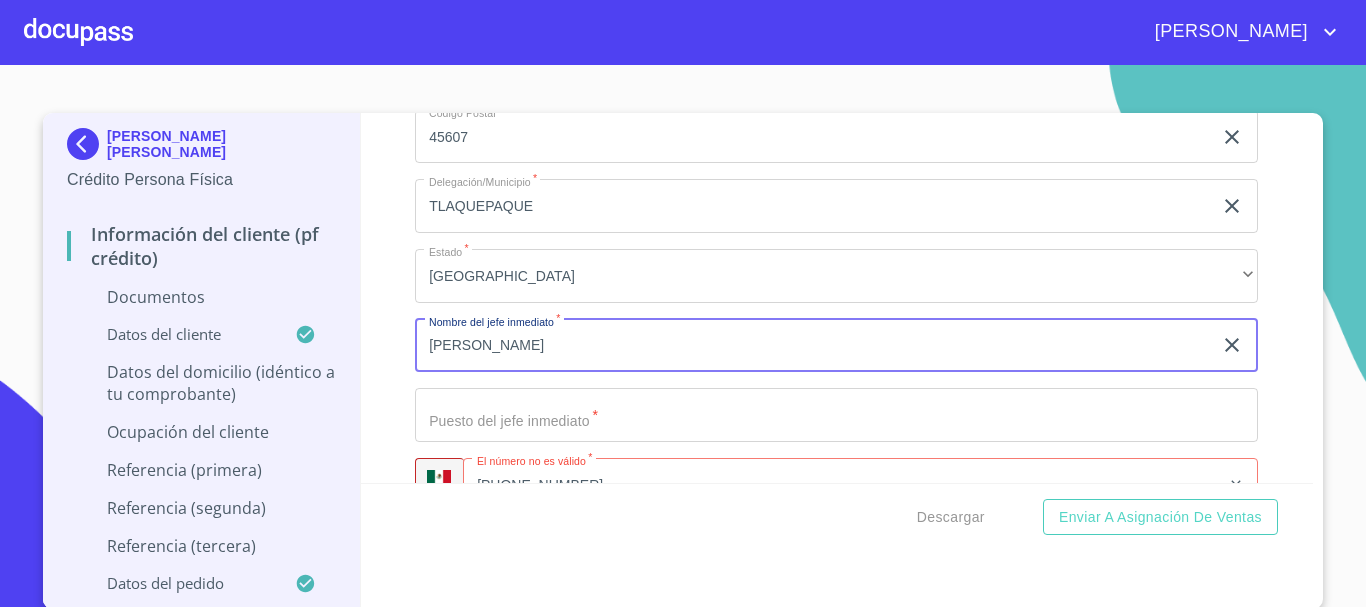 type on "[PERSON_NAME]" 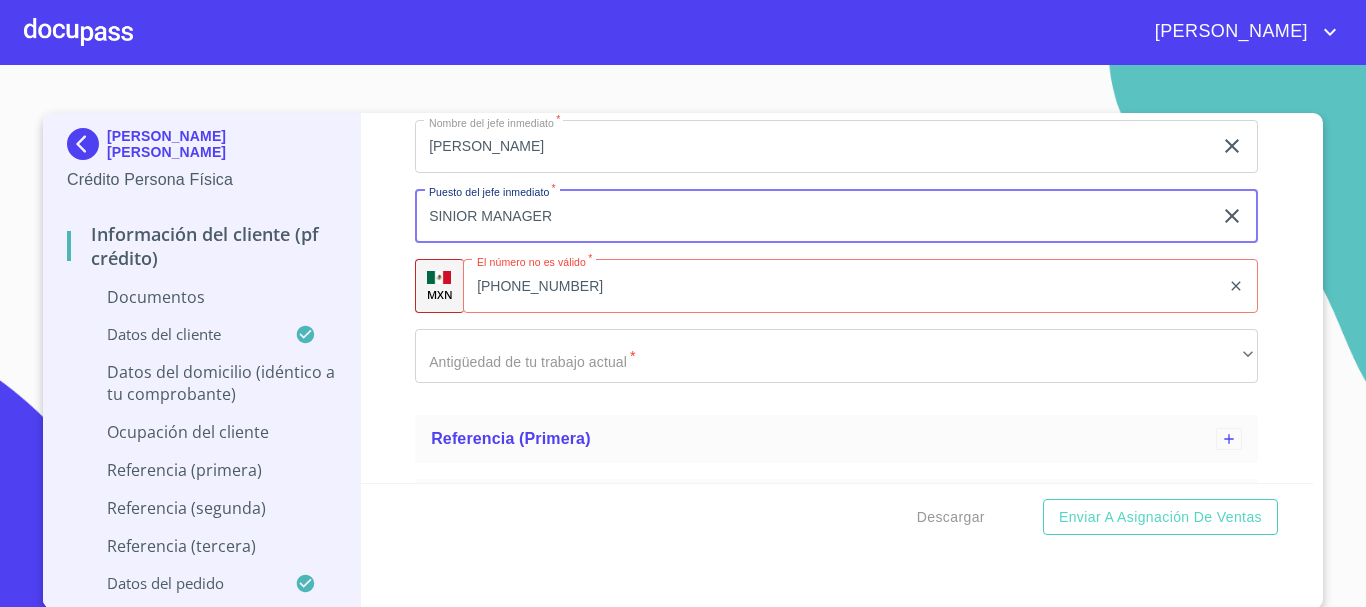 scroll, scrollTop: 3462, scrollLeft: 0, axis: vertical 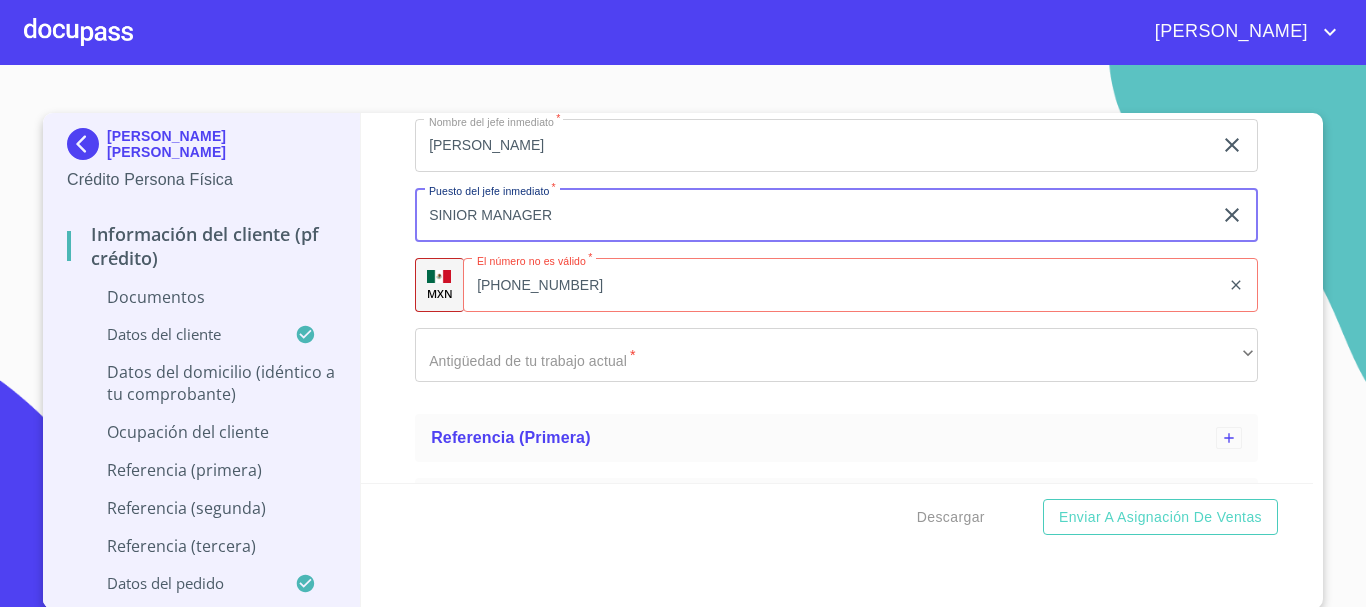 type on "SINIOR MANAGER" 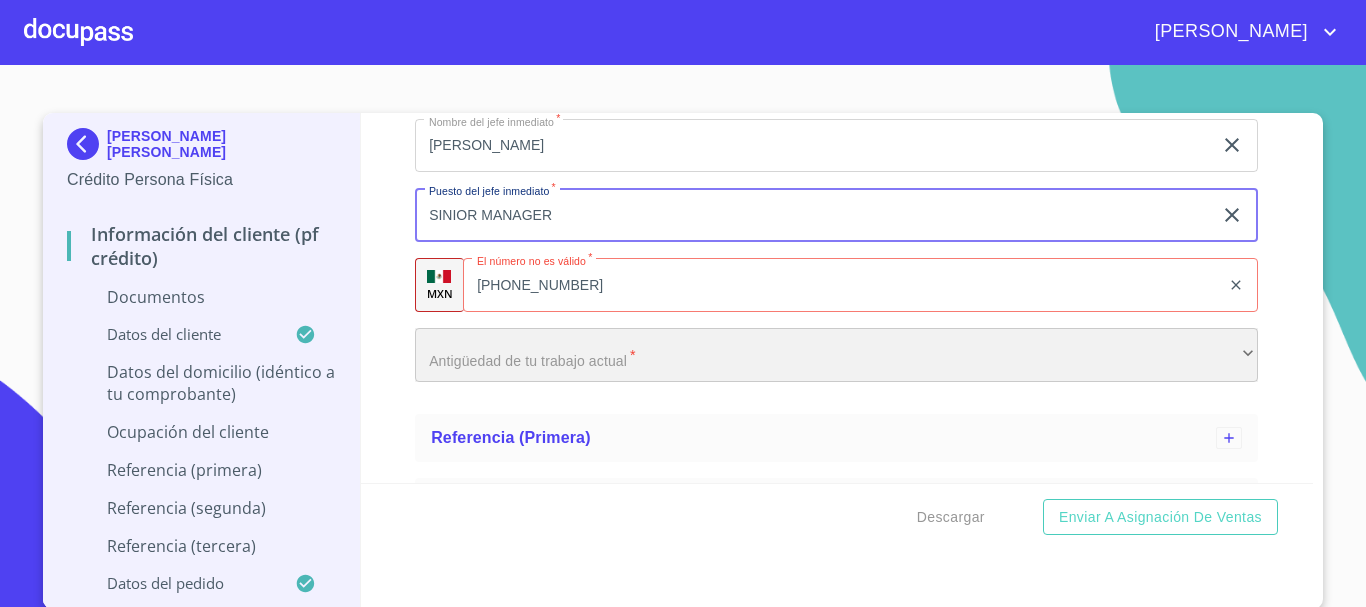 click on "​" at bounding box center [836, 355] 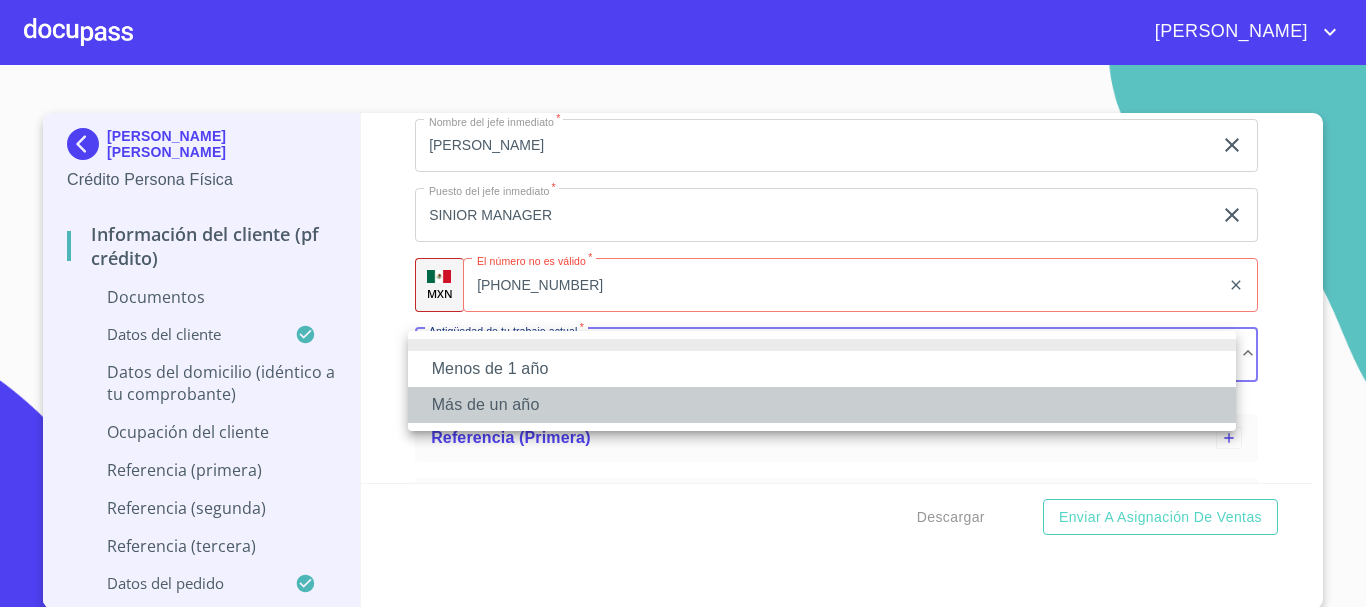 click on "Más de un año" at bounding box center (822, 405) 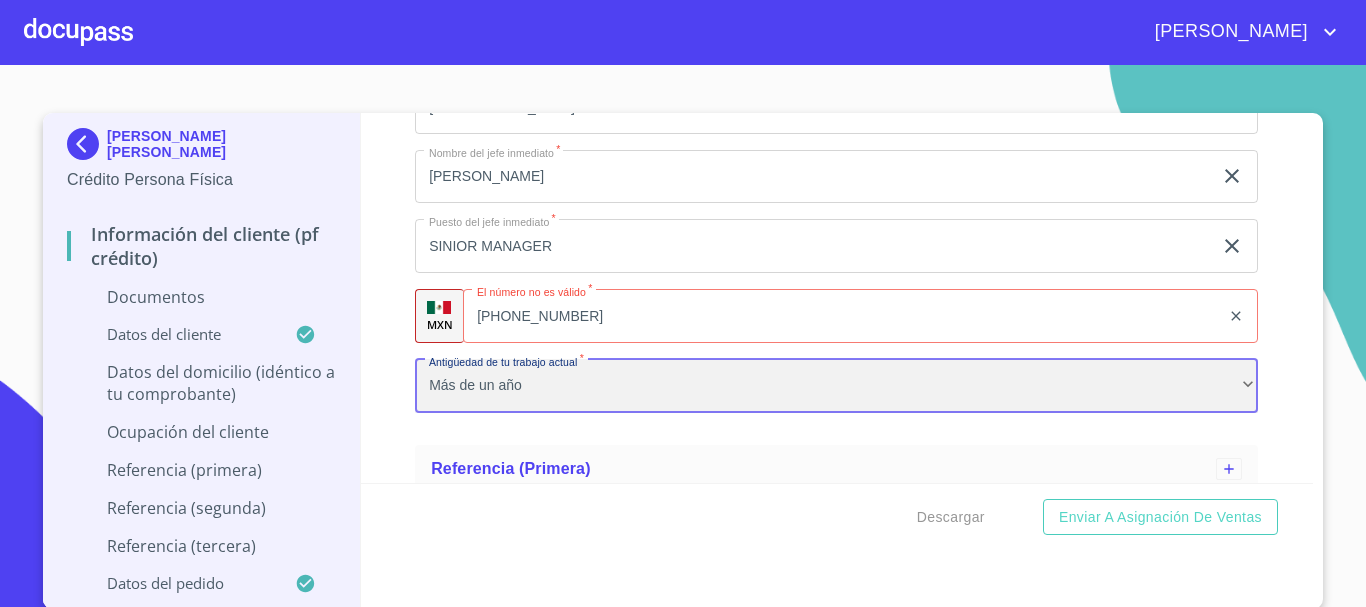 scroll, scrollTop: 3362, scrollLeft: 0, axis: vertical 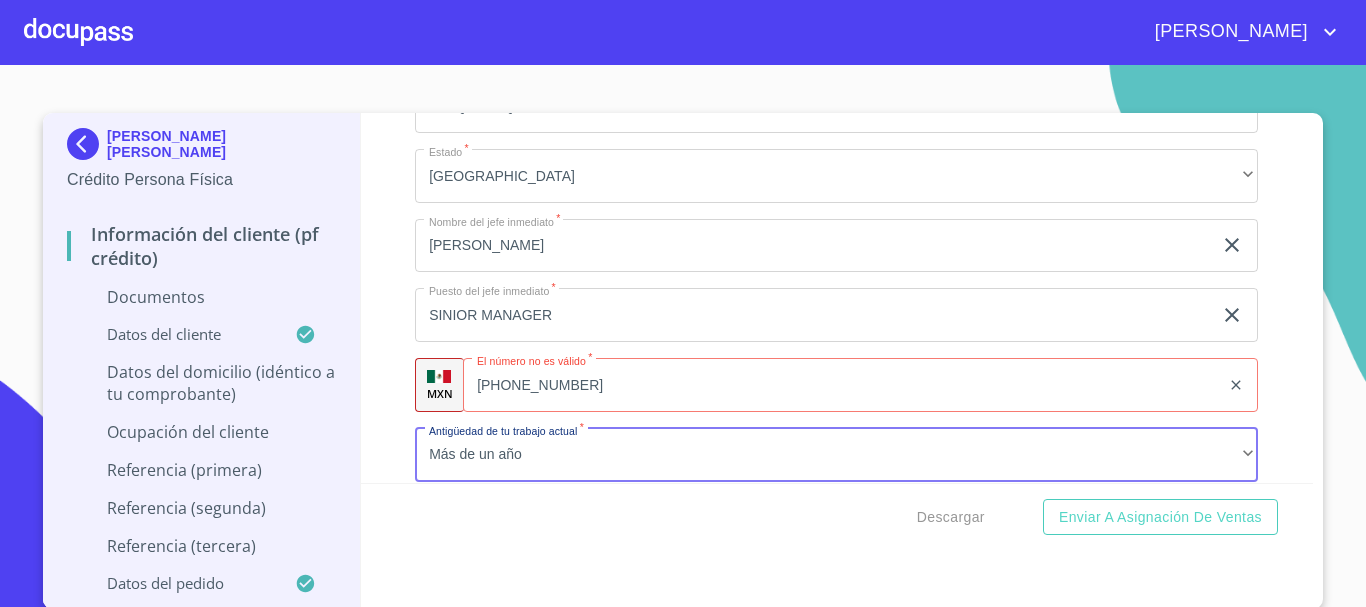 click on "[PHONE_NUMBER]" 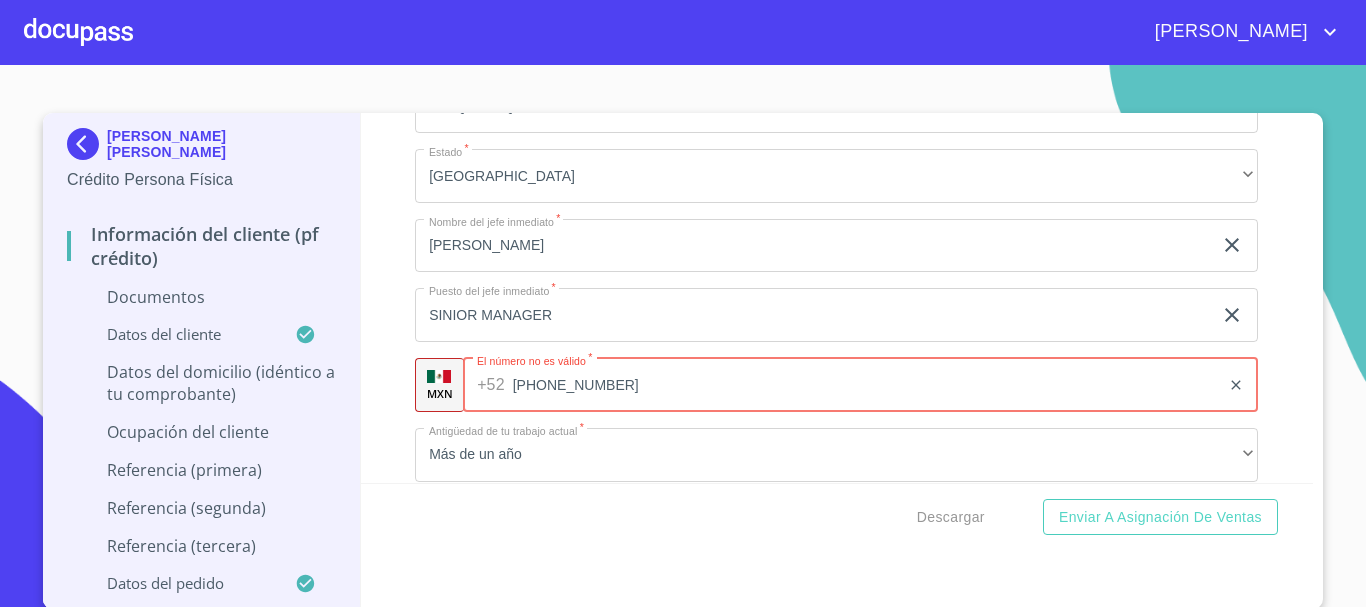 click on "[PHONE_NUMBER]" at bounding box center [867, 385] 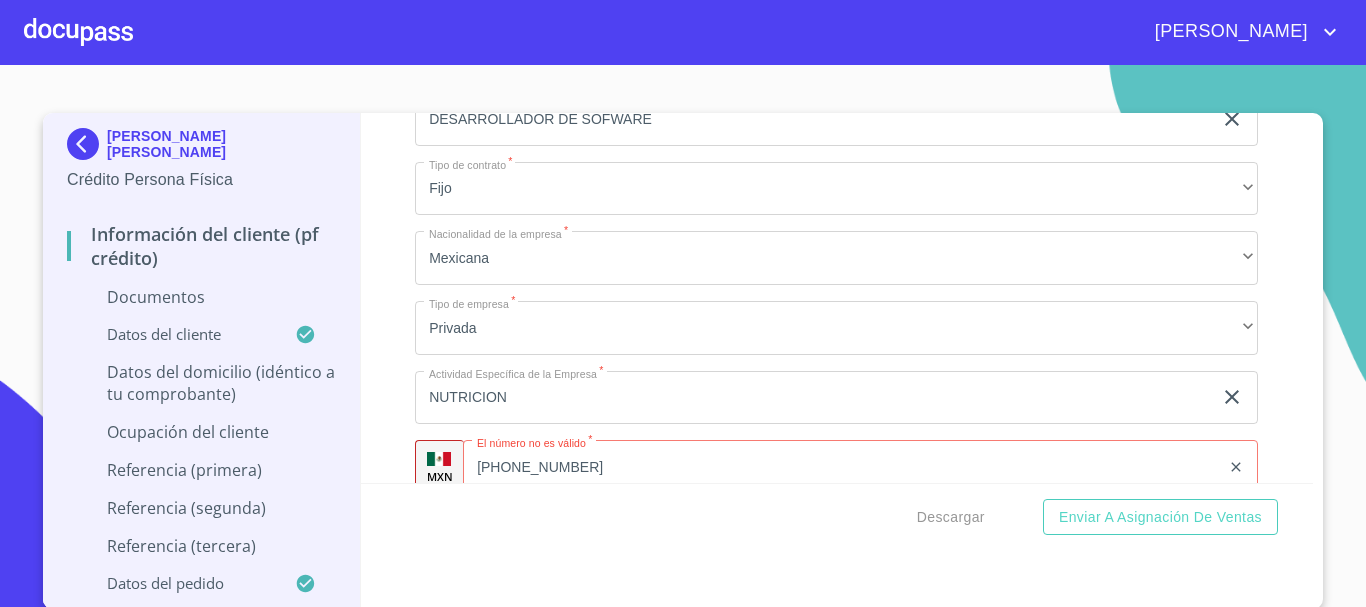 scroll, scrollTop: 2762, scrollLeft: 0, axis: vertical 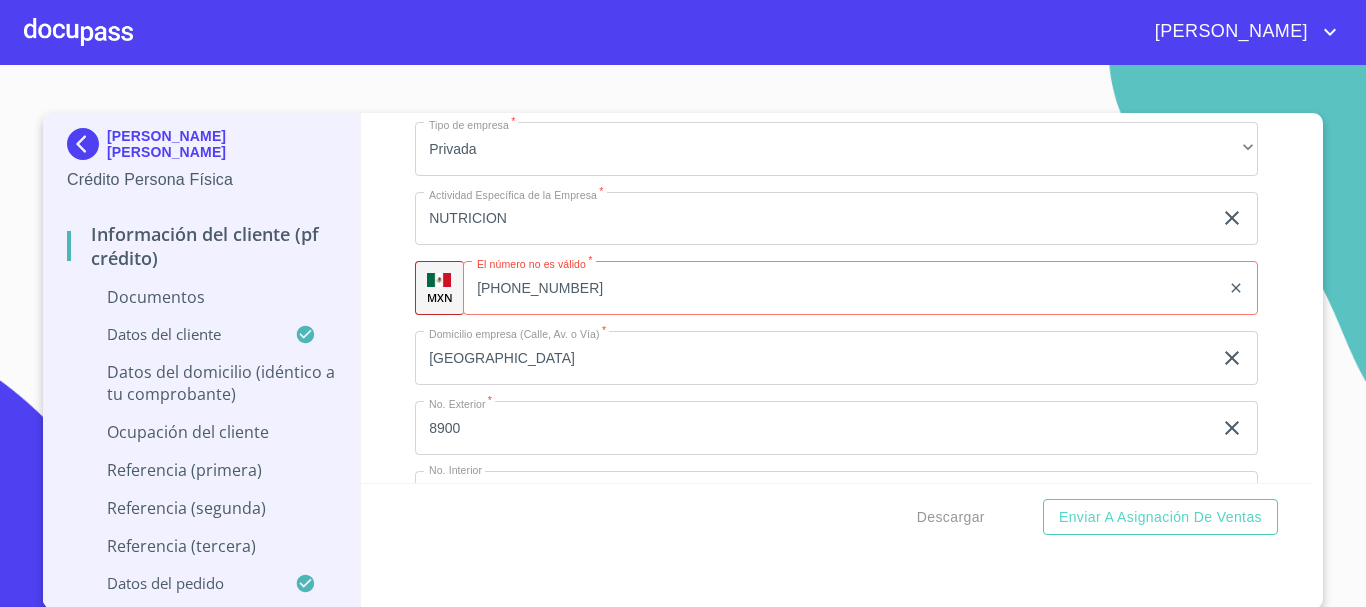 click on "[PHONE_NUMBER]" 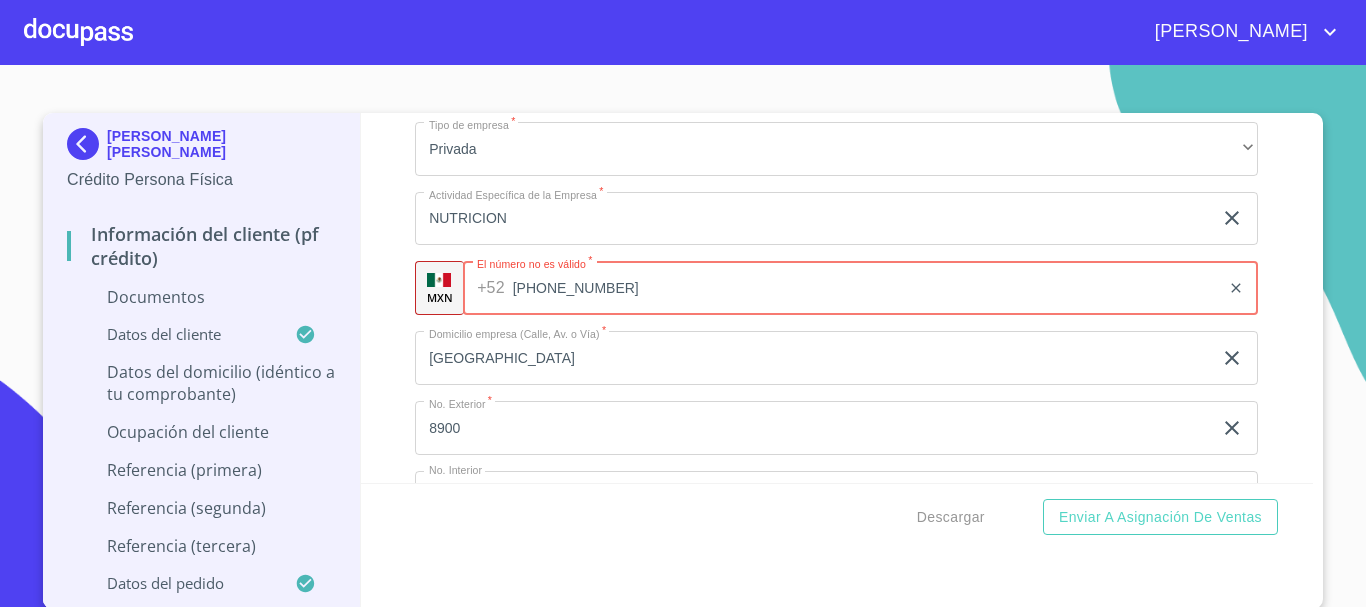 click on "[PHONE_NUMBER]" at bounding box center (867, 288) 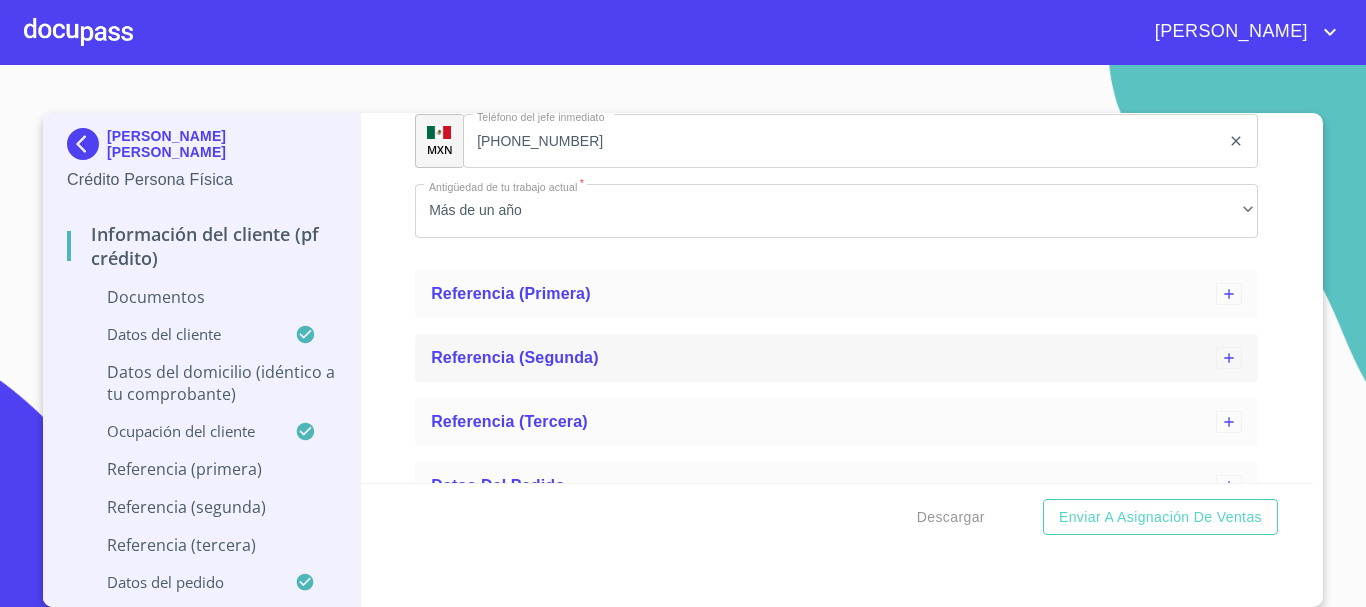 scroll, scrollTop: 3641, scrollLeft: 0, axis: vertical 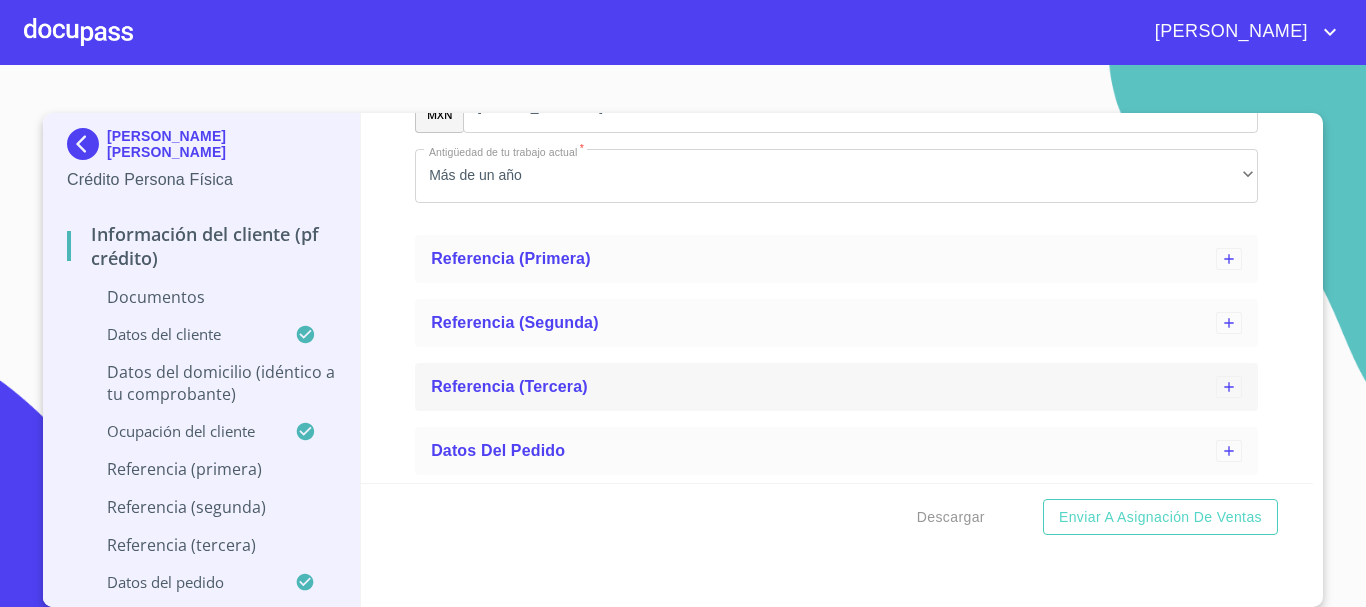 click on "Referencia (tercera)" at bounding box center (823, 387) 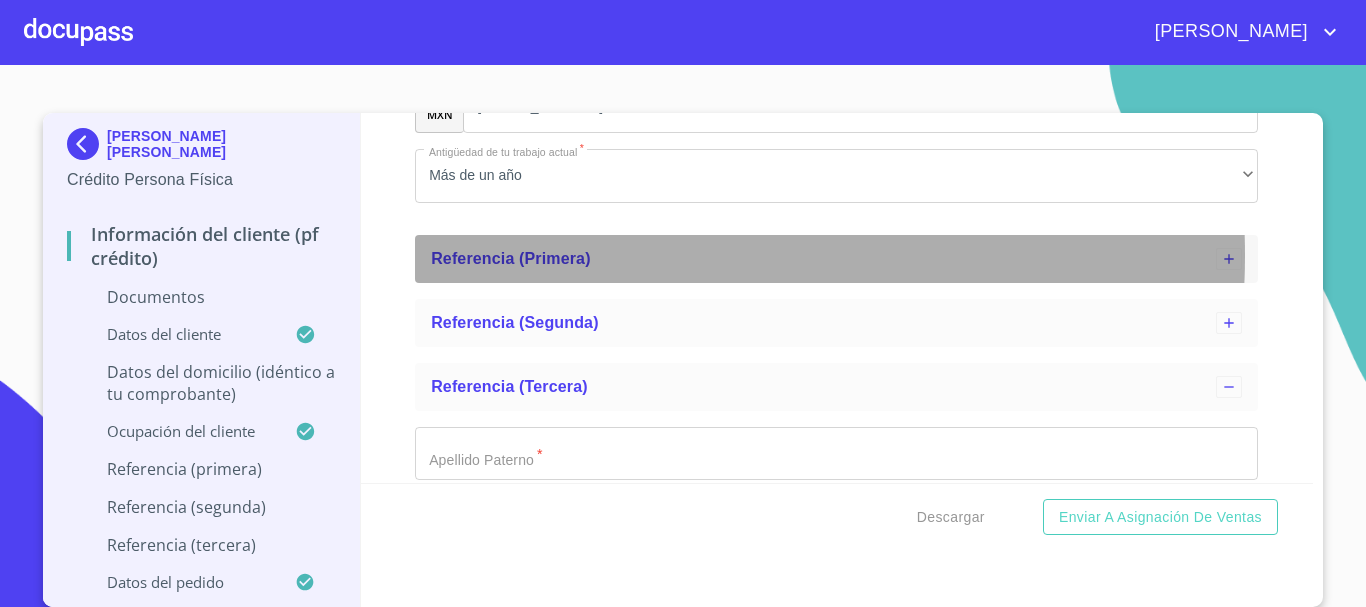 click on "Referencia (primera)" at bounding box center (823, 259) 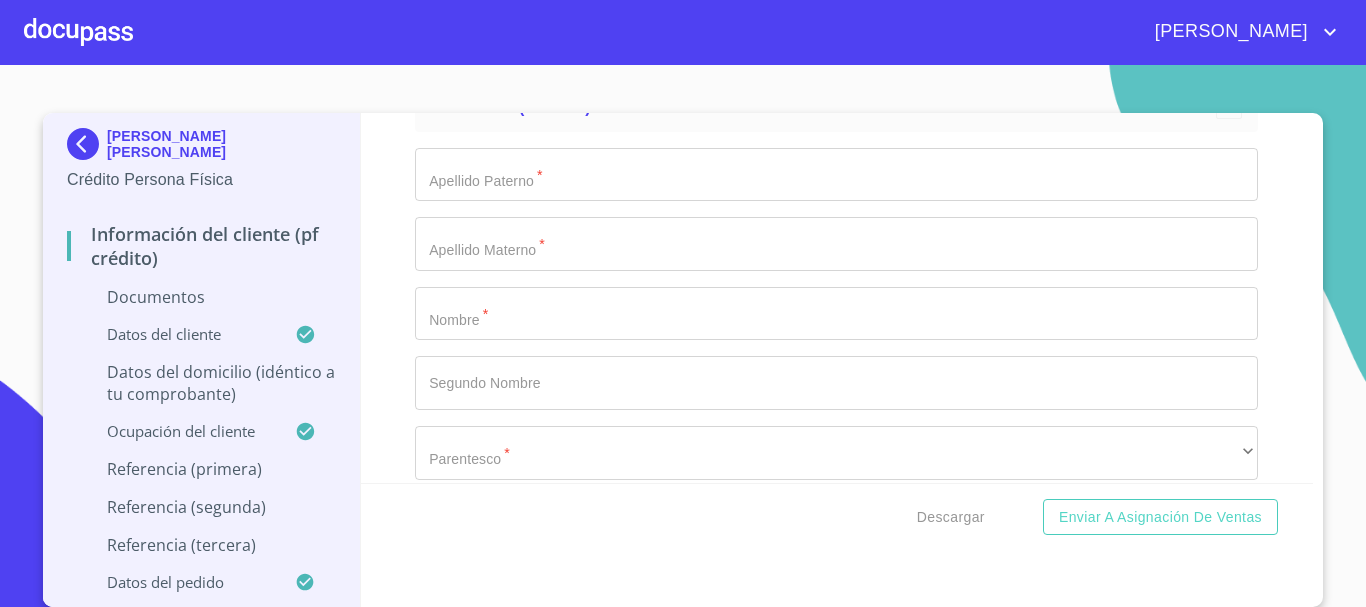 scroll, scrollTop: 3841, scrollLeft: 0, axis: vertical 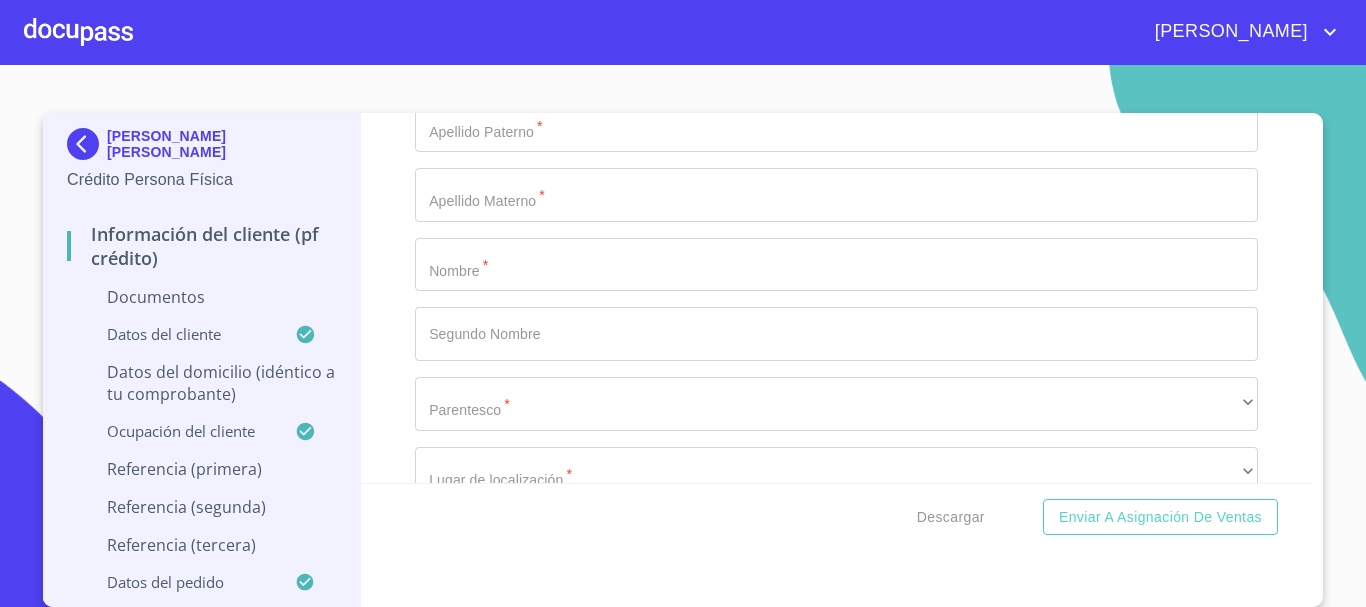 click on "Apellido Paterno   *" at bounding box center [813, -3468] 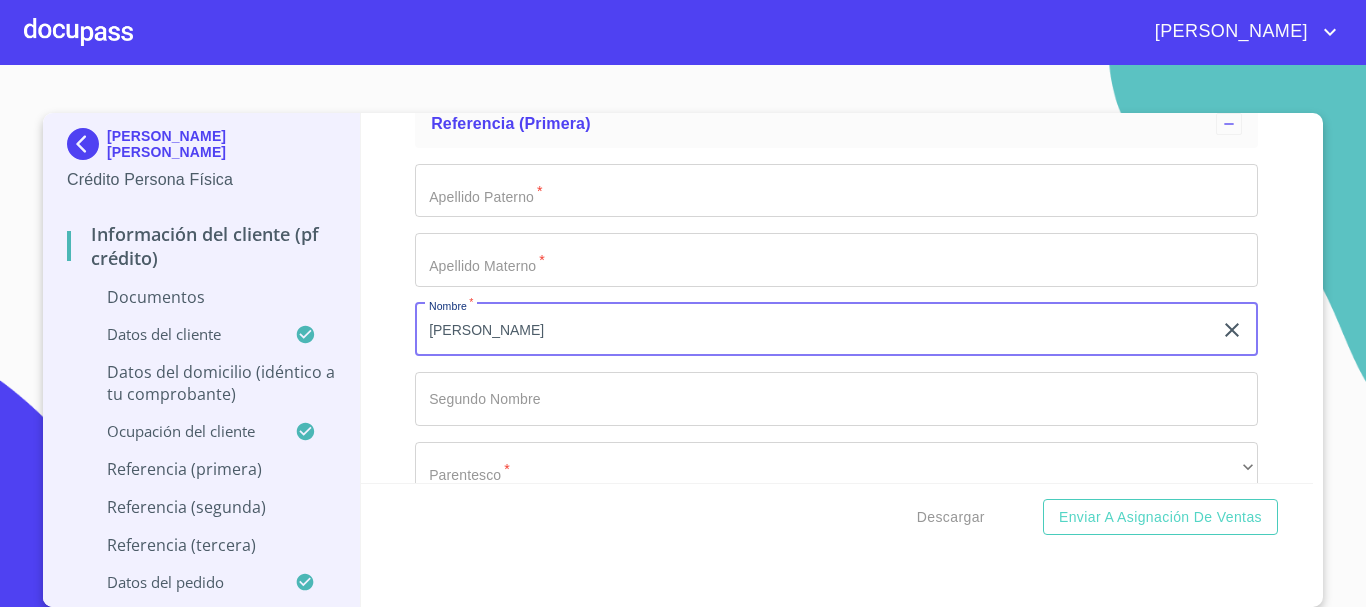scroll, scrollTop: 3741, scrollLeft: 0, axis: vertical 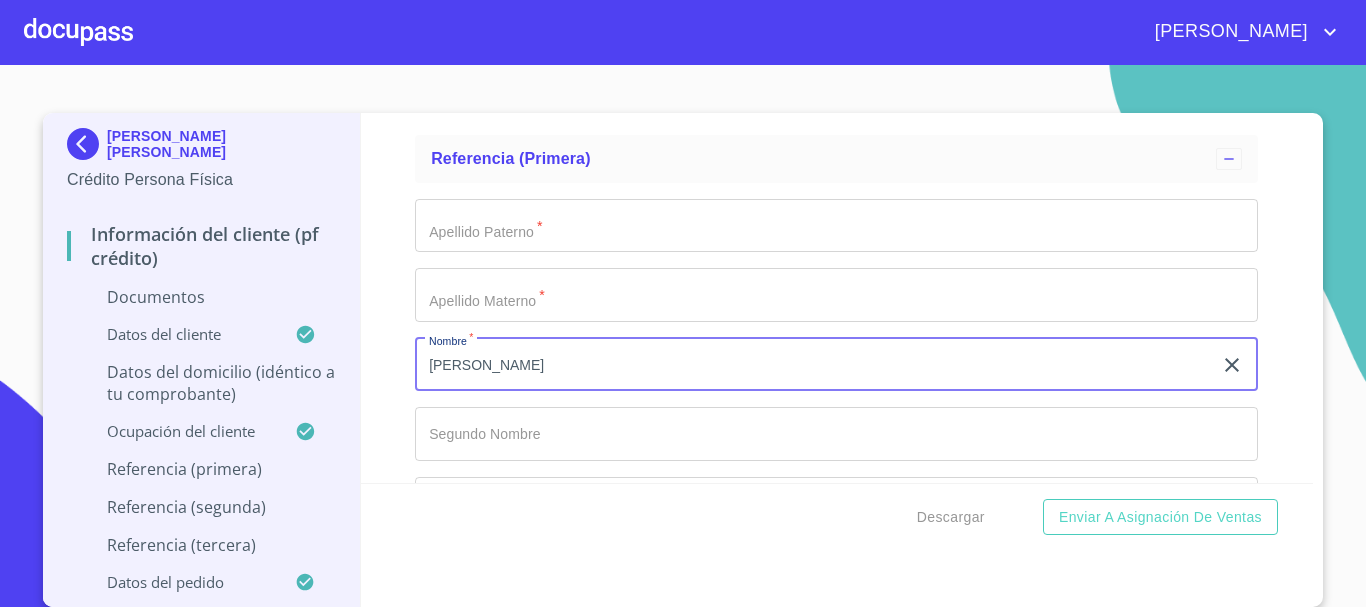 type on "[PERSON_NAME]" 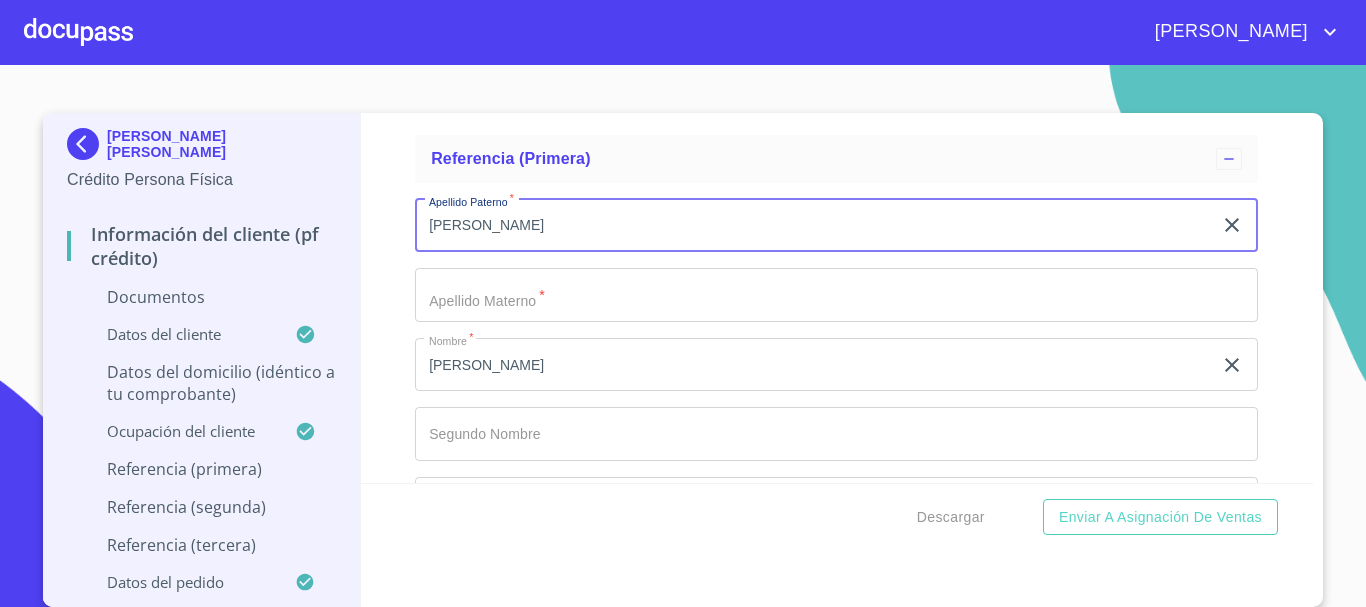 type on "[PERSON_NAME]" 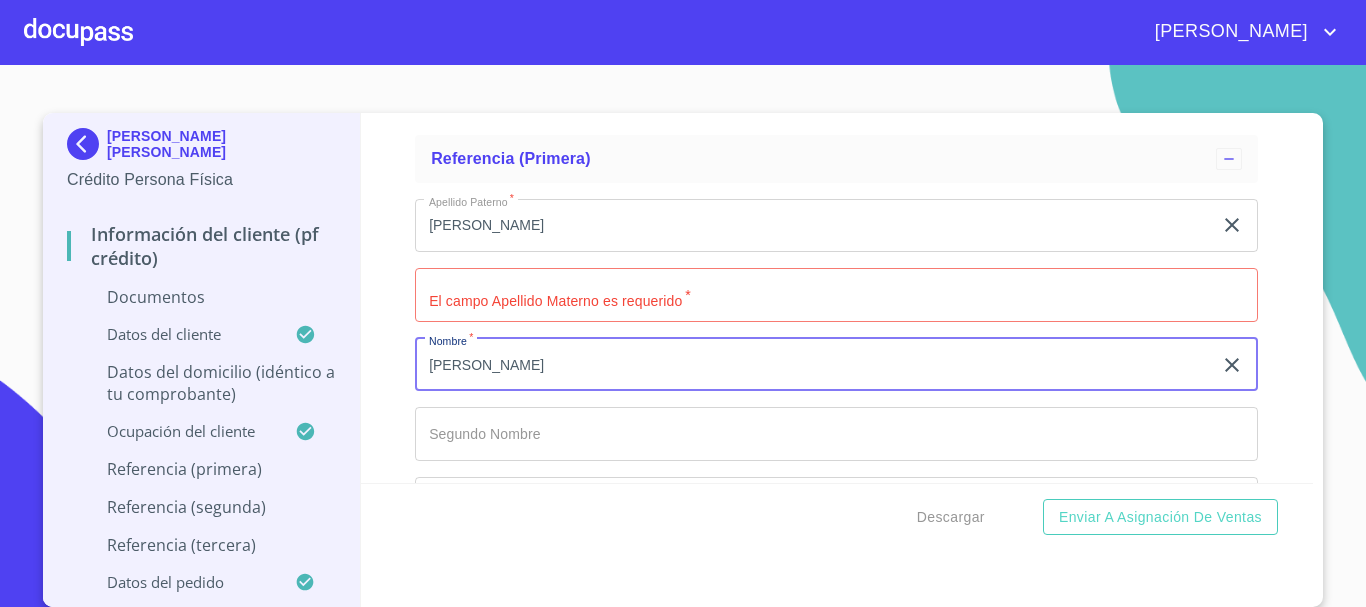 drag, startPoint x: 580, startPoint y: 367, endPoint x: 495, endPoint y: 359, distance: 85.37564 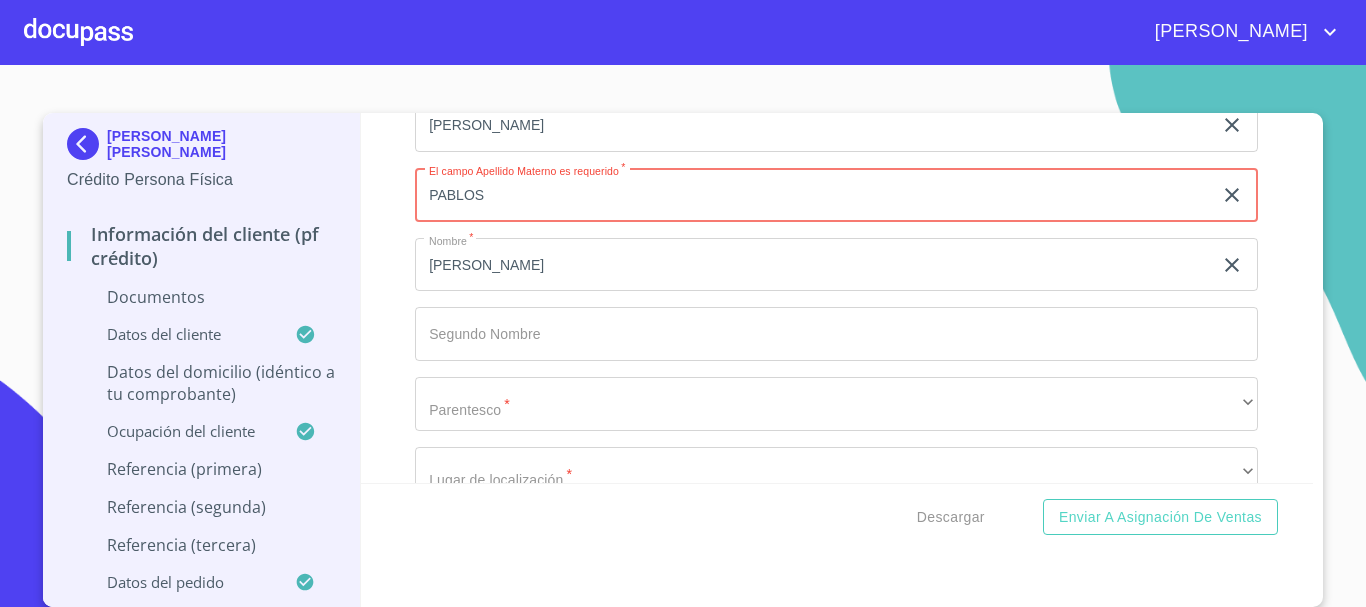 scroll, scrollTop: 3941, scrollLeft: 0, axis: vertical 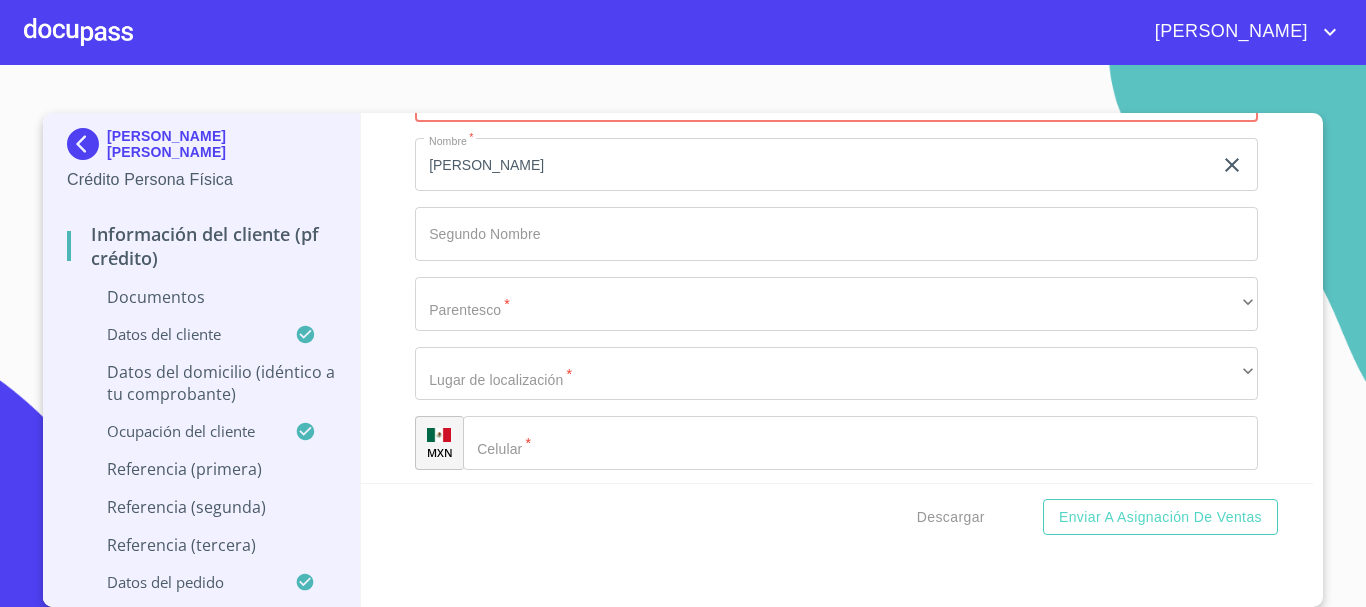 type on "PABLOS" 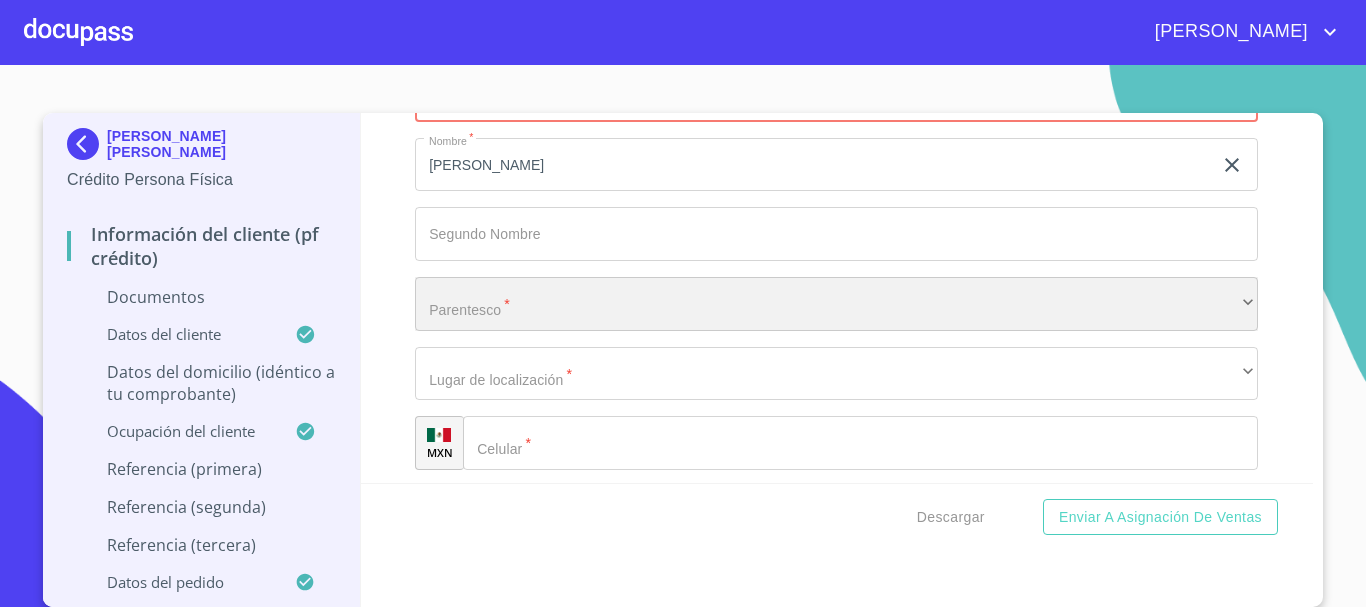 click on "​" at bounding box center (836, 304) 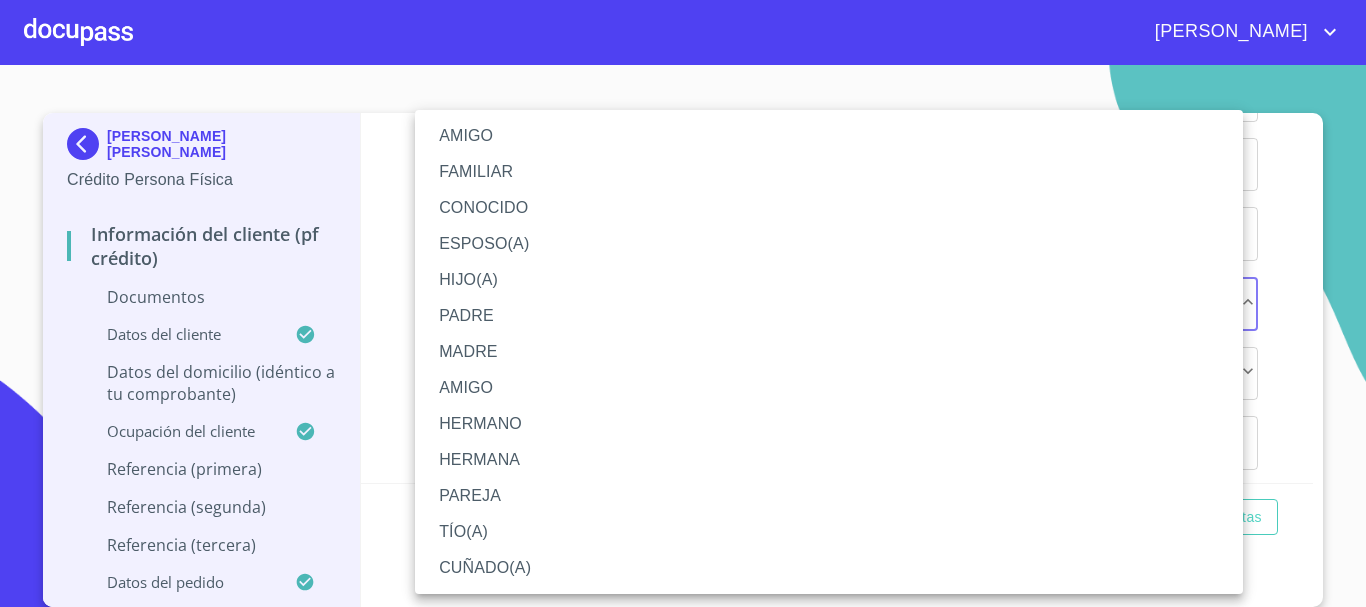 click on "AMIGO" at bounding box center (829, 136) 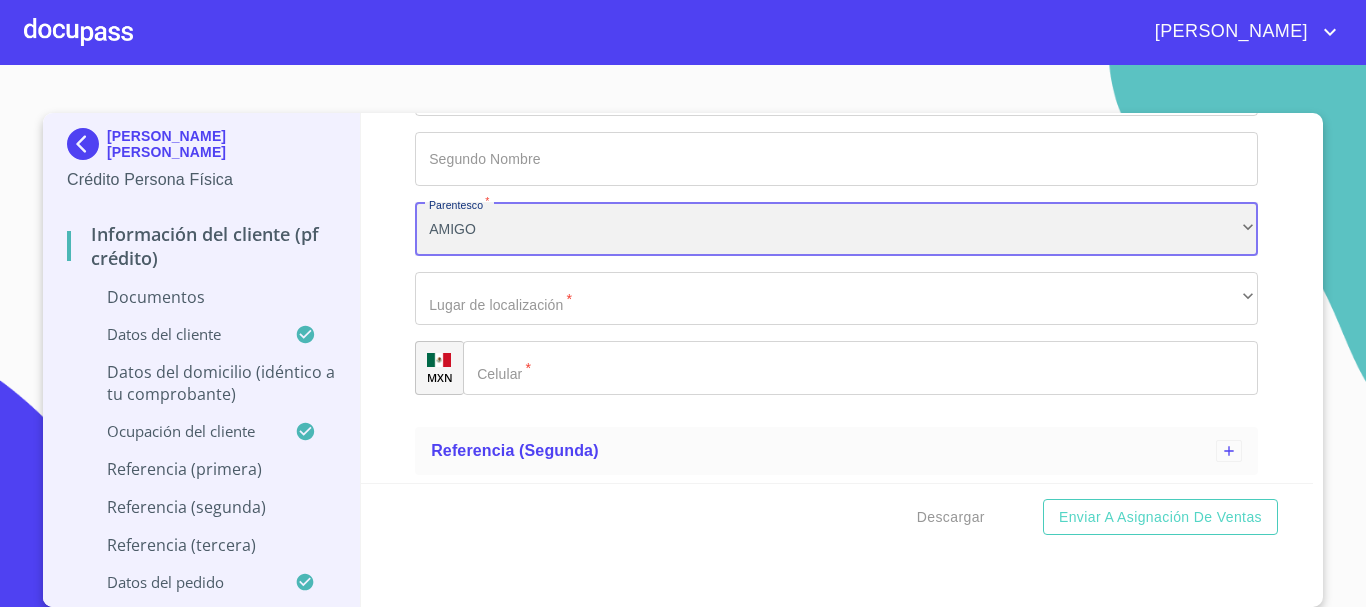 scroll, scrollTop: 4041, scrollLeft: 0, axis: vertical 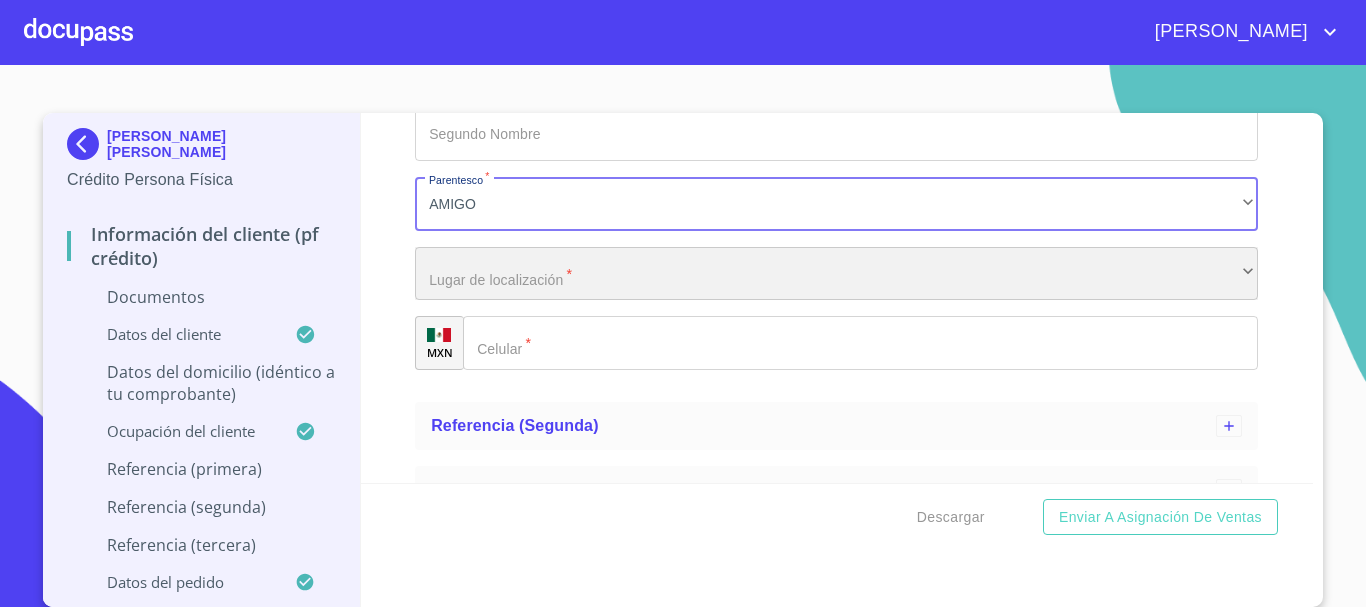 click on "​" at bounding box center [836, 274] 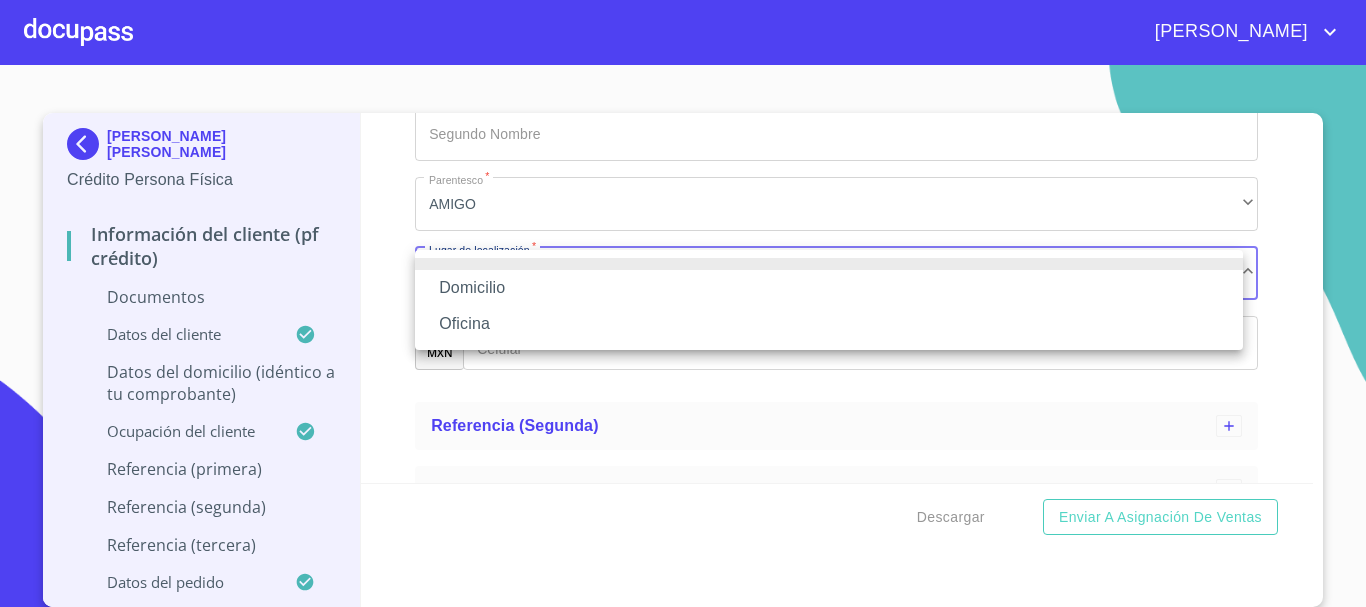click on "Domicilio" at bounding box center [829, 288] 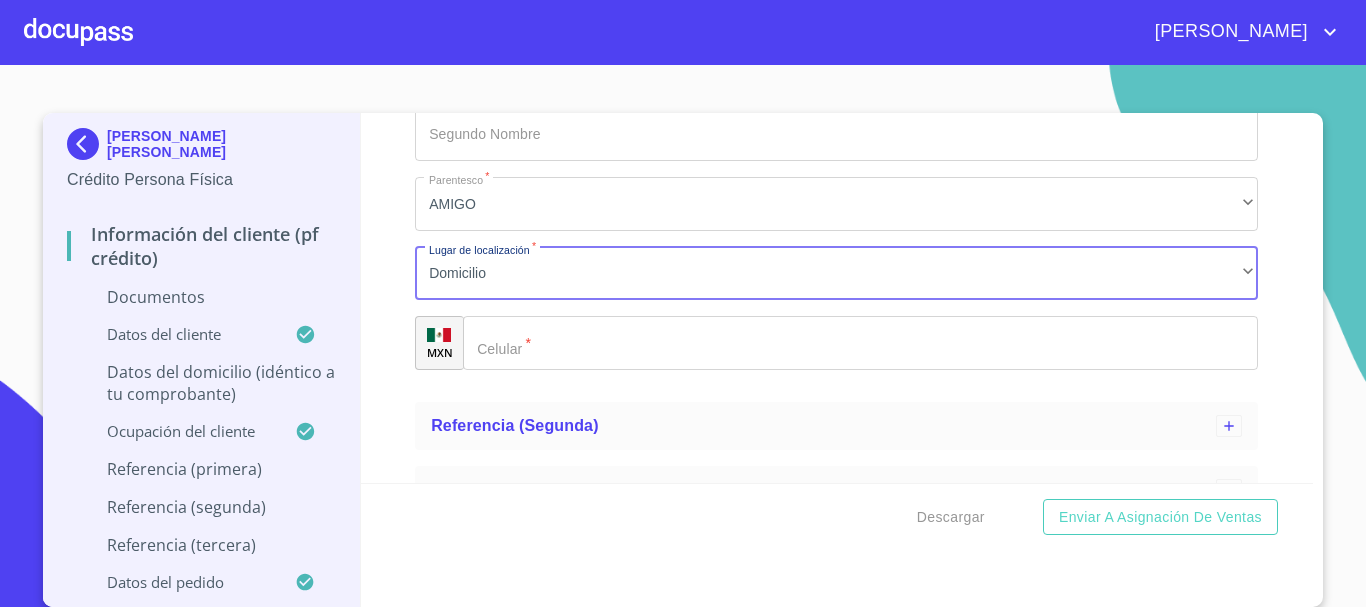 click on "Domicilio Oficina" at bounding box center [683, 303] 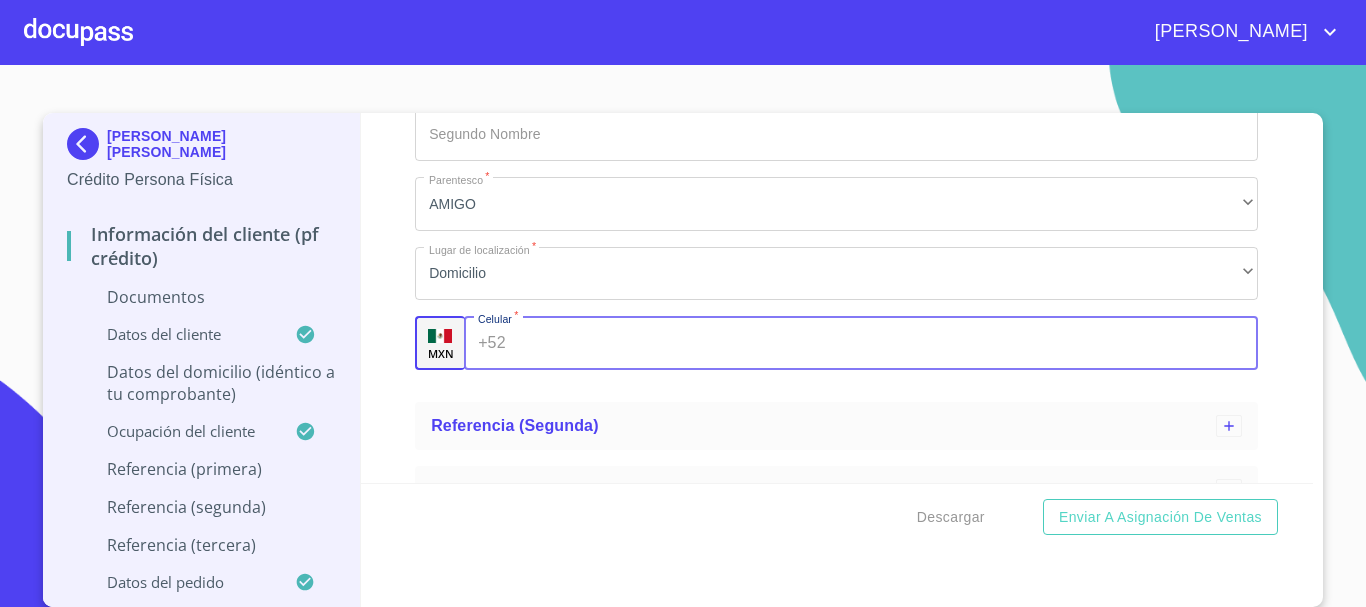 click on "Apellido Paterno   *" at bounding box center (886, 343) 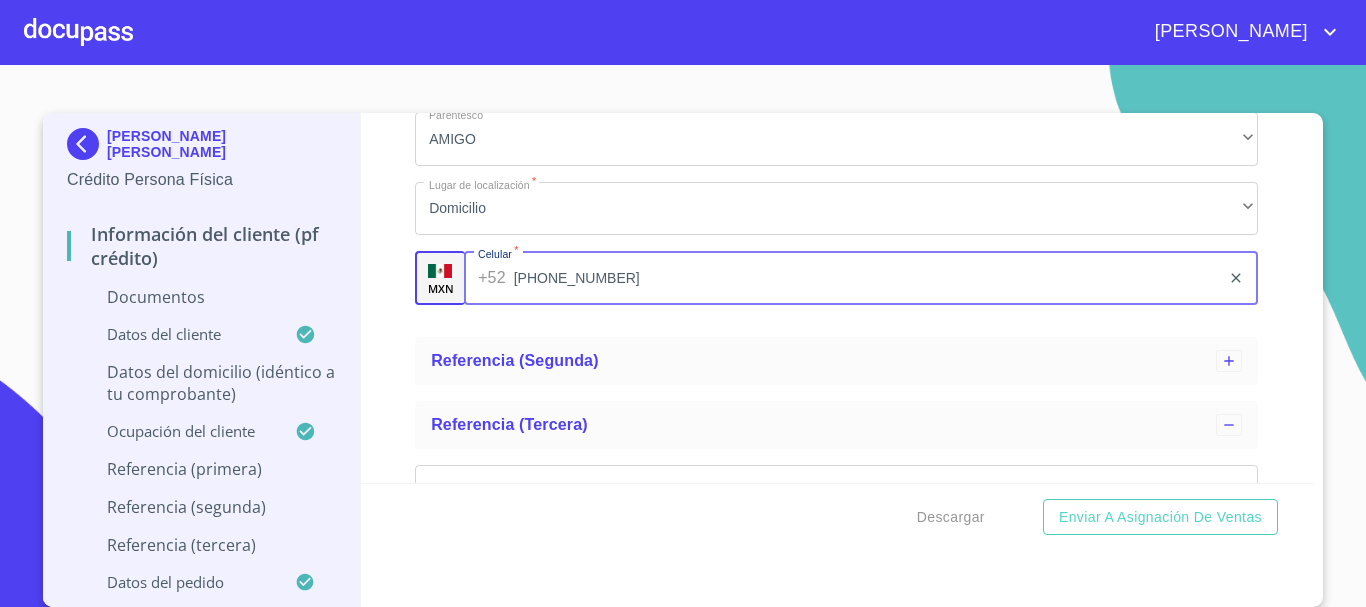 scroll, scrollTop: 4141, scrollLeft: 0, axis: vertical 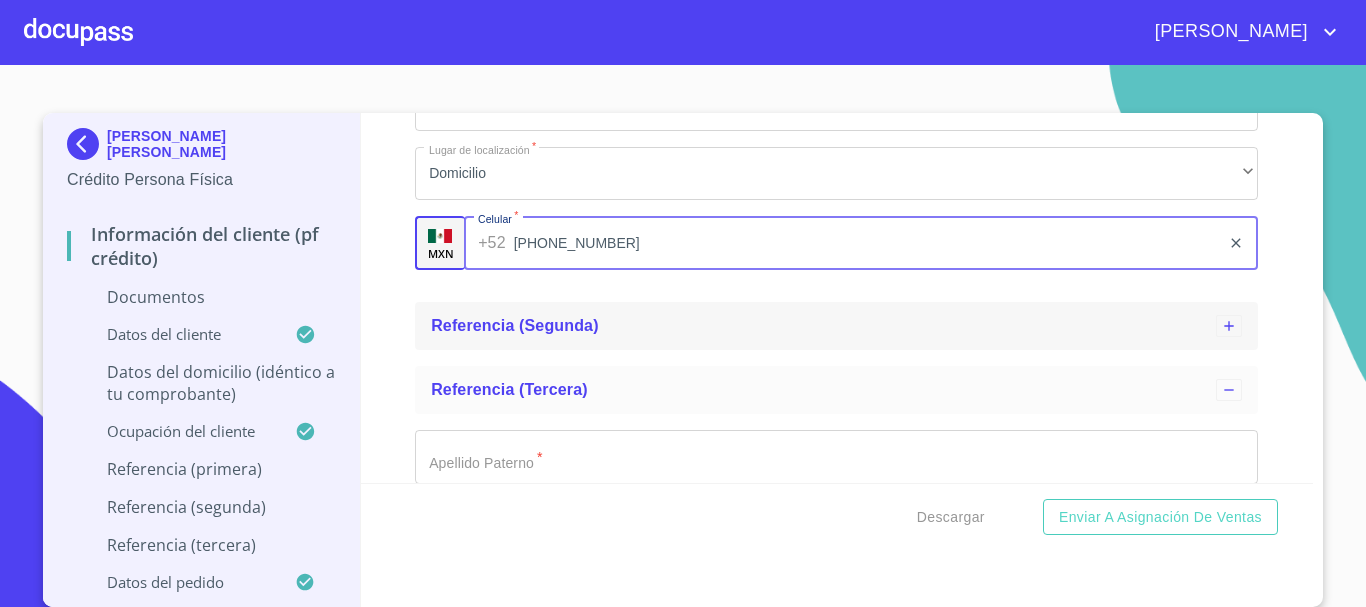 type on "[PHONE_NUMBER]" 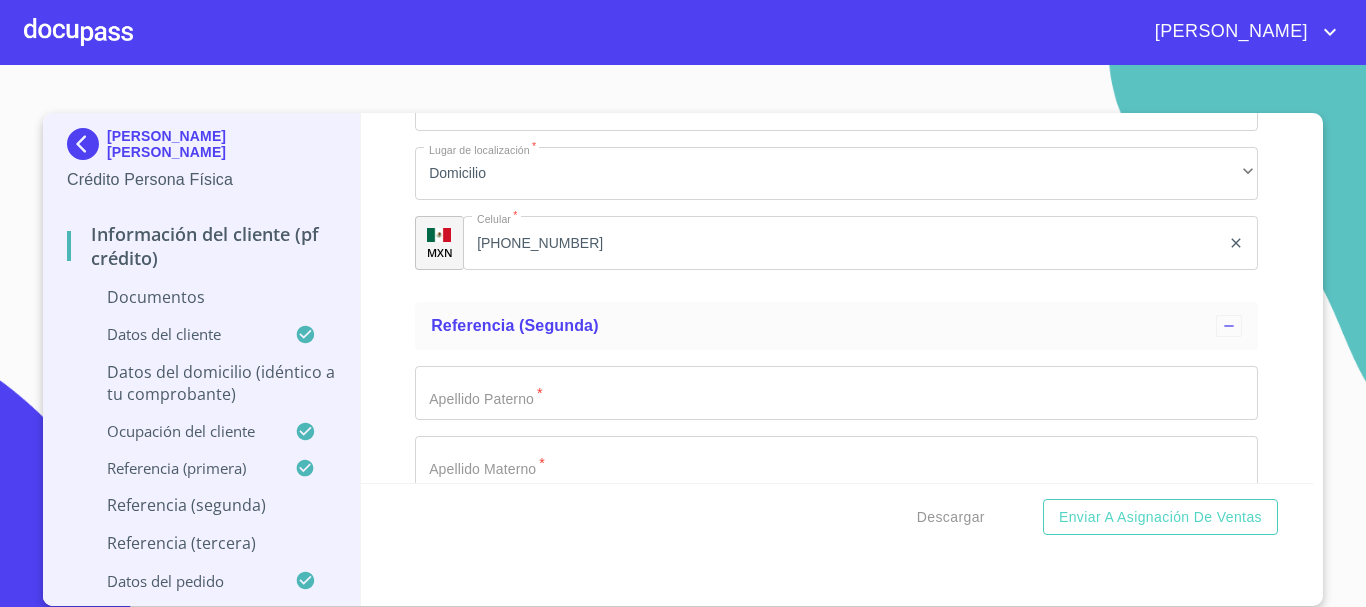 scroll, scrollTop: 4341, scrollLeft: 0, axis: vertical 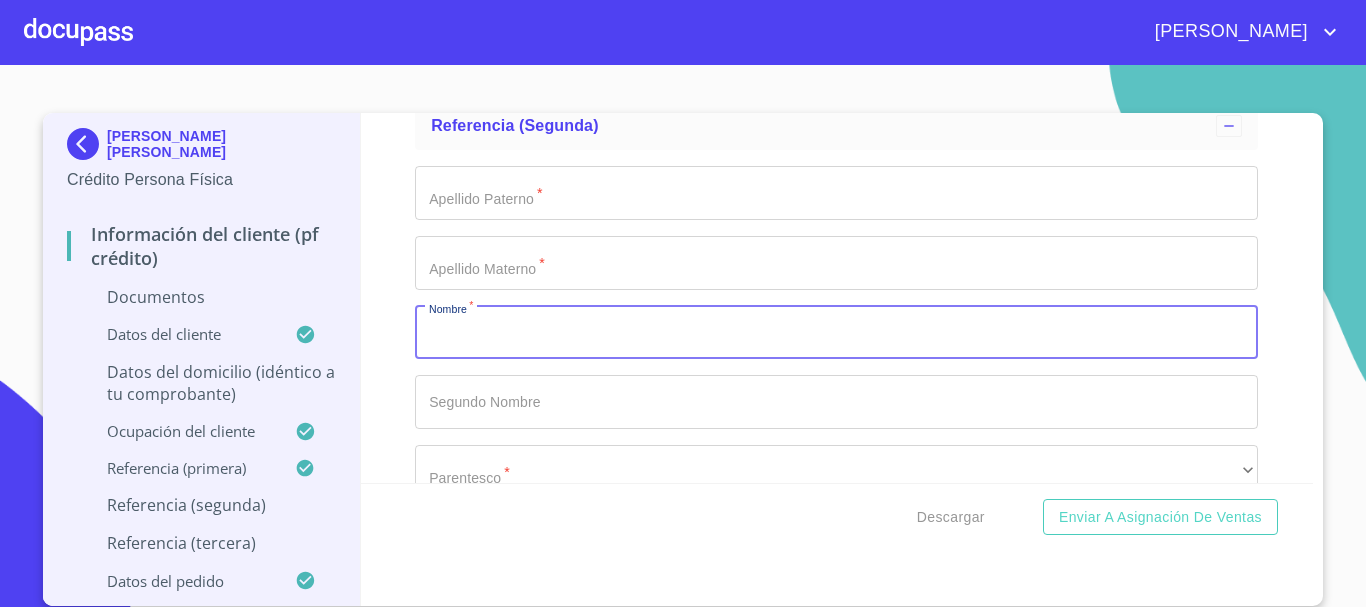 click on "Apellido Paterno   *" at bounding box center [836, 333] 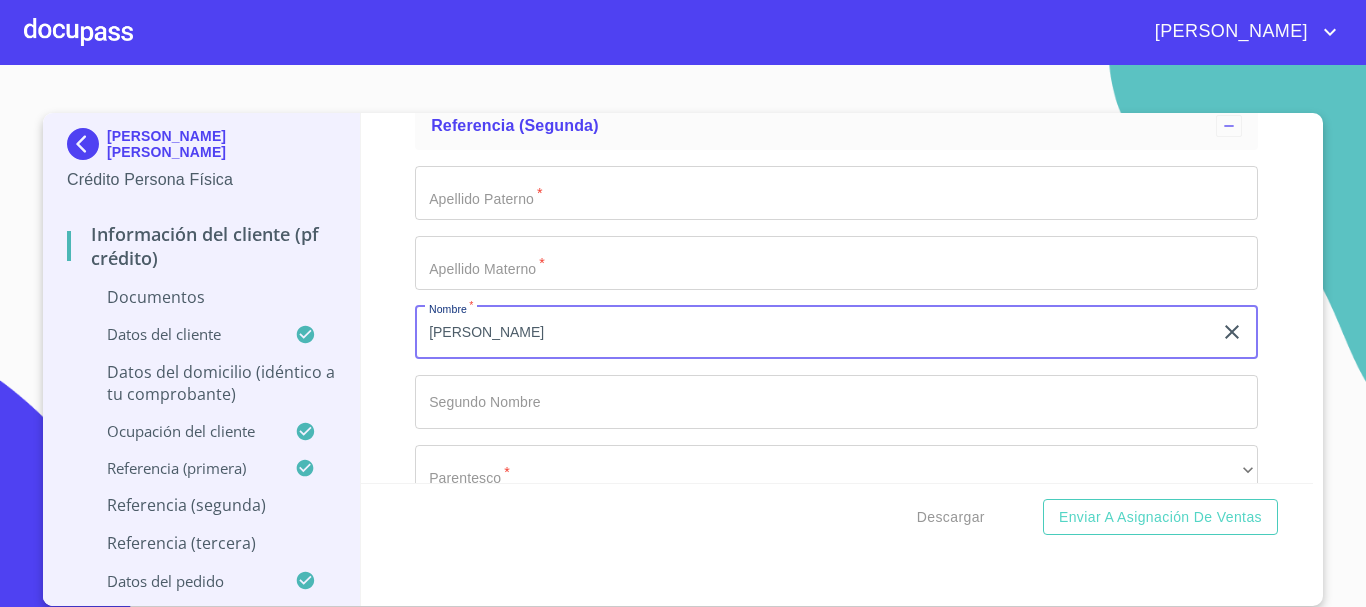type on "[PERSON_NAME]" 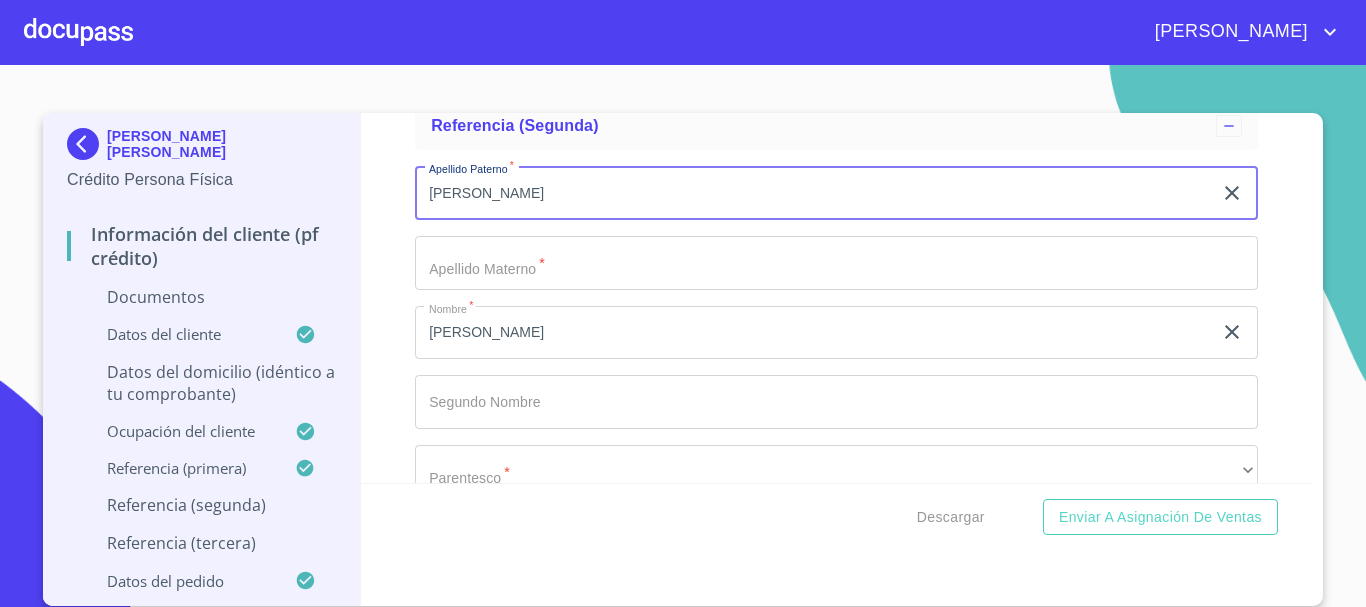 type on "[PERSON_NAME]" 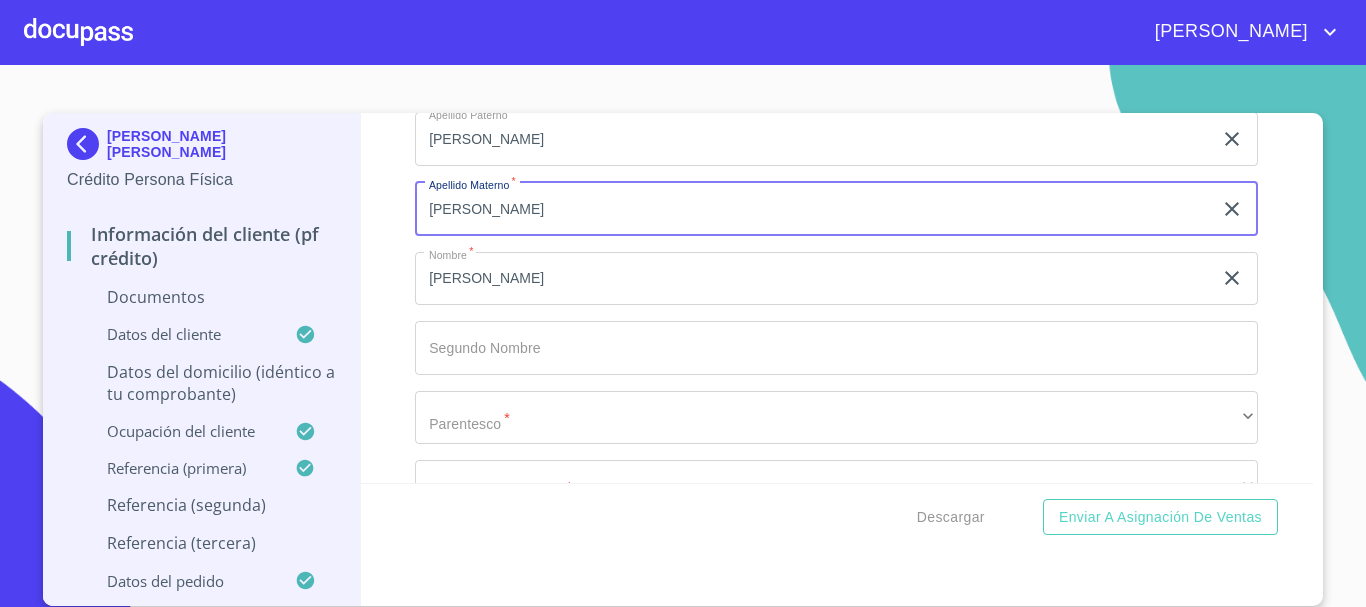 scroll, scrollTop: 4441, scrollLeft: 0, axis: vertical 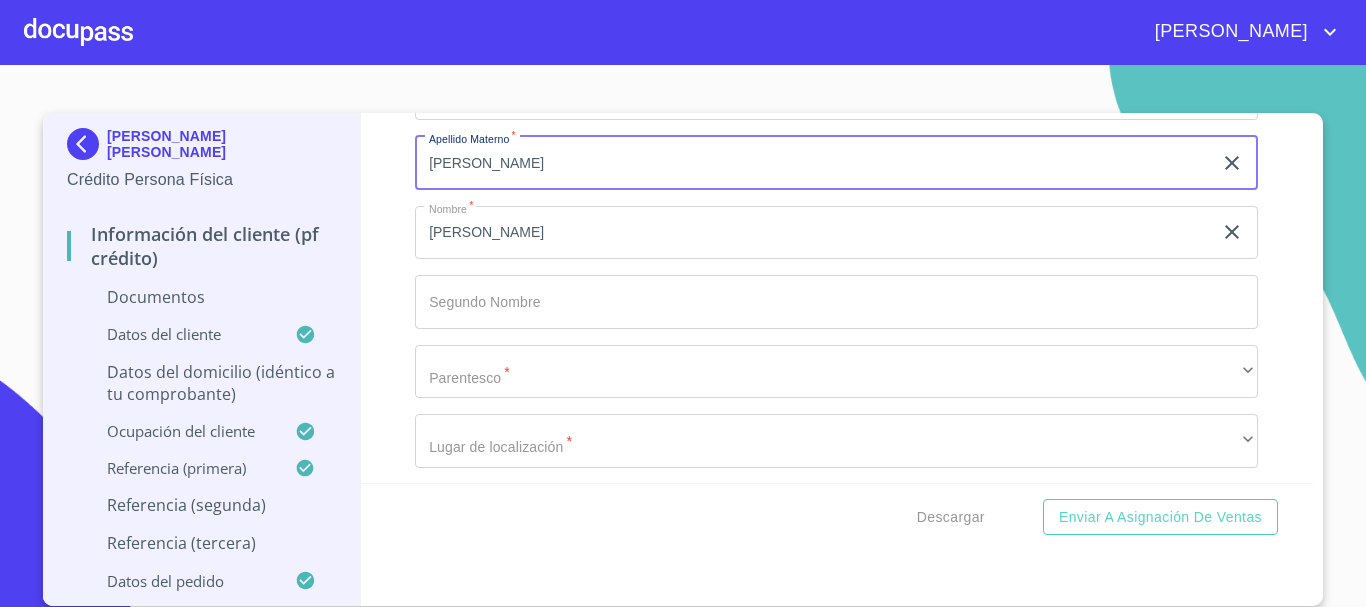 type on "[PERSON_NAME]" 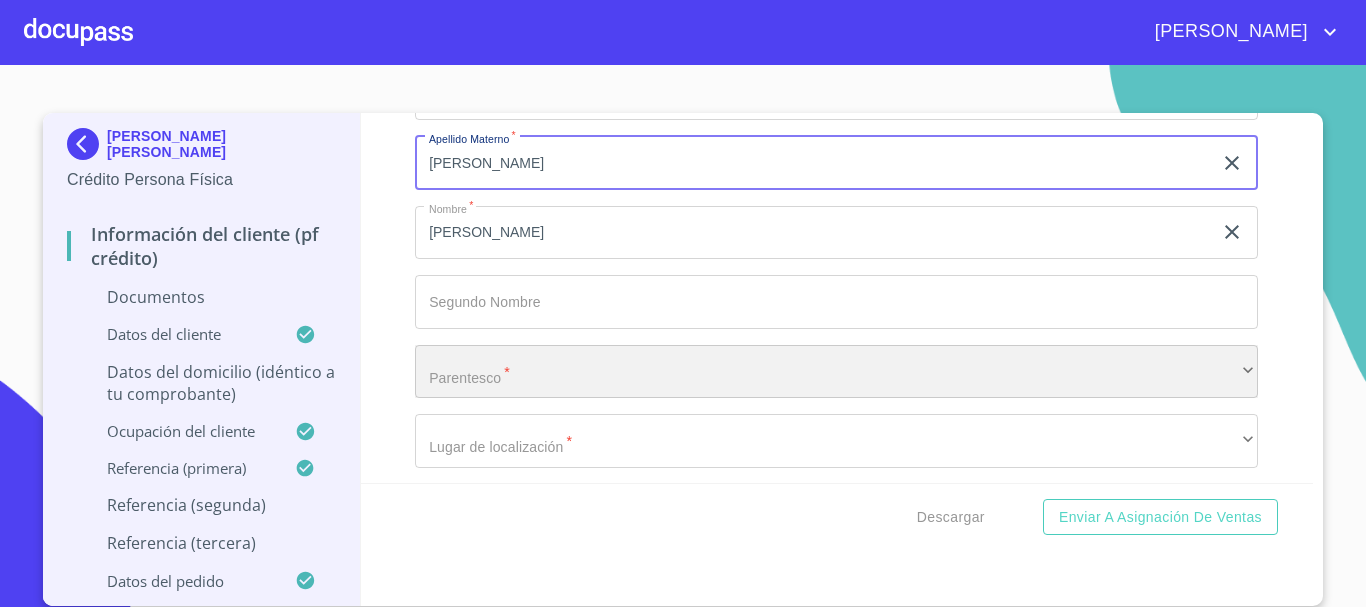 click on "​" at bounding box center [836, 372] 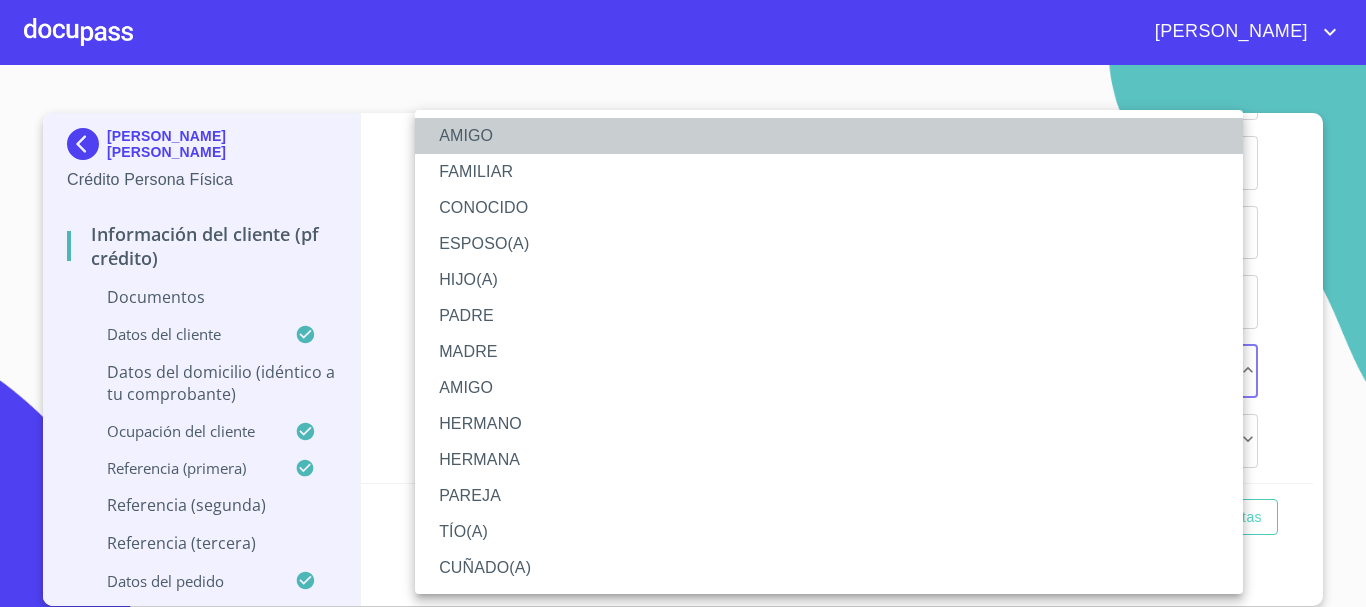 click on "AMIGO" at bounding box center (829, 136) 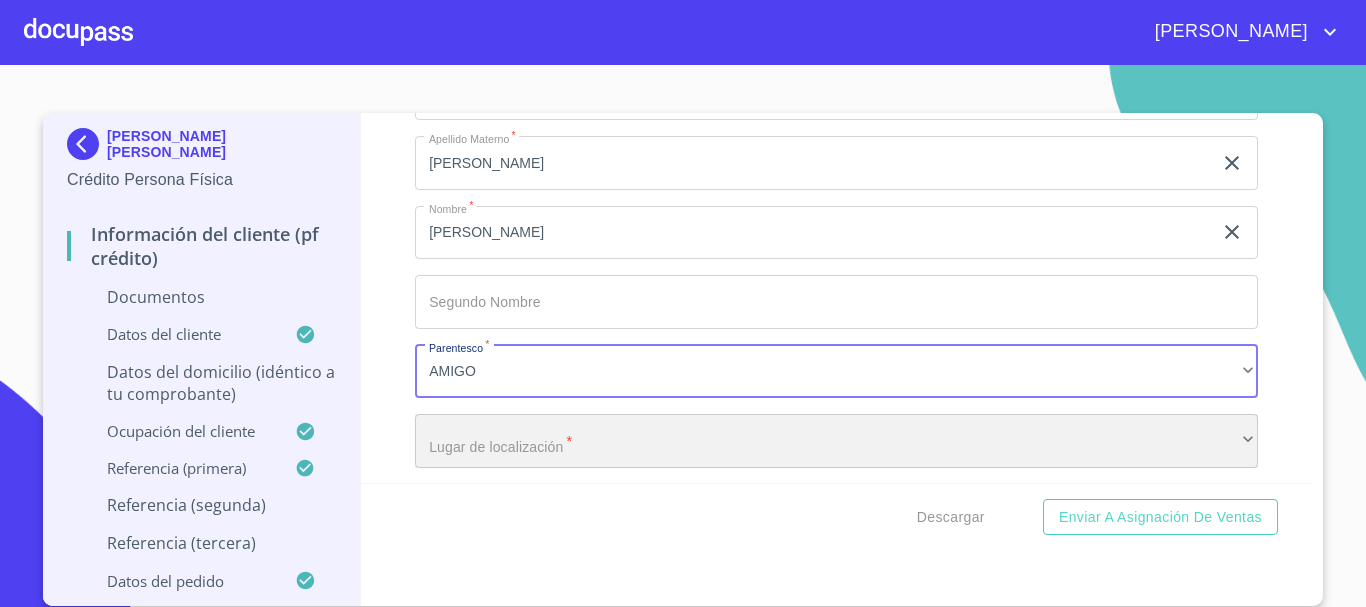 click on "​" at bounding box center [836, 441] 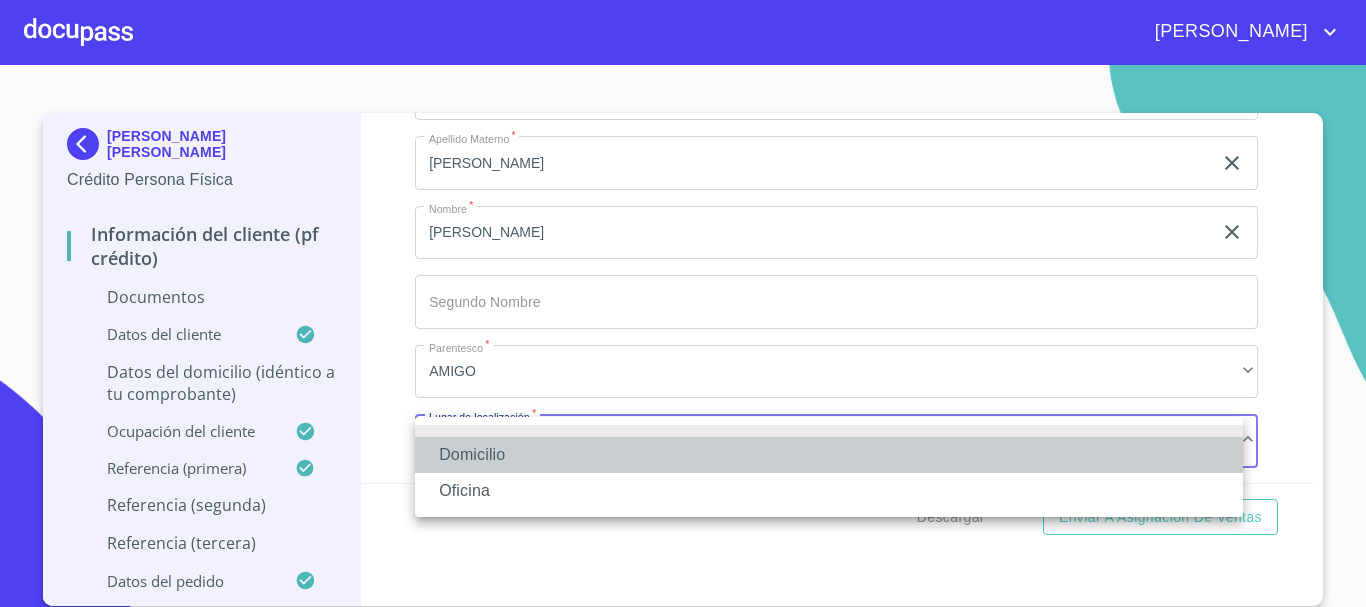 click on "Domicilio" at bounding box center (829, 455) 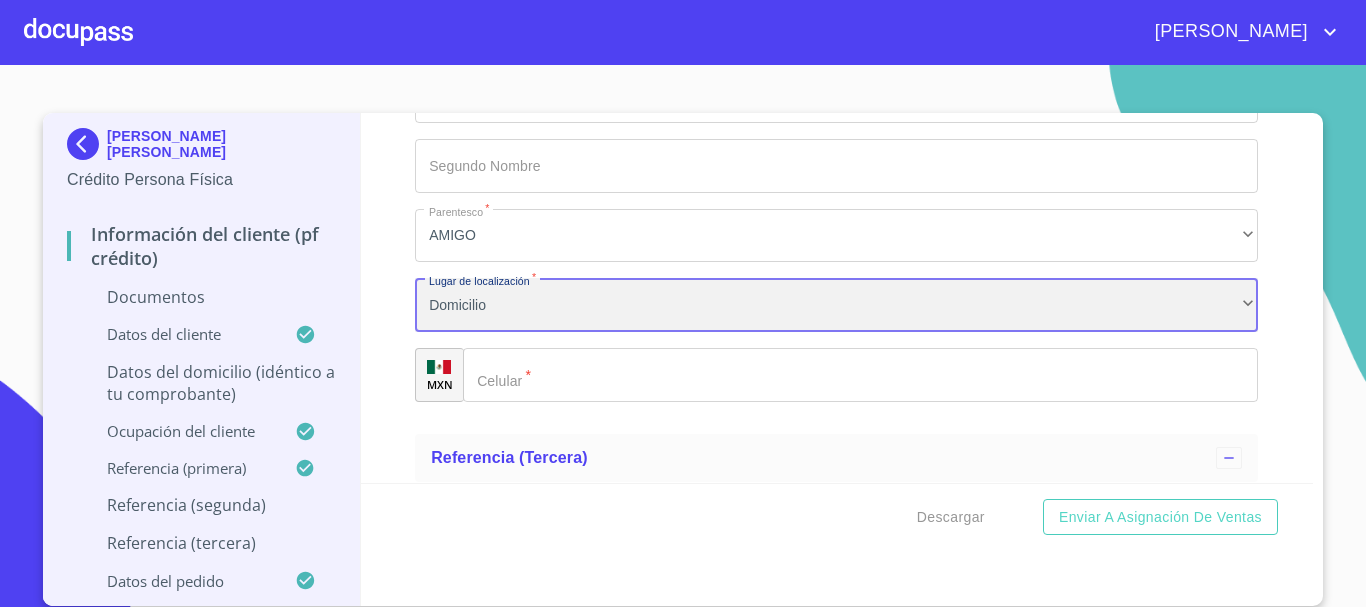 scroll, scrollTop: 4641, scrollLeft: 0, axis: vertical 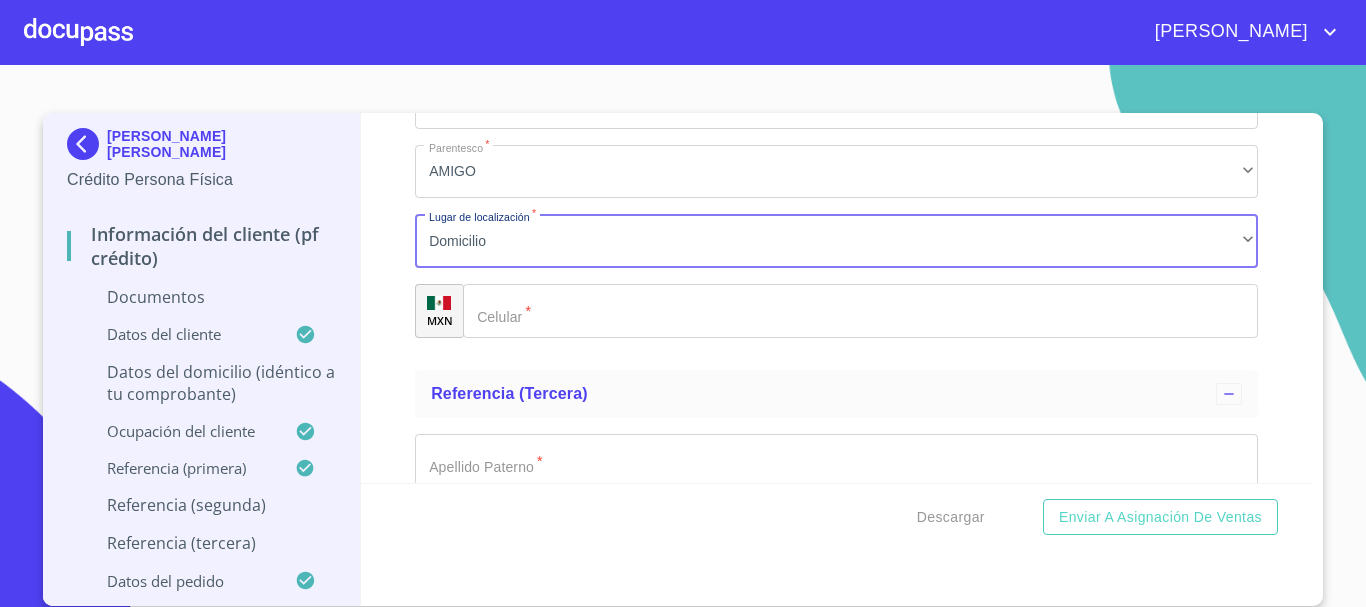 click on "Apellido Paterno   *" 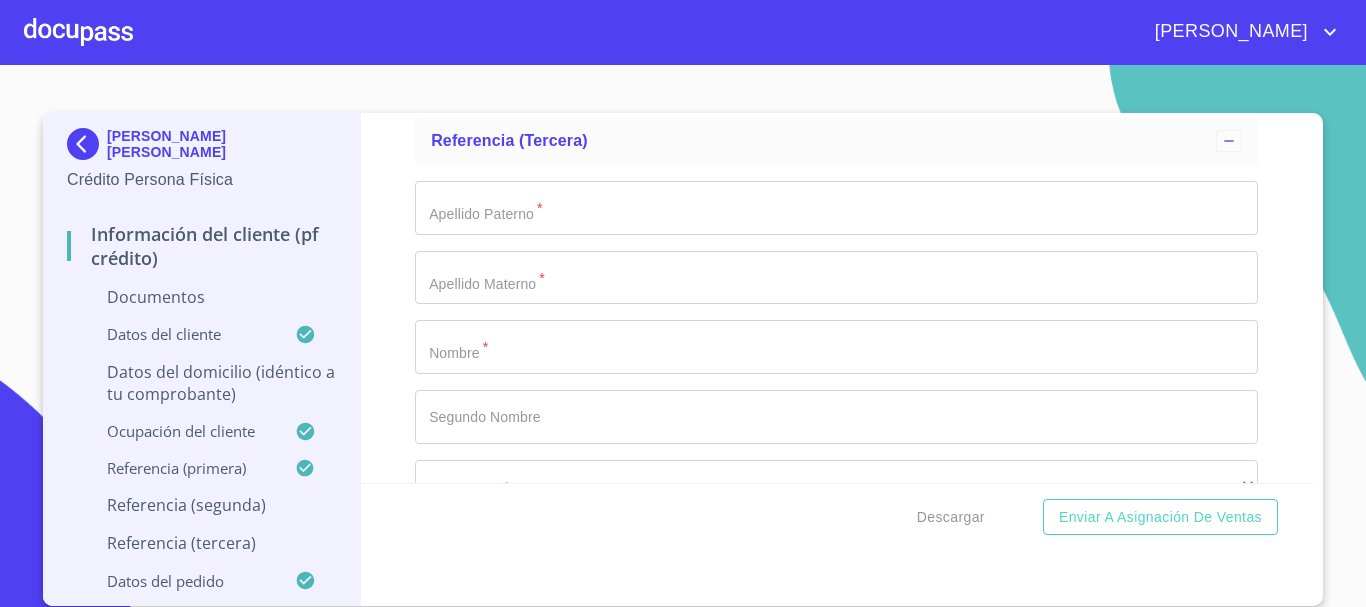scroll, scrollTop: 4941, scrollLeft: 0, axis: vertical 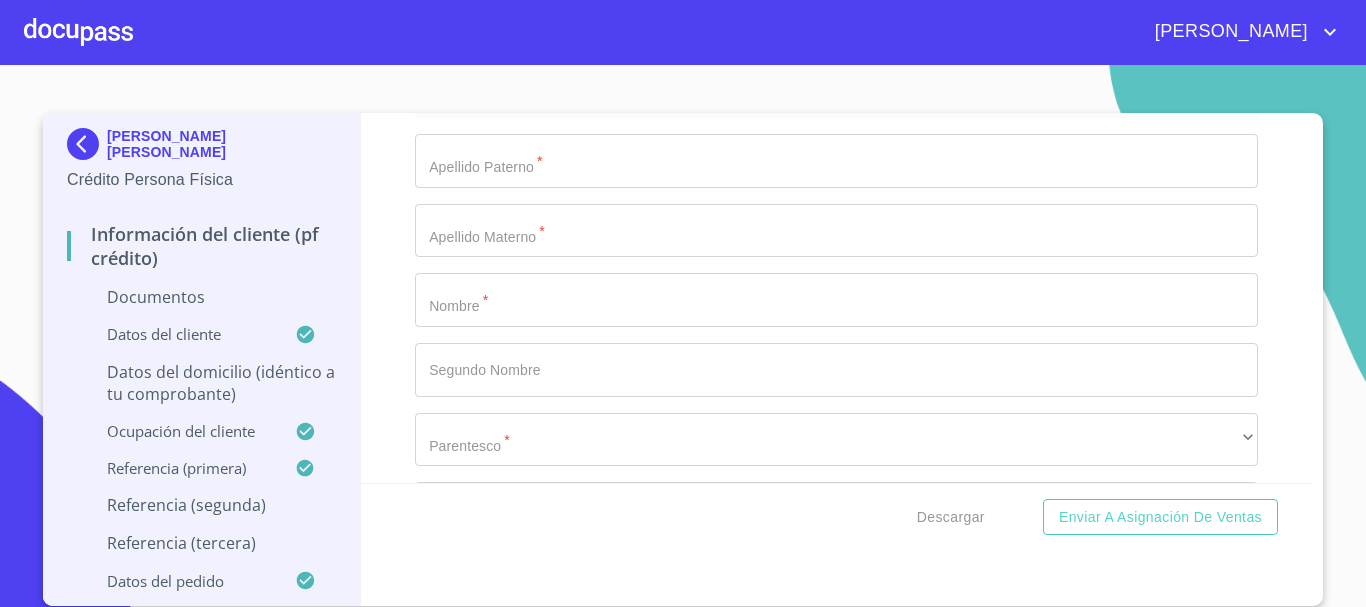 type on "[PHONE_NUMBER]" 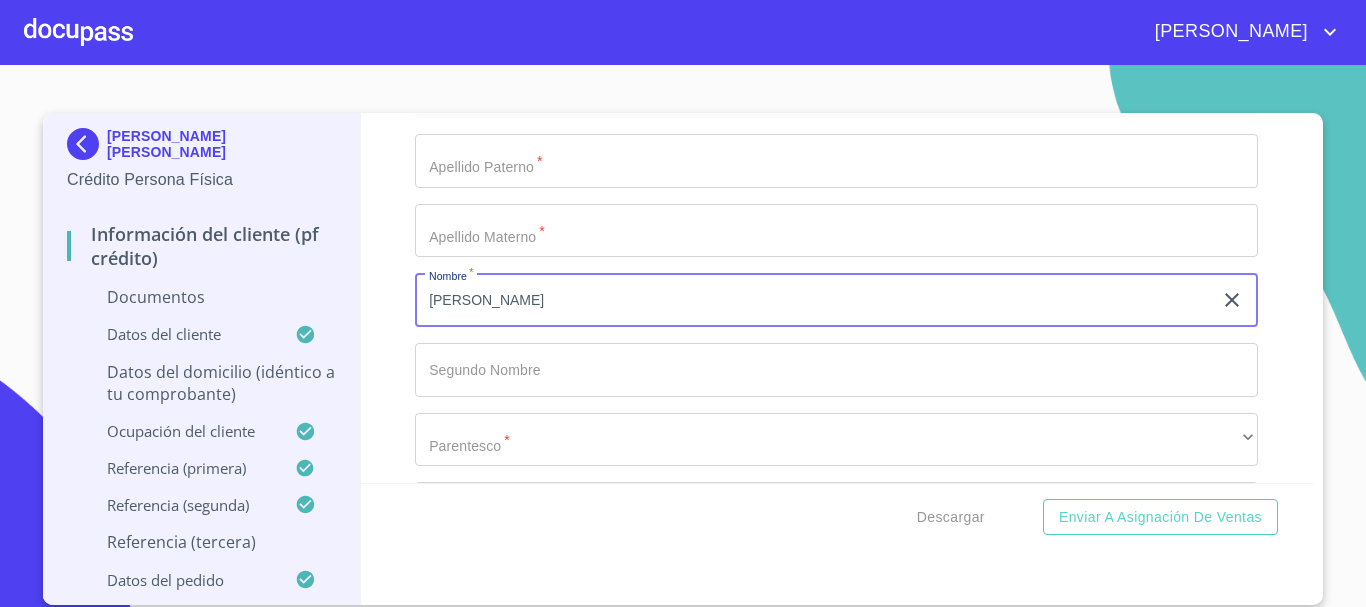 type on "[PERSON_NAME]" 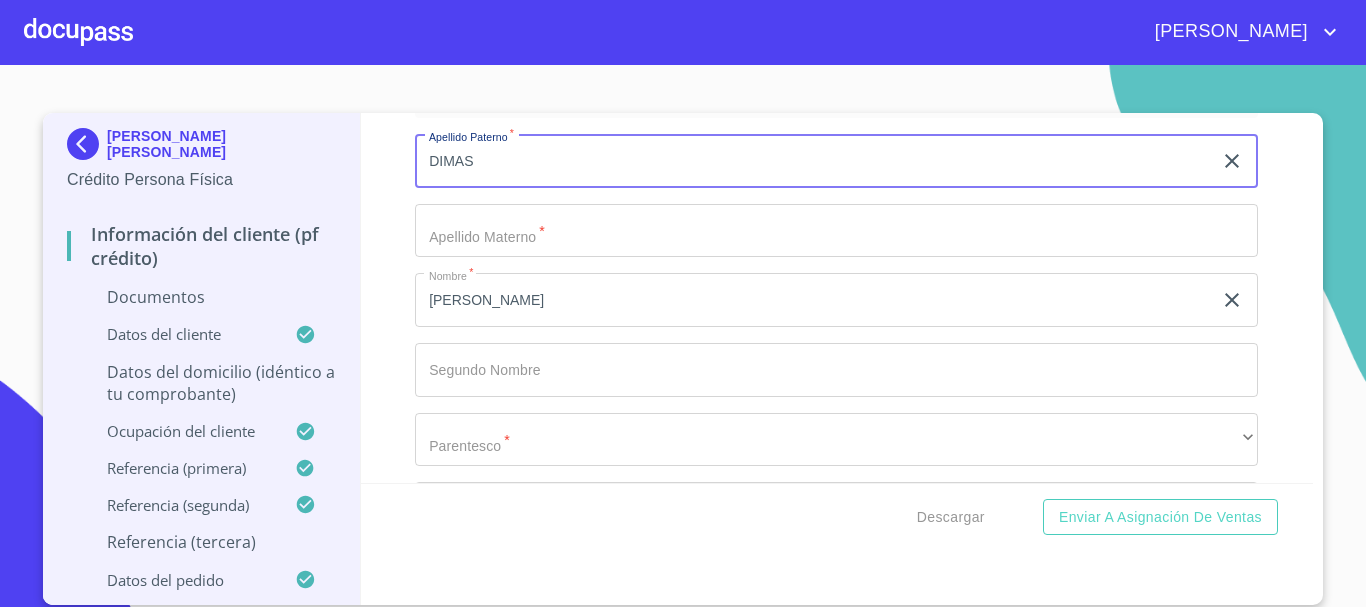 type on "DIMAS" 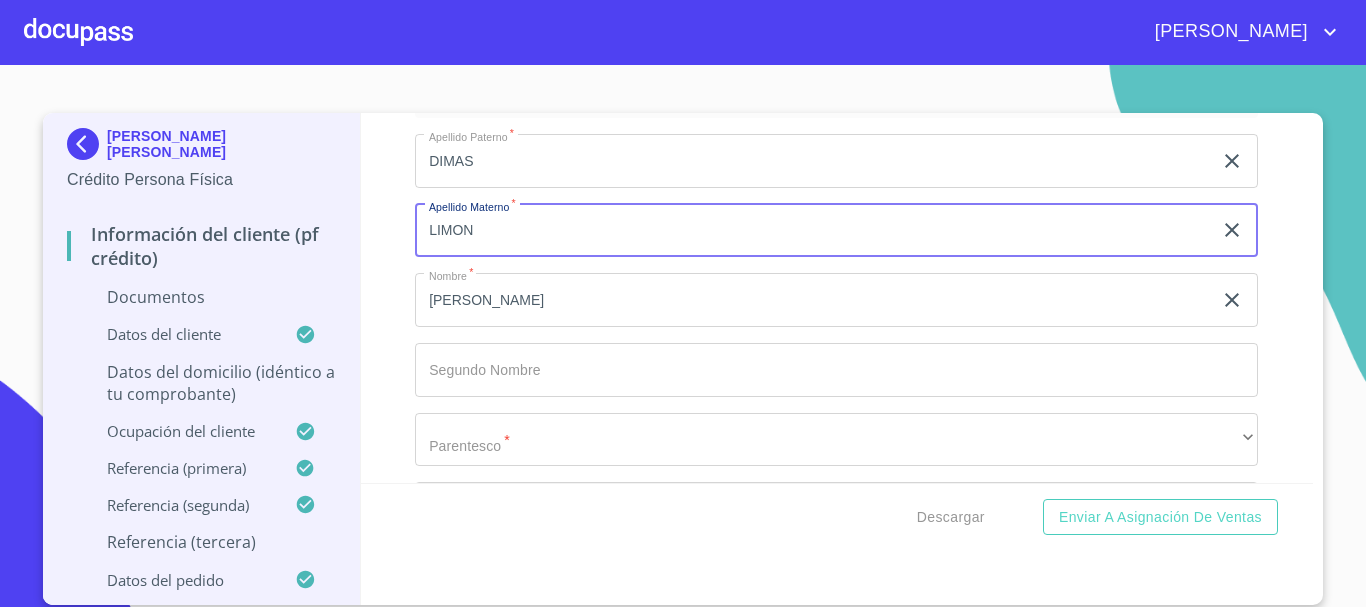 scroll, scrollTop: 5041, scrollLeft: 0, axis: vertical 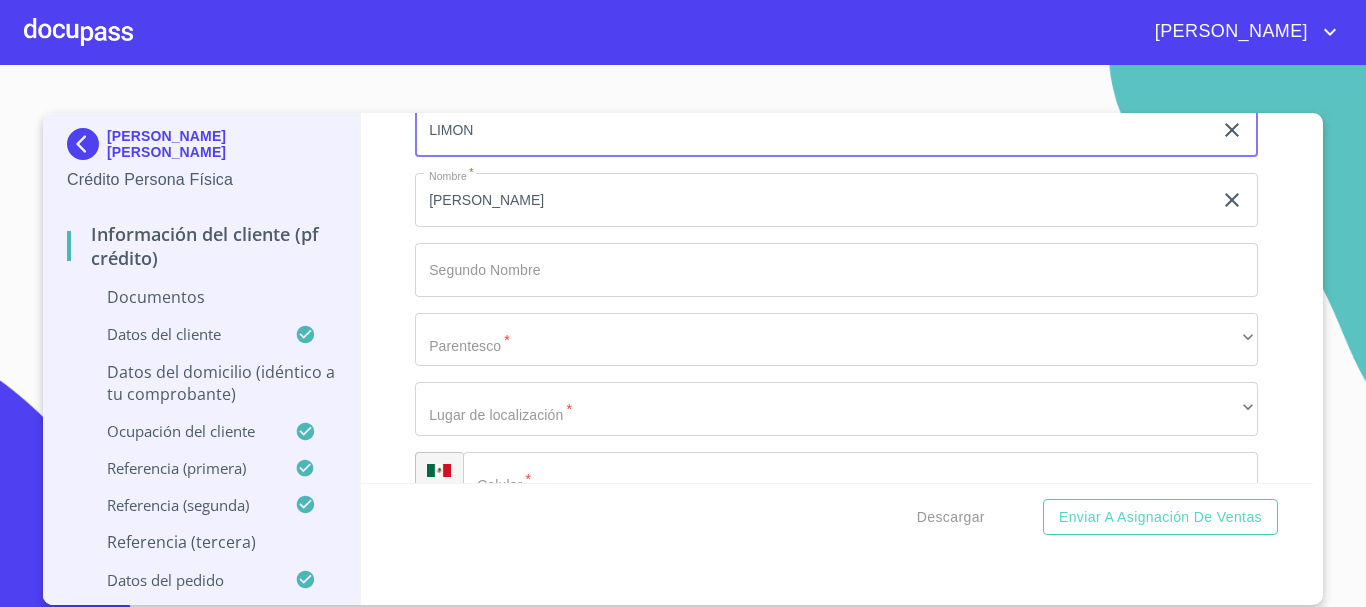 type on "LIMON" 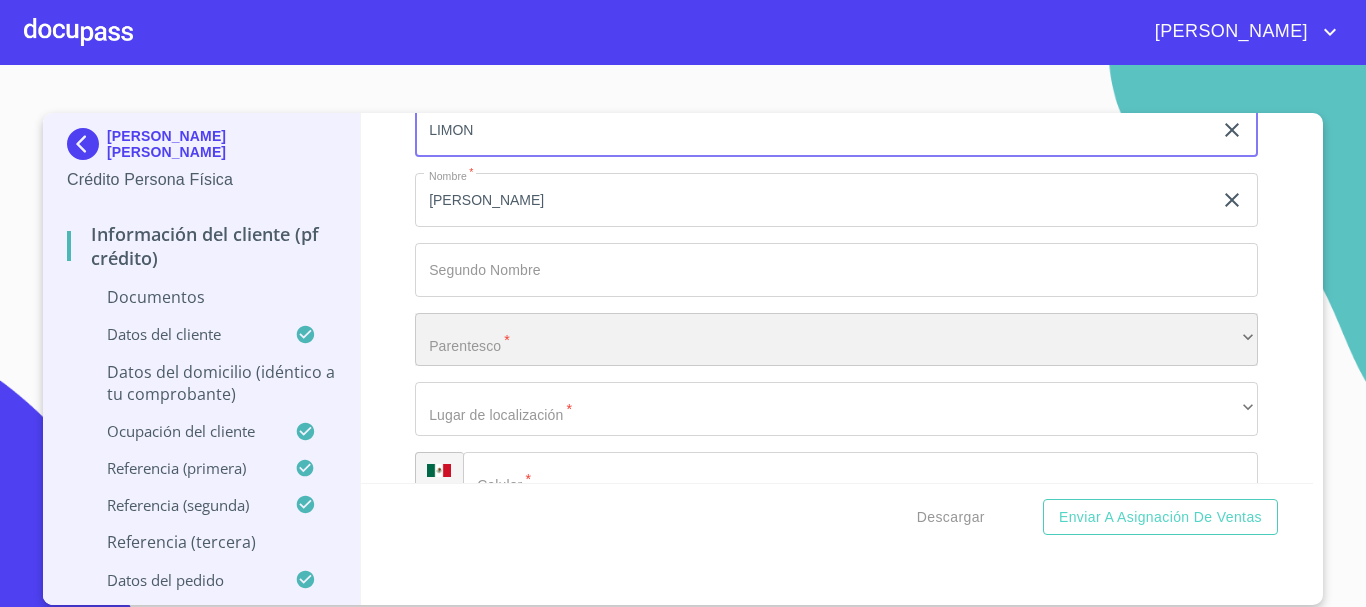 click on "​" at bounding box center (836, 340) 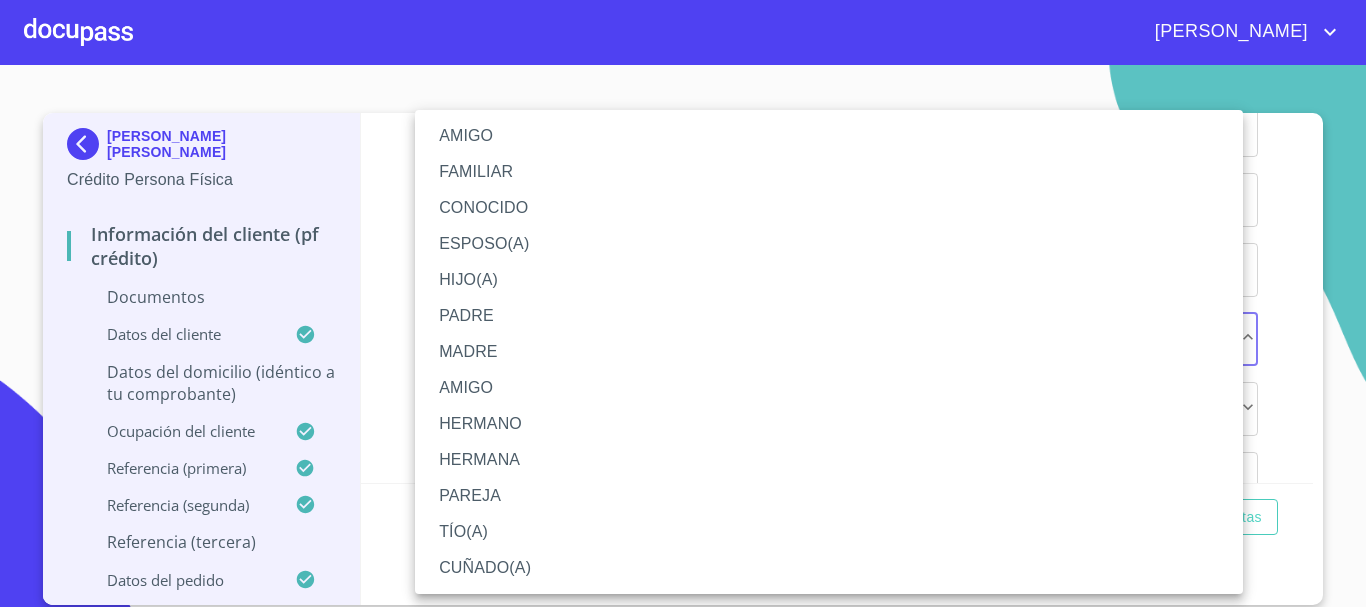 click on "AMIGO" at bounding box center (829, 136) 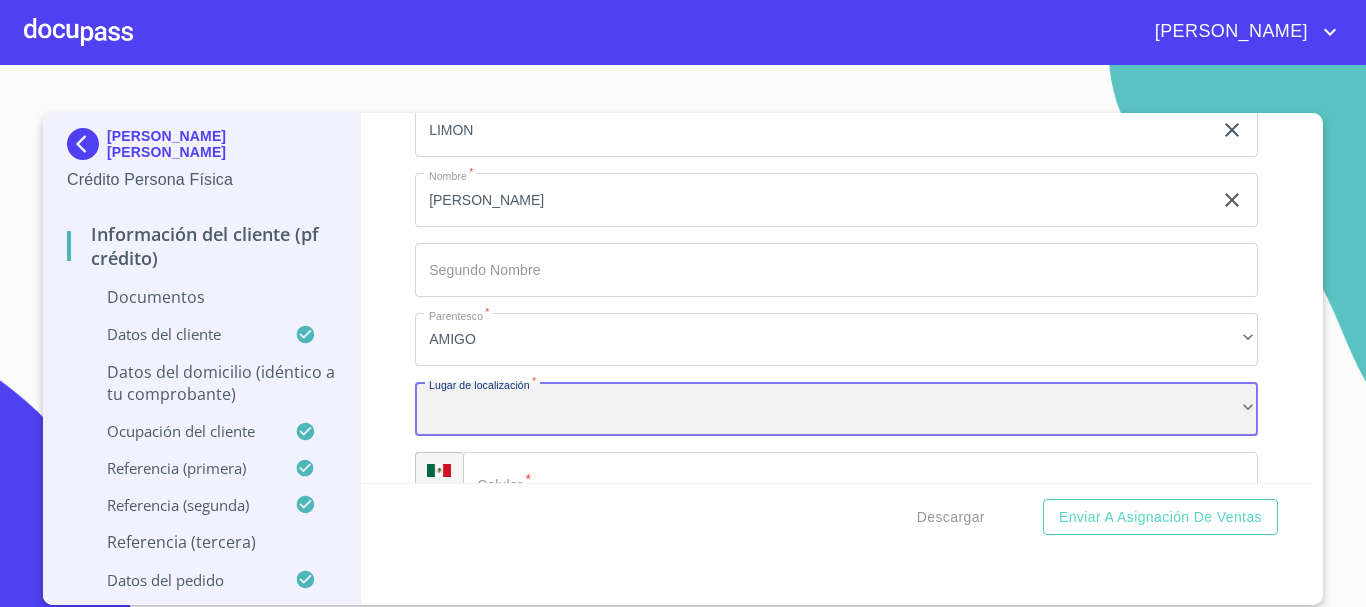 click on "​" at bounding box center (836, 409) 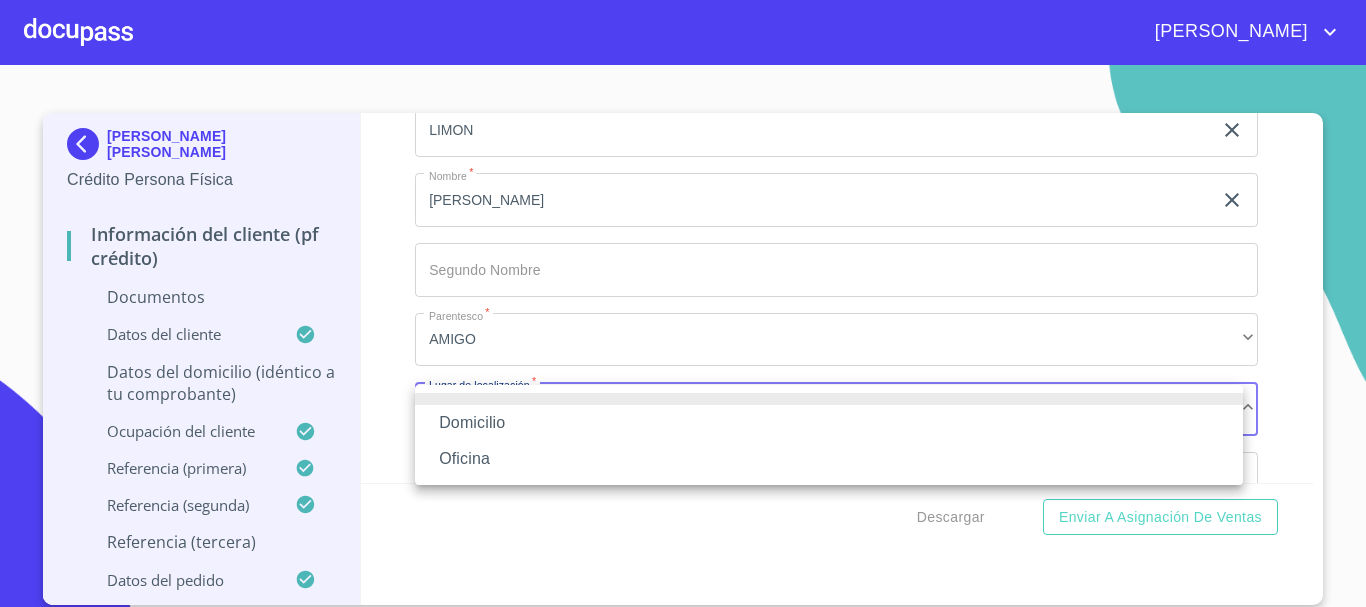 click on "Domicilio" at bounding box center [829, 423] 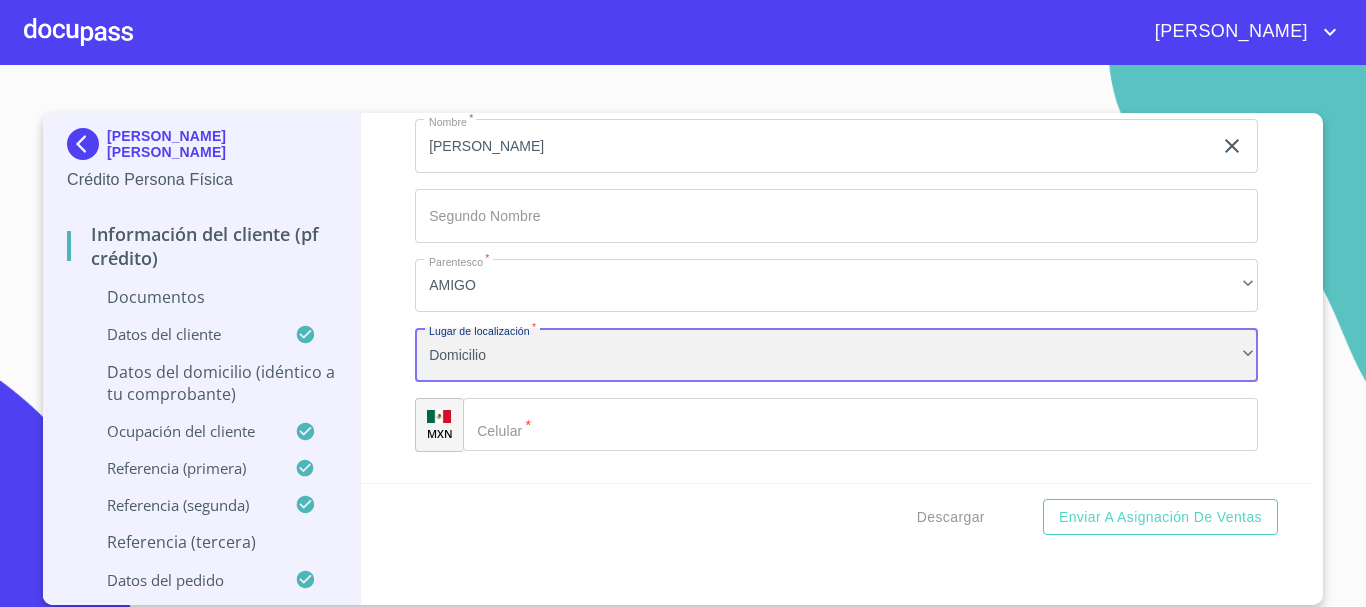 scroll, scrollTop: 5152, scrollLeft: 0, axis: vertical 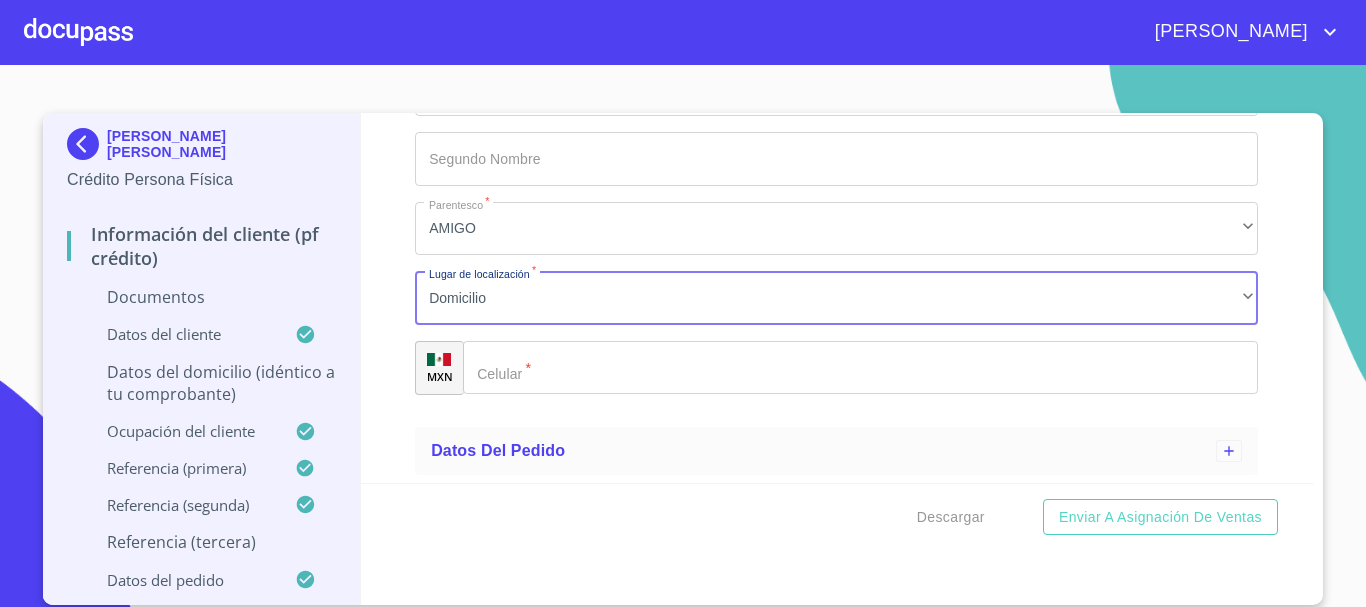 click on "Apellido Paterno   *" 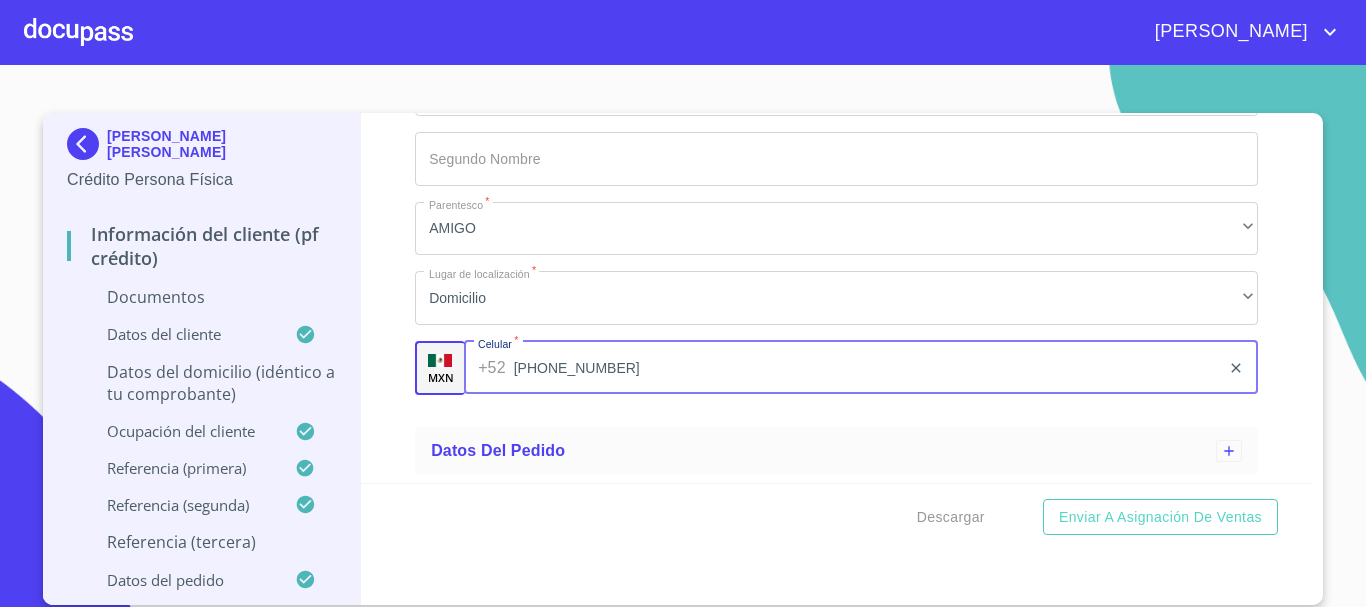 type on "[PHONE_NUMBER]" 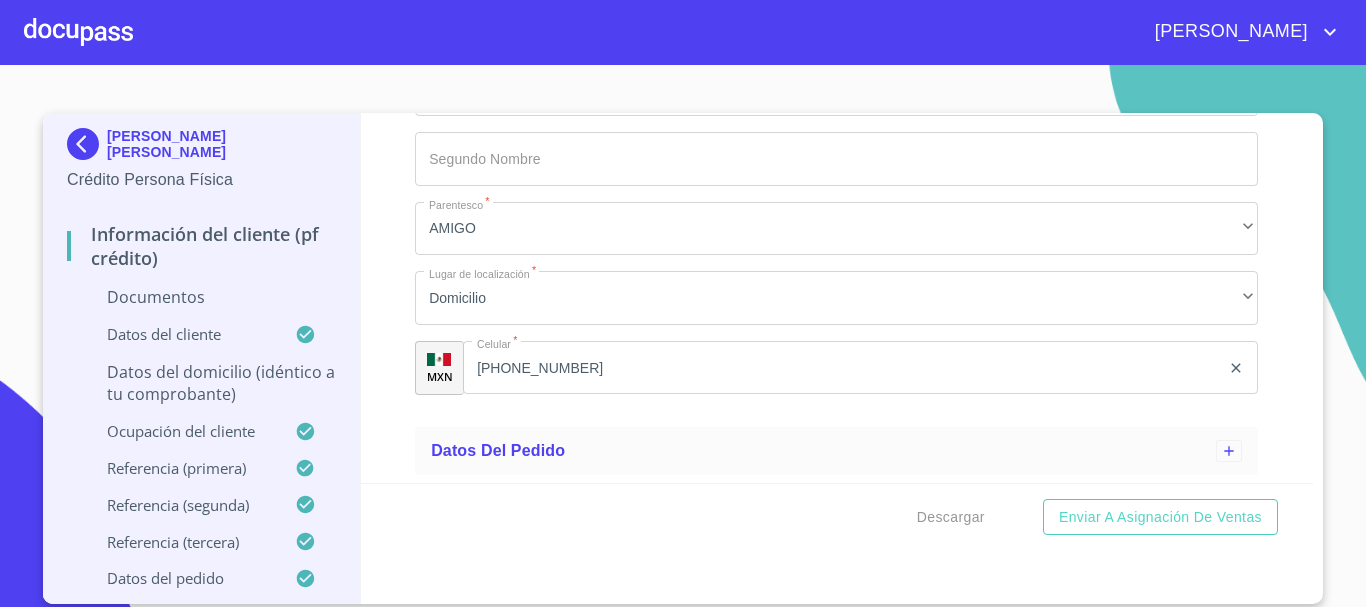 click on "Datos del domicilio (idéntico a tu comprobante)" at bounding box center [201, 383] 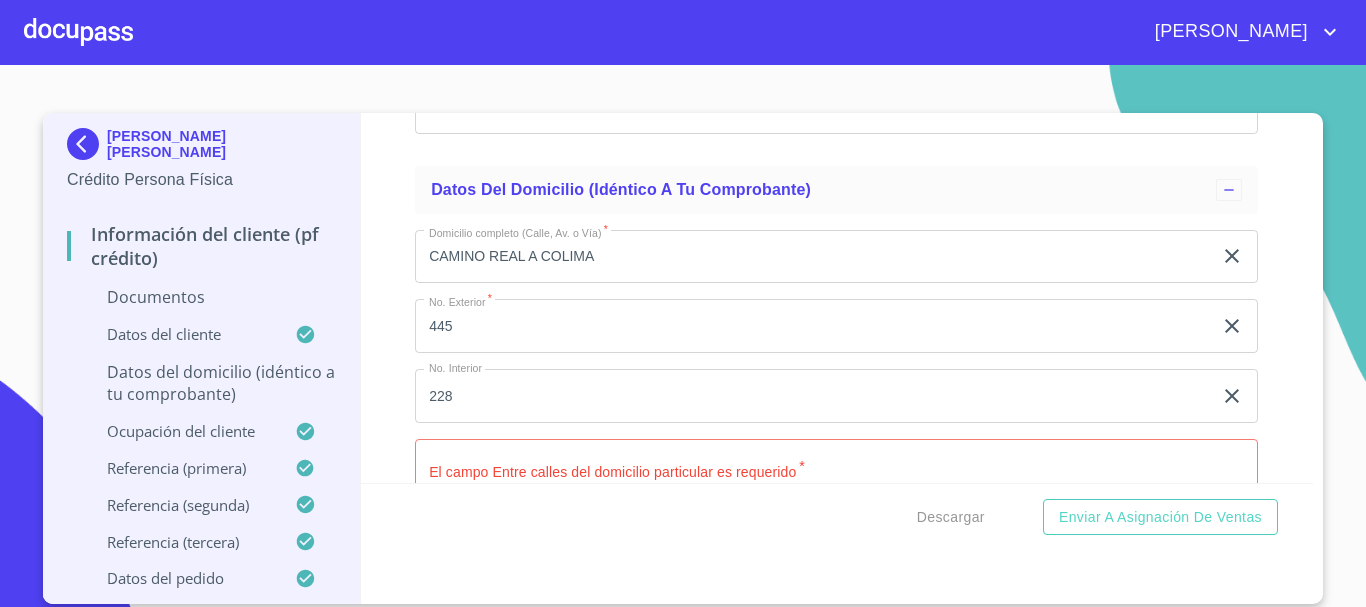 scroll, scrollTop: 430, scrollLeft: 0, axis: vertical 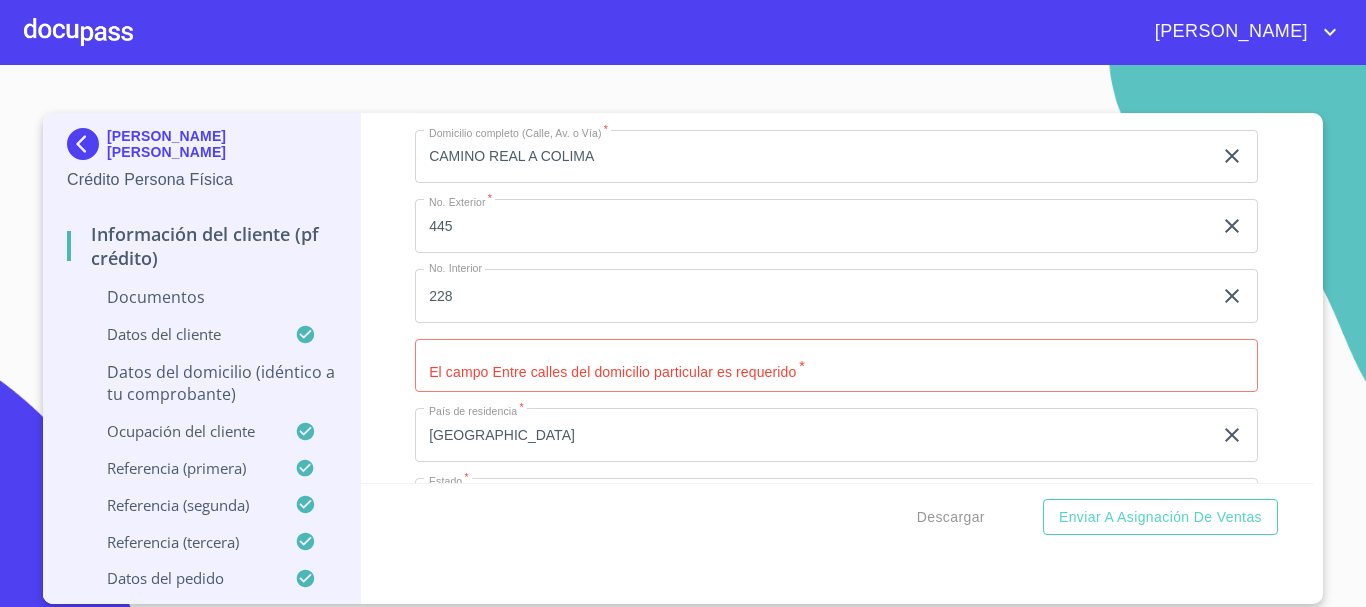 click on "Estado Civil   *" at bounding box center [836, 366] 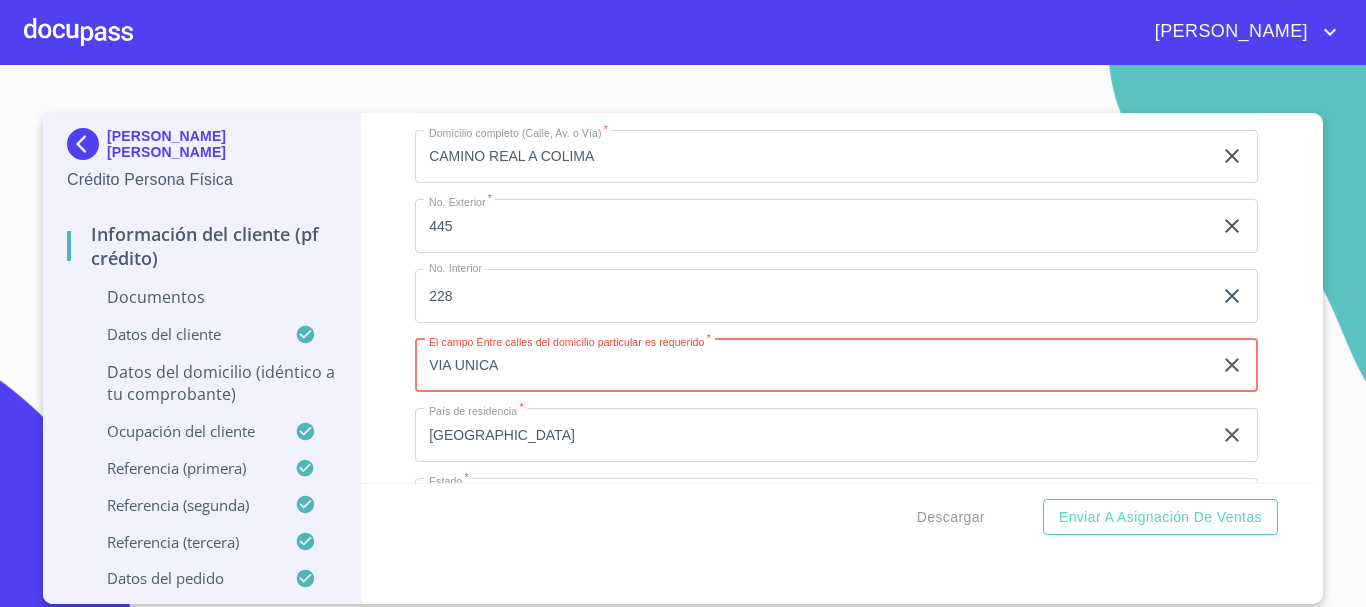 type on "VIA UNICA" 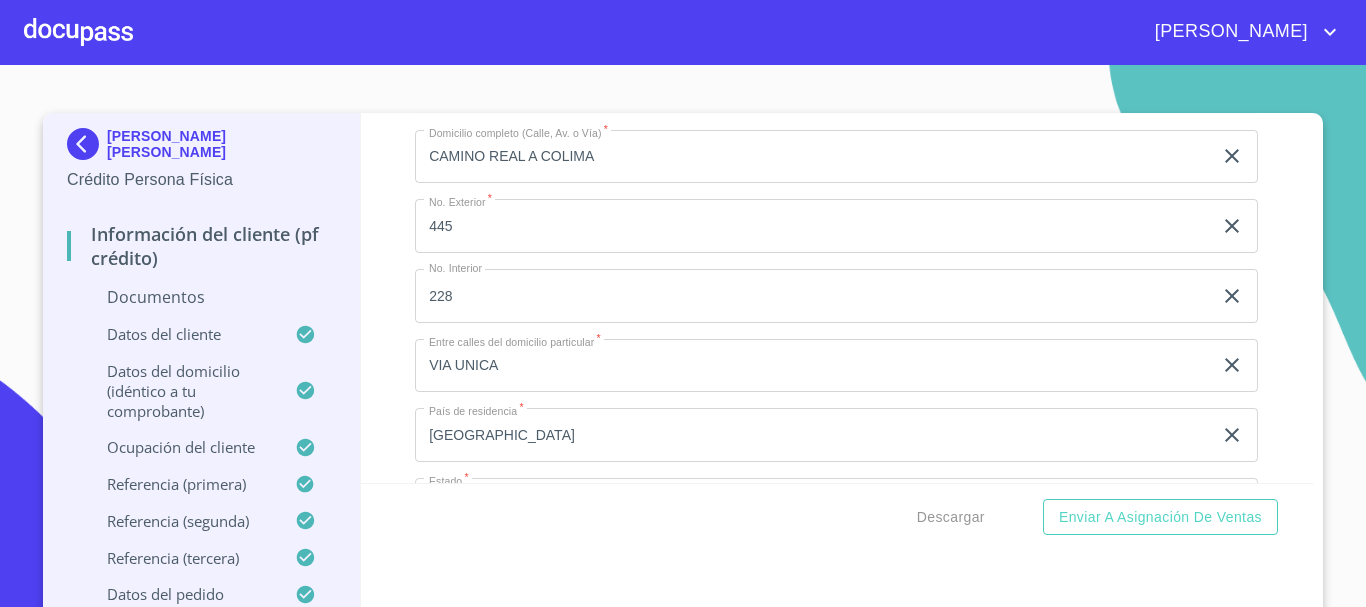 click on "VIA UNICA" at bounding box center (813, 157) 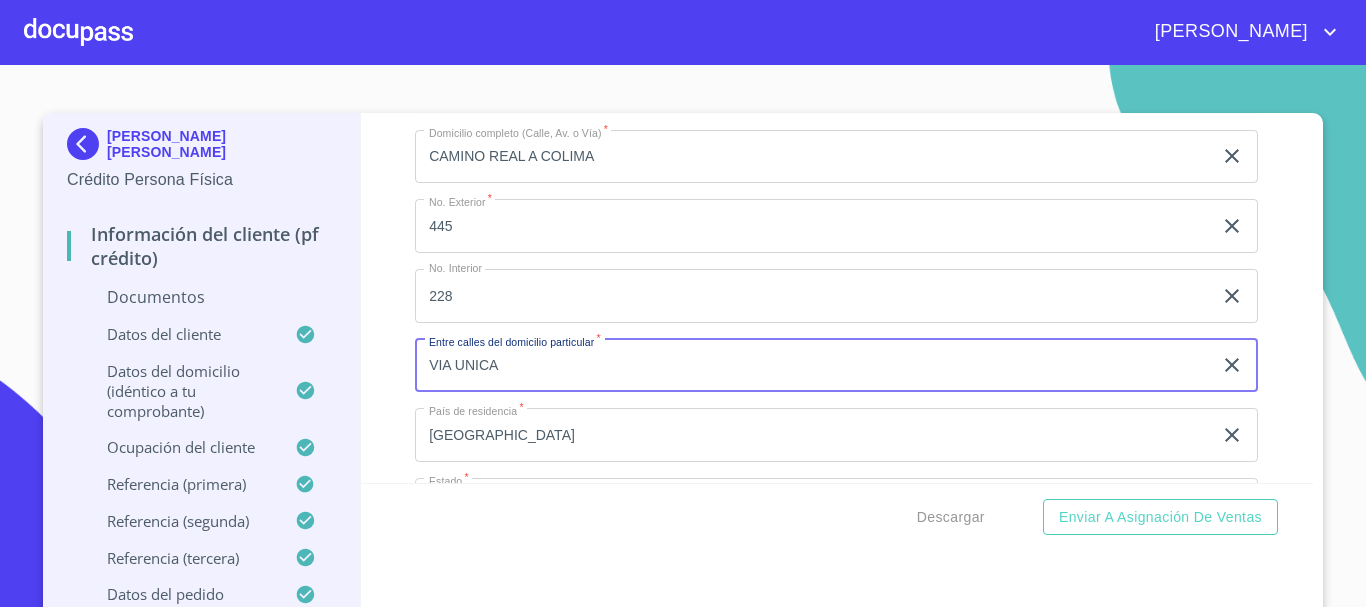 click on "VIA UNICA" at bounding box center [813, 366] 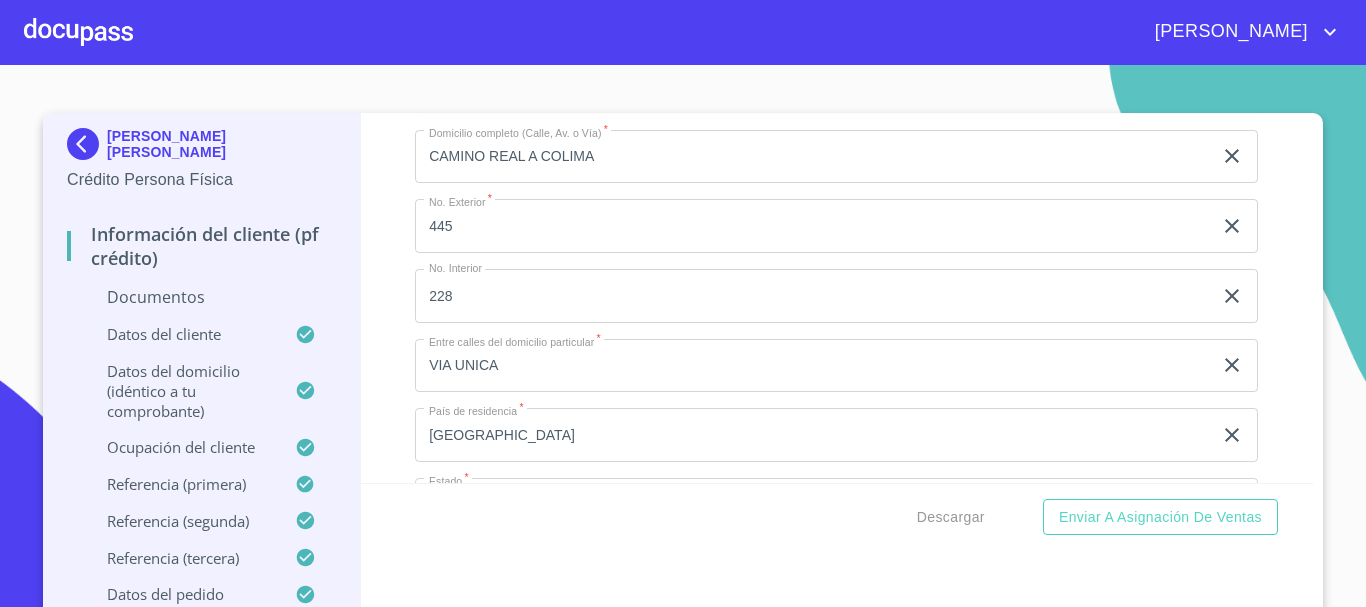 click on "Documentos" at bounding box center (201, 297) 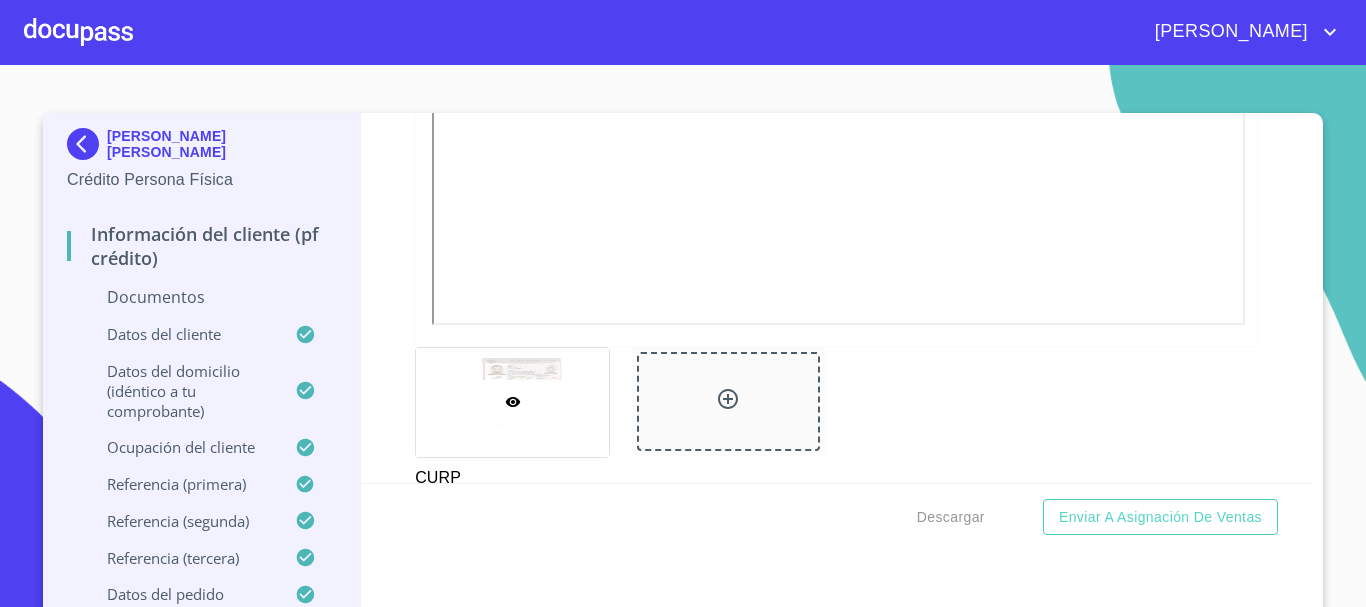 scroll, scrollTop: 3200, scrollLeft: 0, axis: vertical 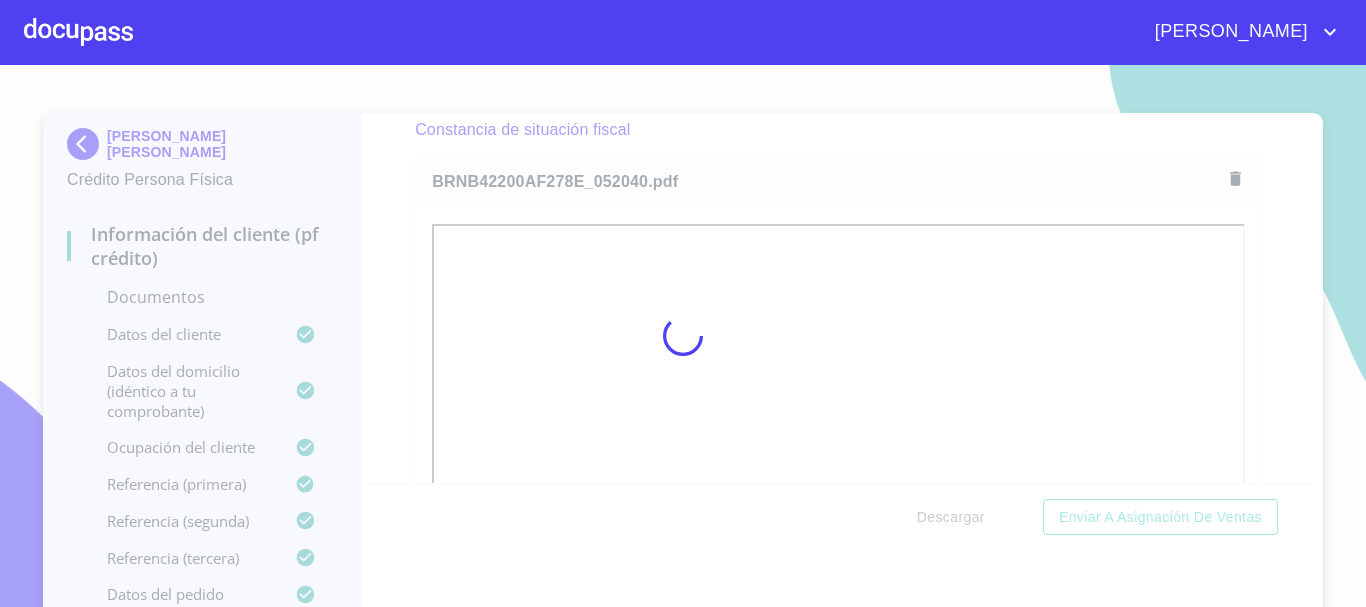 click at bounding box center [683, 336] 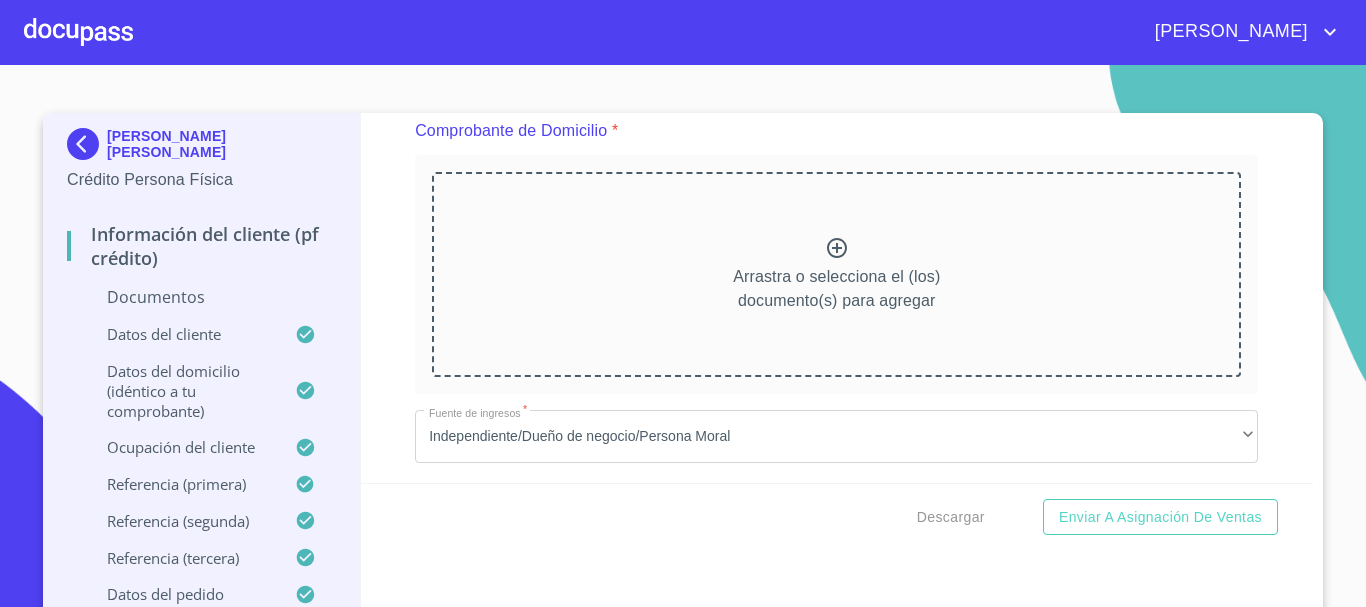 scroll, scrollTop: 1110, scrollLeft: 0, axis: vertical 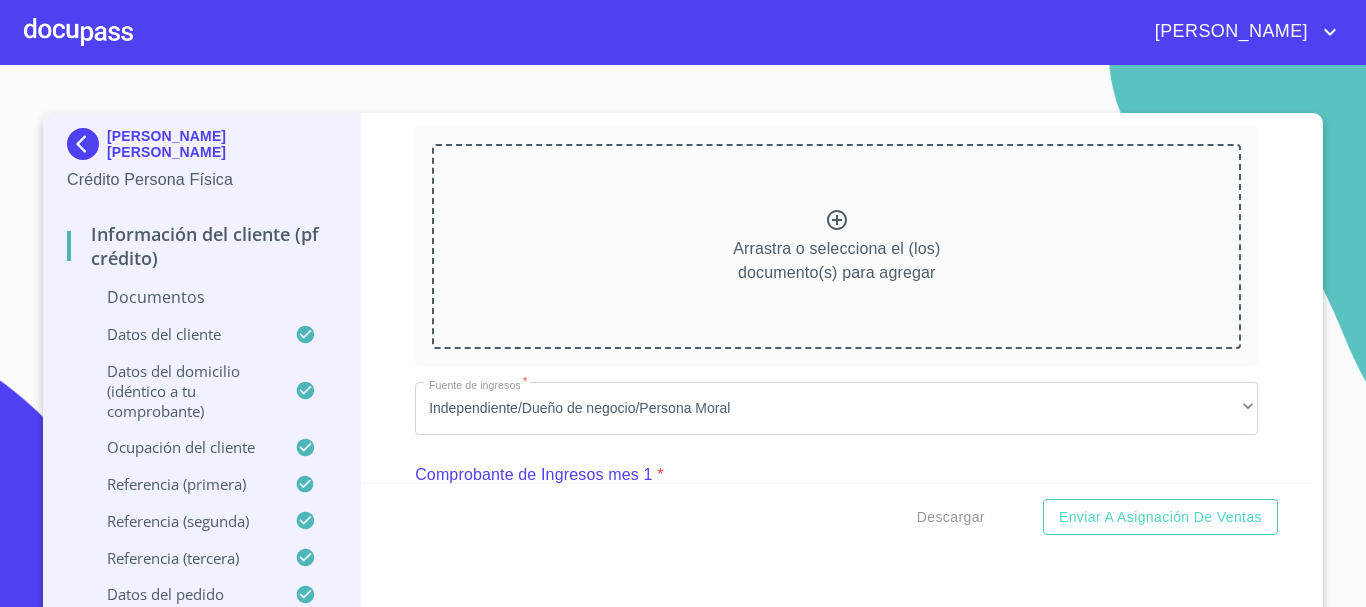 drag, startPoint x: 1260, startPoint y: 144, endPoint x: 1205, endPoint y: 137, distance: 55.443665 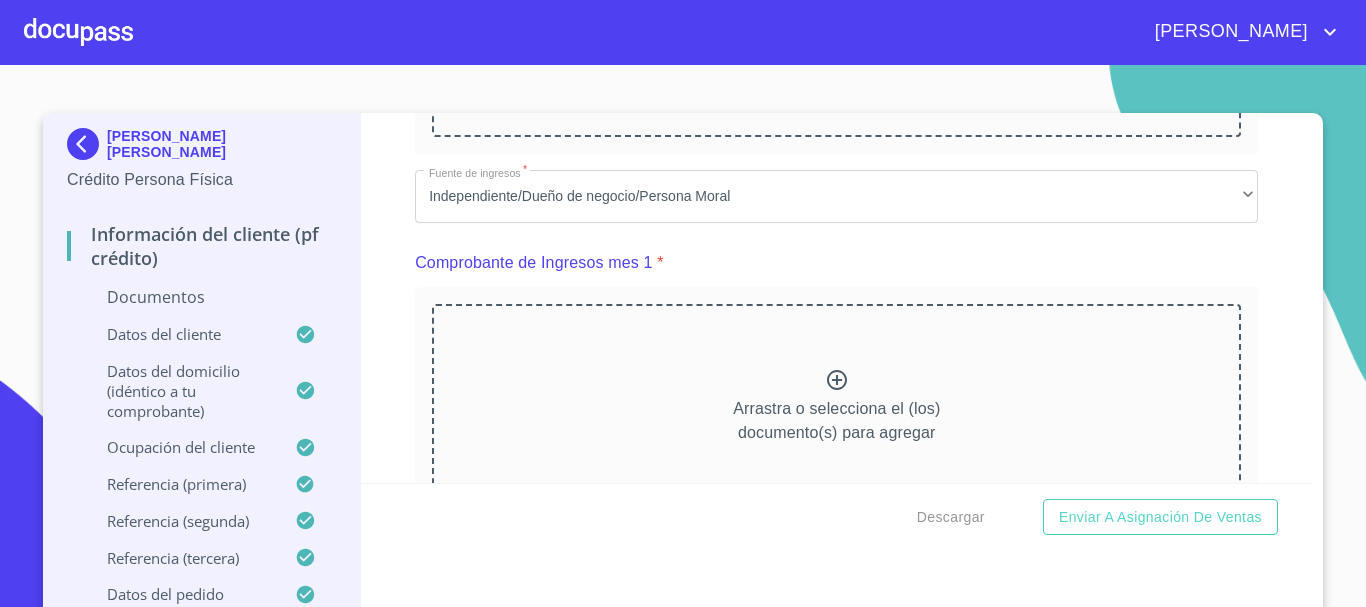 scroll, scrollTop: 1410, scrollLeft: 0, axis: vertical 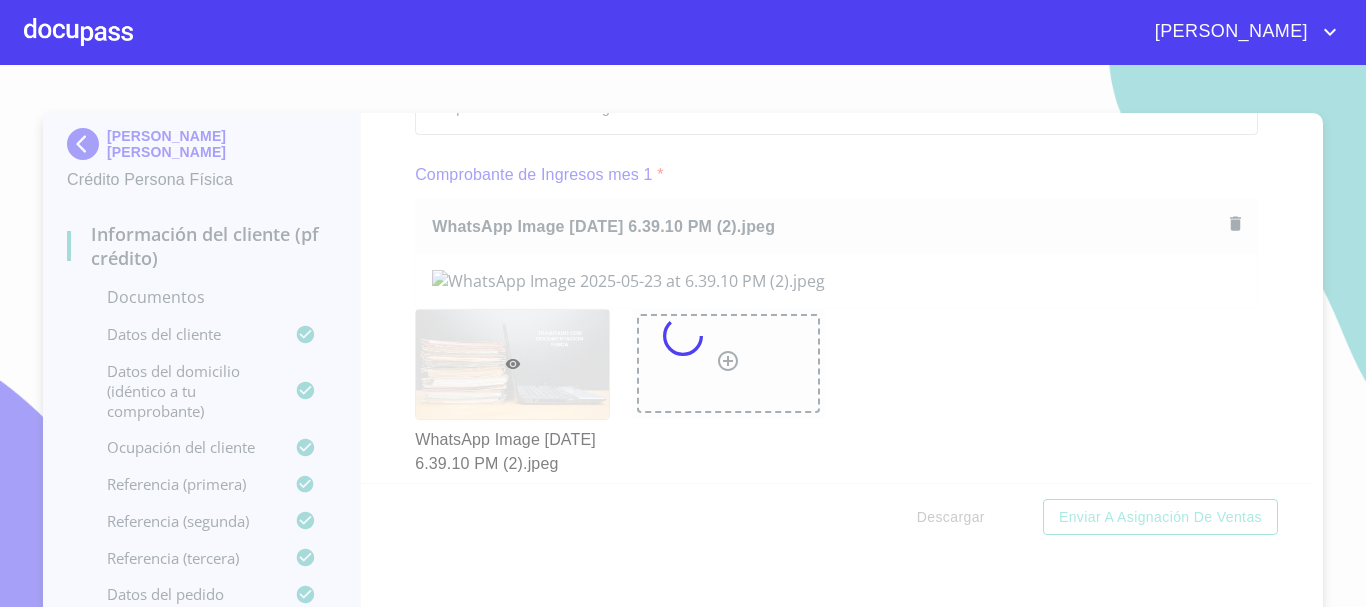 click at bounding box center (683, 336) 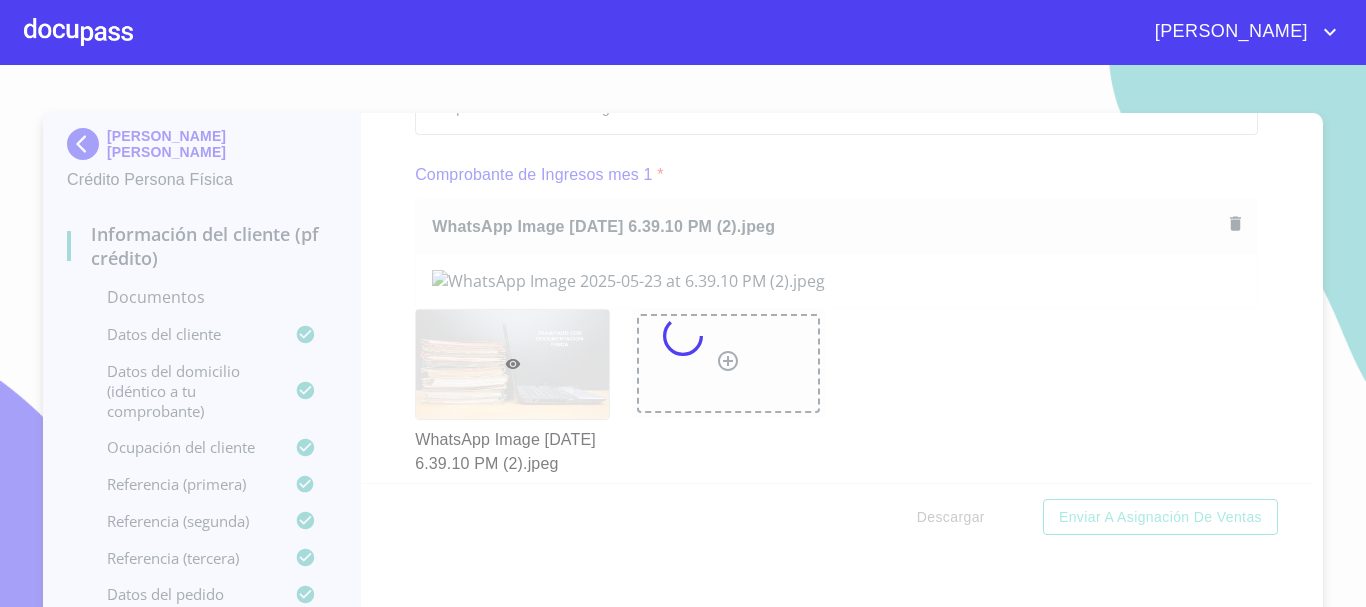click at bounding box center [683, 336] 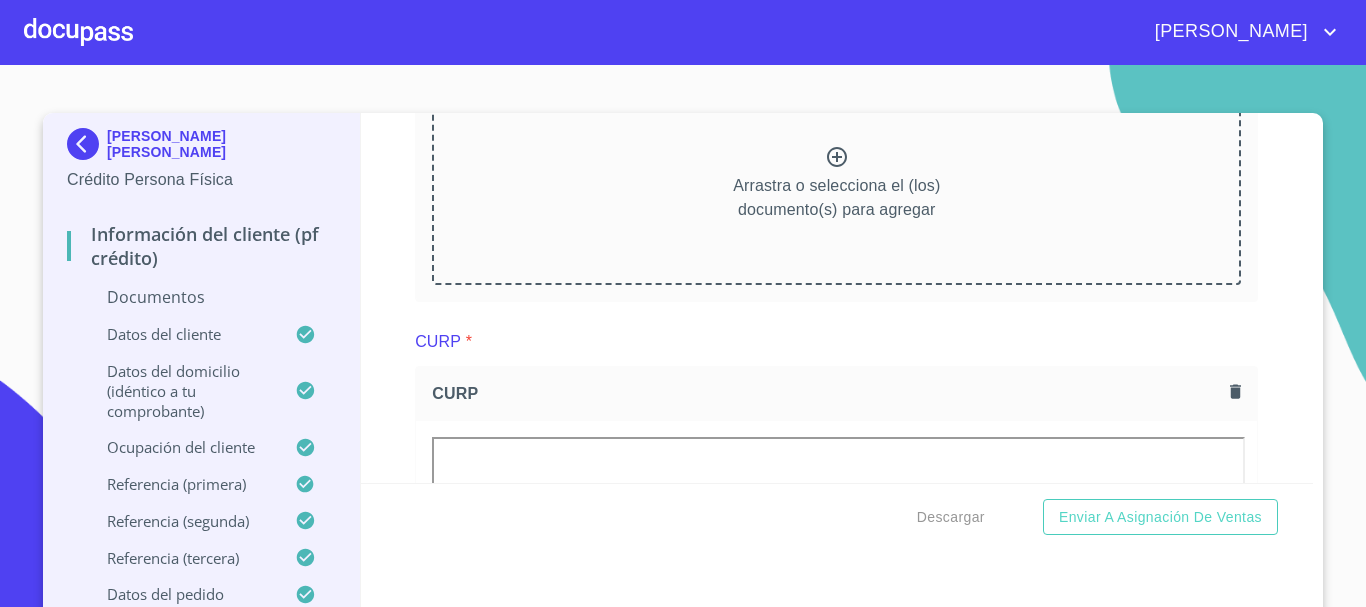 scroll, scrollTop: 2213, scrollLeft: 0, axis: vertical 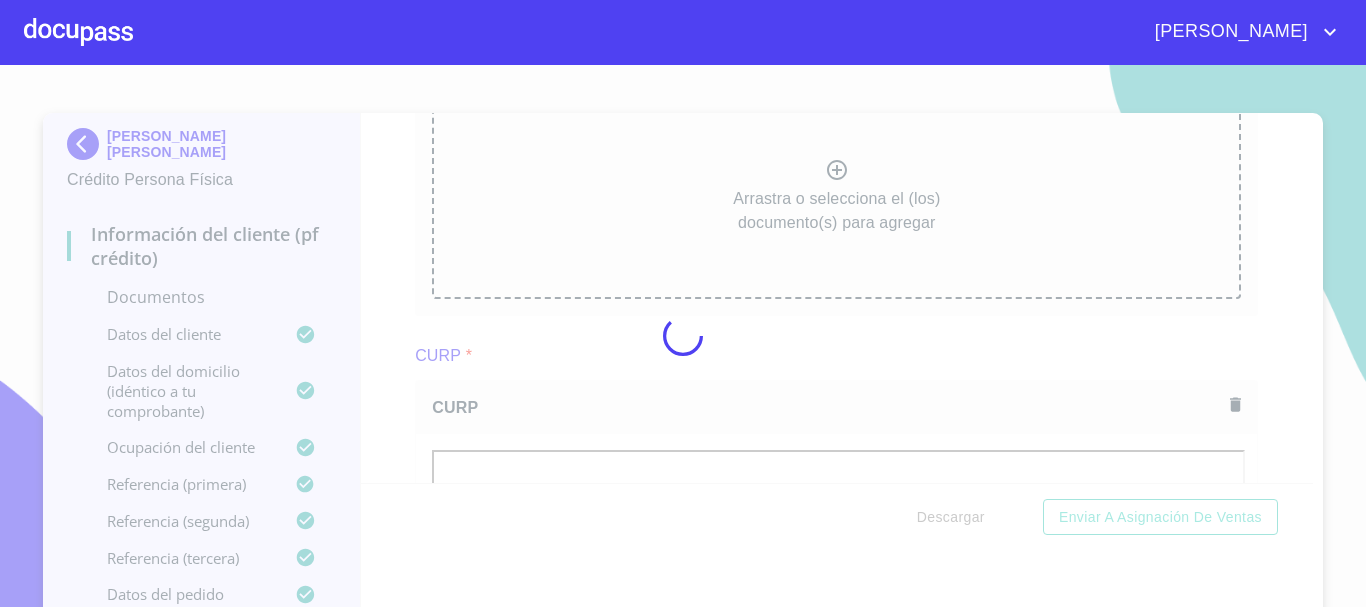 click at bounding box center [683, 336] 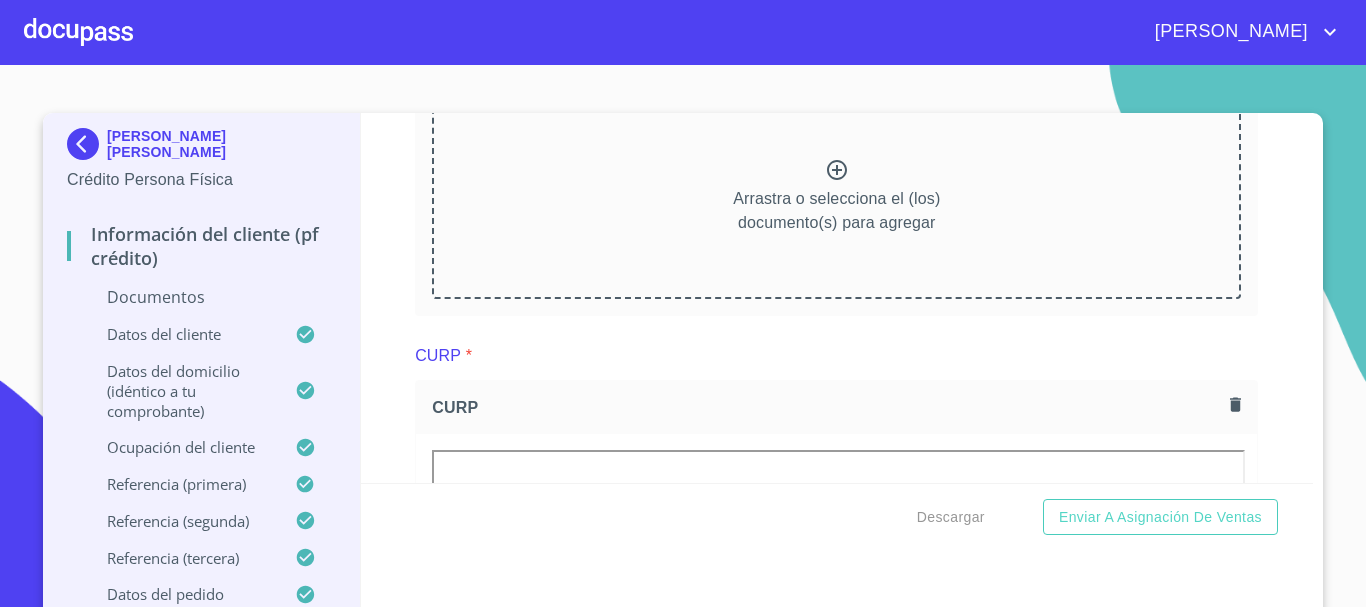 click 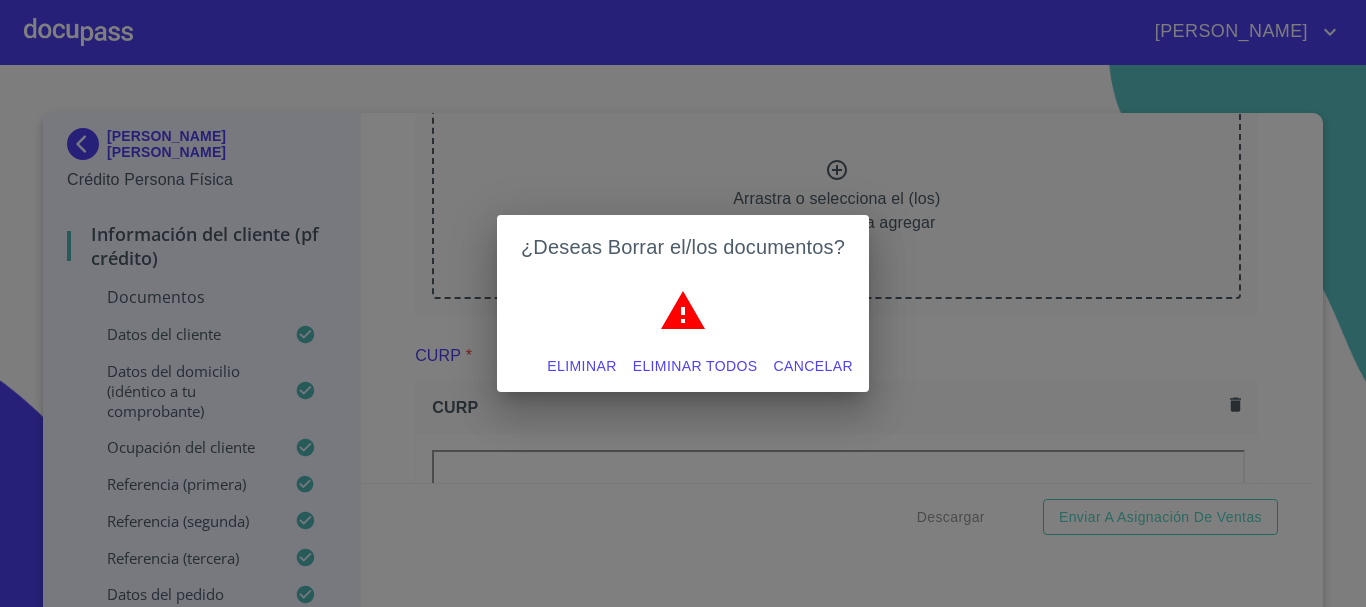 click on "Eliminar" at bounding box center [581, 366] 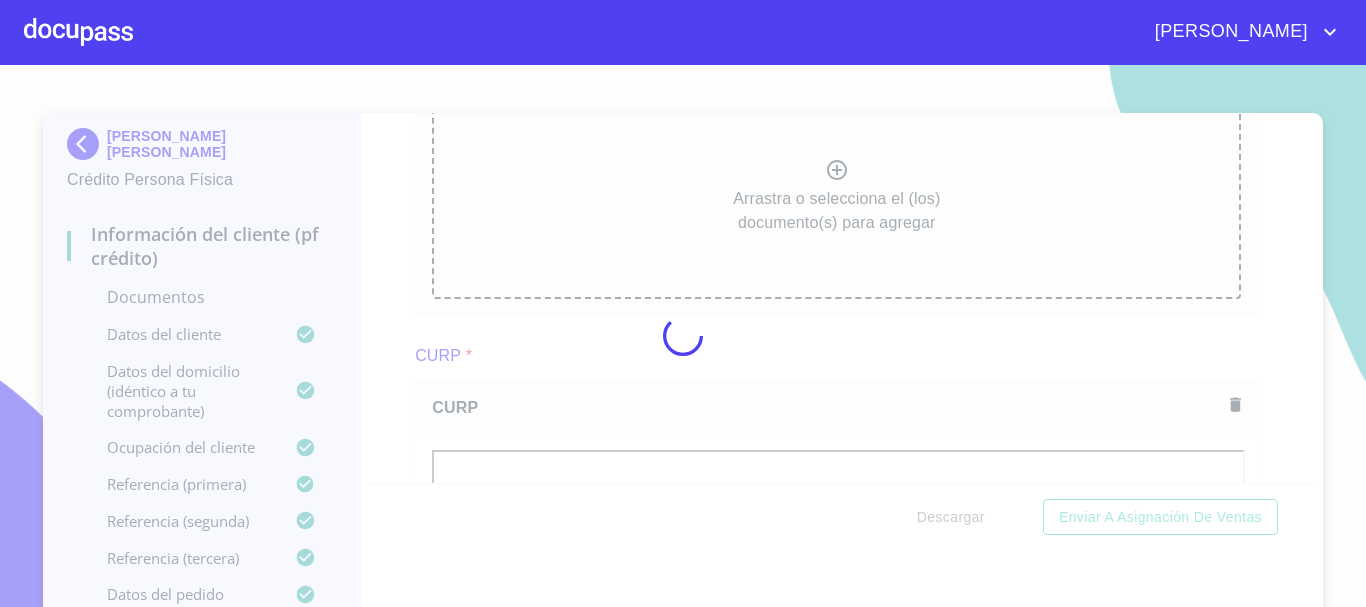 click at bounding box center [683, 336] 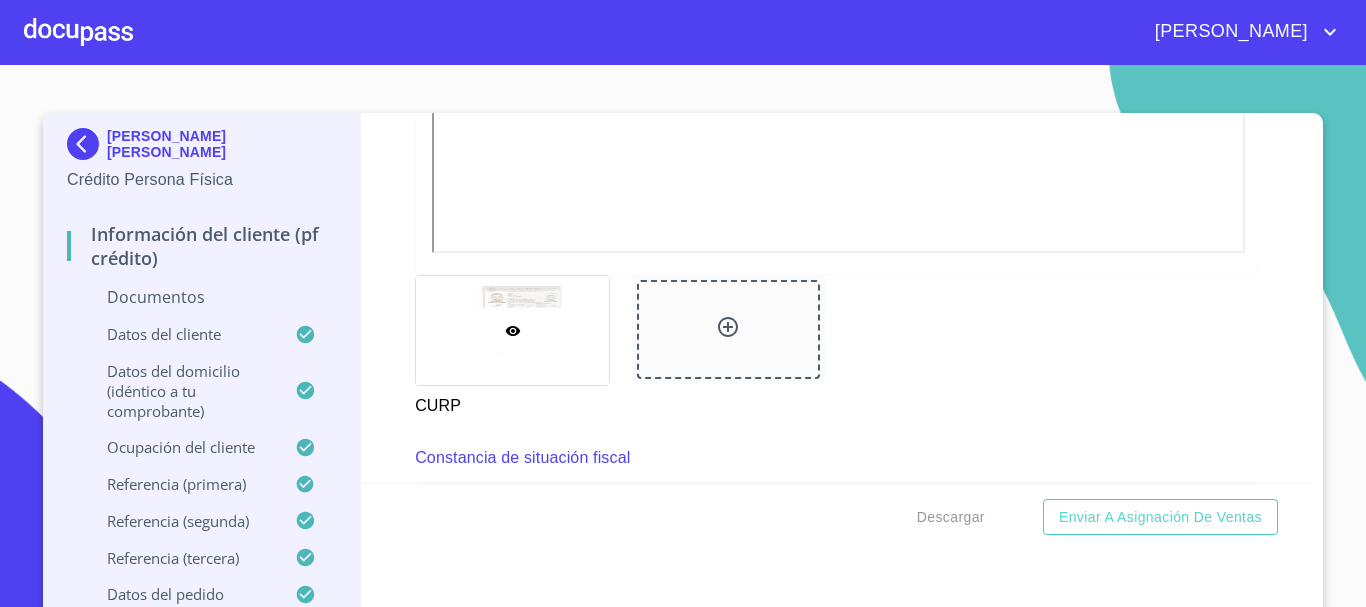scroll, scrollTop: 2988, scrollLeft: 0, axis: vertical 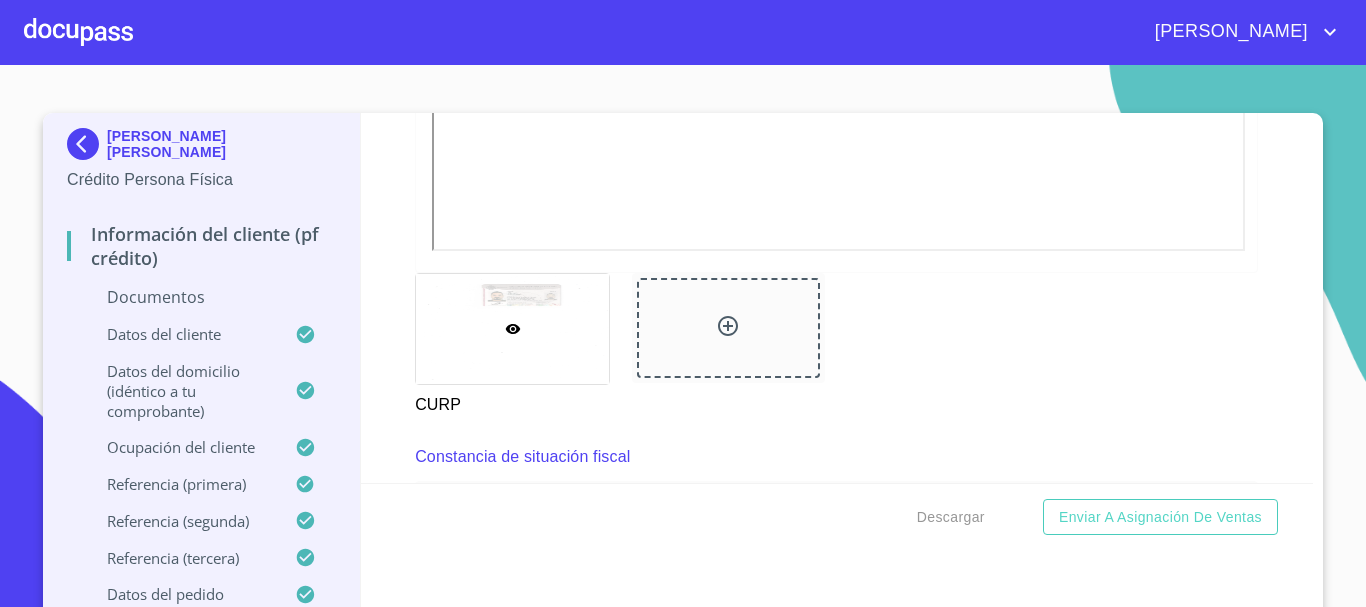 click on "Información del cliente (PF crédito)   Documentos Documento de identificación   * INE ​ Identificación Oficial * Identificación Oficial Identificación Oficial Comprobante de Domicilio * Arrastra o selecciona el (los) documento(s) para agregar Fuente de ingresos   * Independiente/Dueño de negocio/Persona Moral ​ Comprobante de Ingresos mes 1 * Comprobante de Ingresos mes 1 Comprobante de Ingresos mes 1 Comprobante de Ingresos mes 2 * Comprobante de Ingresos mes 2 Comprobante de Ingresos mes 2 Comprobante de Ingresos mes 3 * Comprobante de Ingresos mes 3 Comprobante de Ingresos mes 3 CURP * CURP [PERSON_NAME] de situación fiscal [PERSON_NAME] de situación fiscal [PERSON_NAME] de situación fiscal Datos del cliente Estado Civil Estado Civil   * [PERSON_NAME] ​ Datos del domicilio (idéntico a tu comprobante) Ocupación del Cliente Ocupación   * Empleado privado ​ Ingreso Neto Mensual   * 85000 ​ Nombre de la empresa   * HERBALIFE ​ Fecha de ingreso * 1 de mar. de 2012 ​   * ​   *" at bounding box center (837, 298) 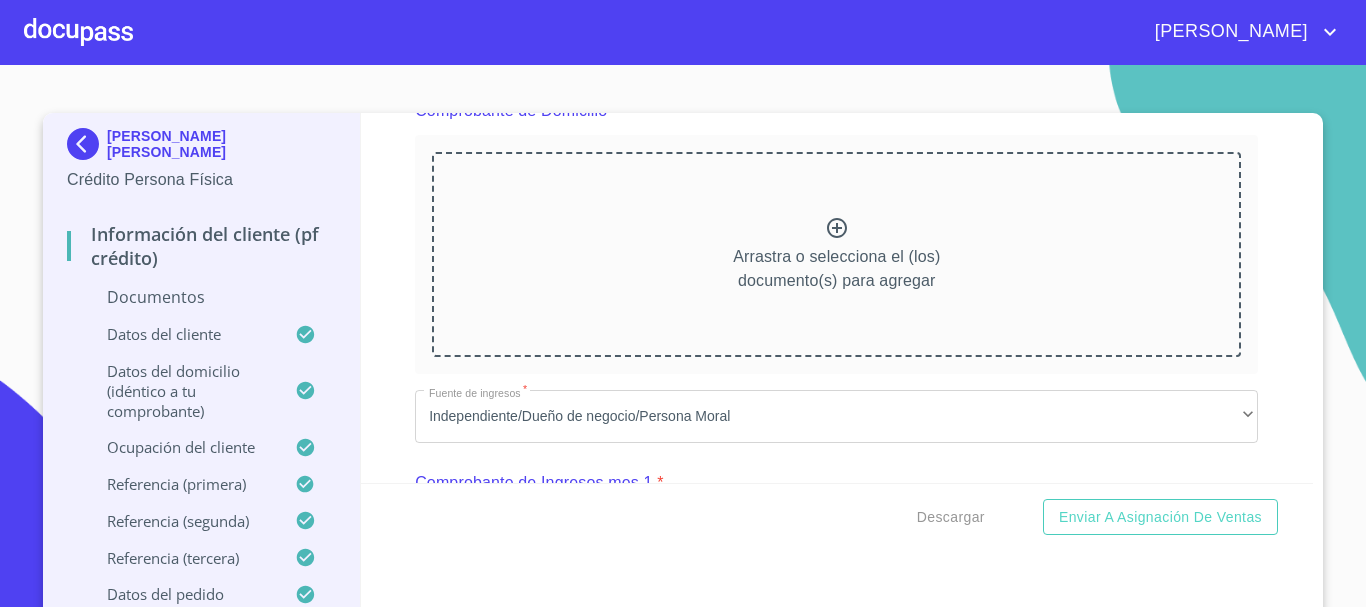 scroll, scrollTop: 1100, scrollLeft: 0, axis: vertical 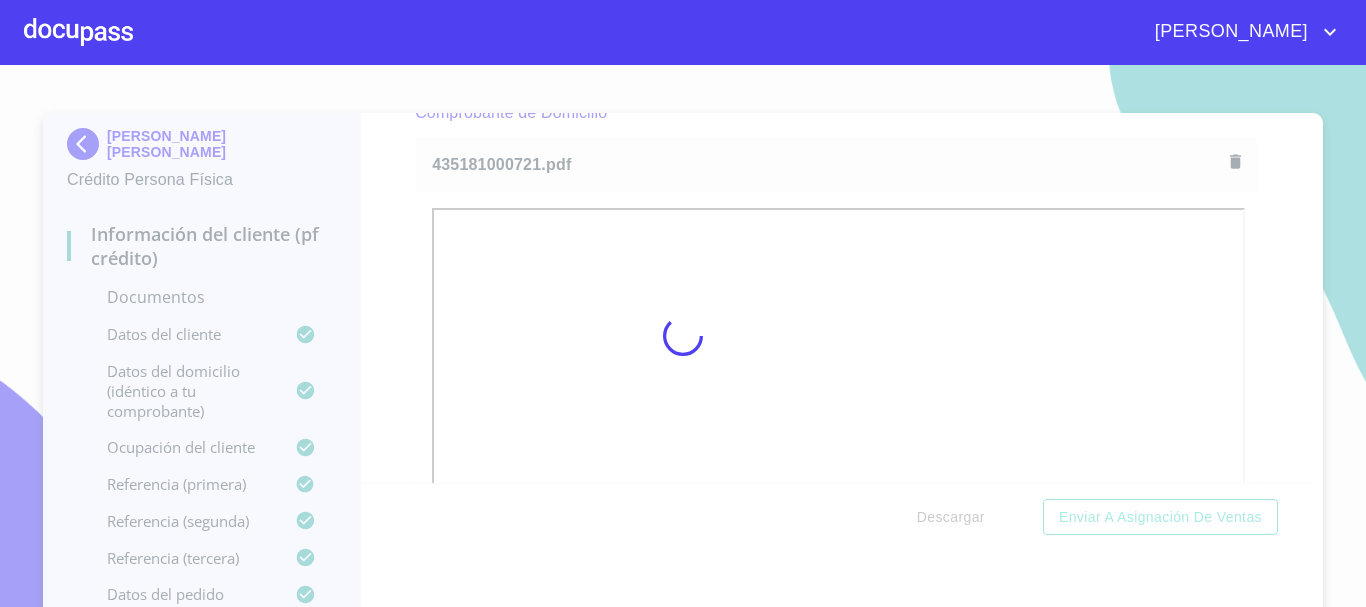 click at bounding box center [683, 336] 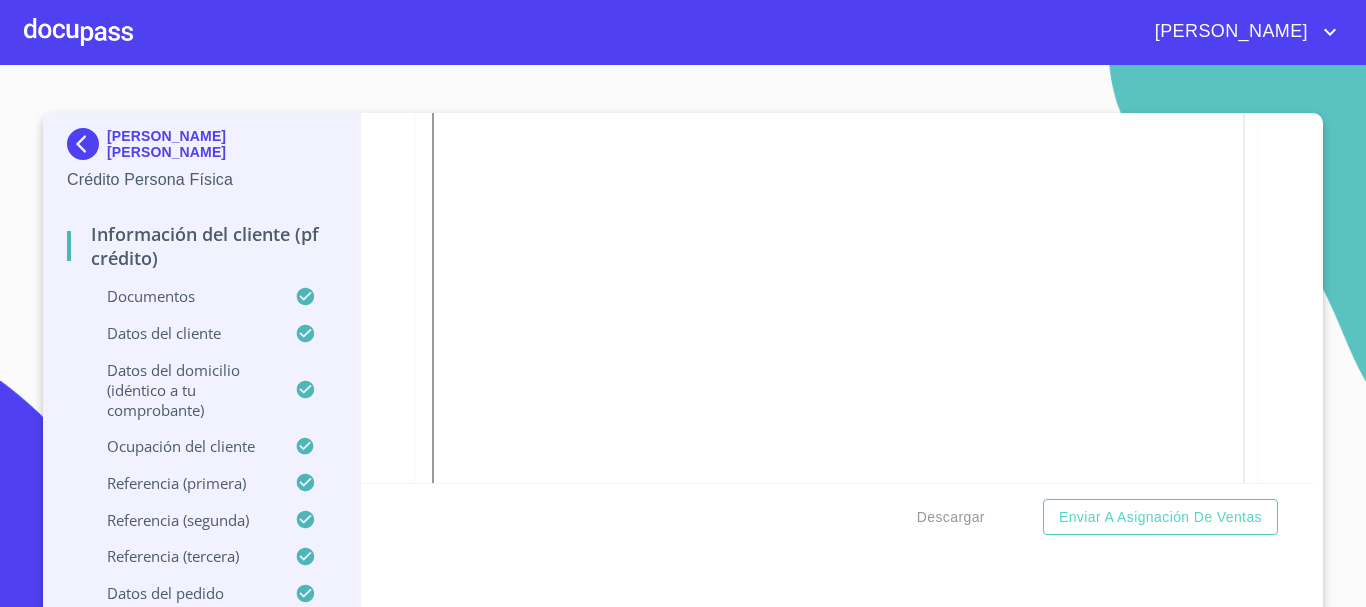 scroll, scrollTop: 1300, scrollLeft: 0, axis: vertical 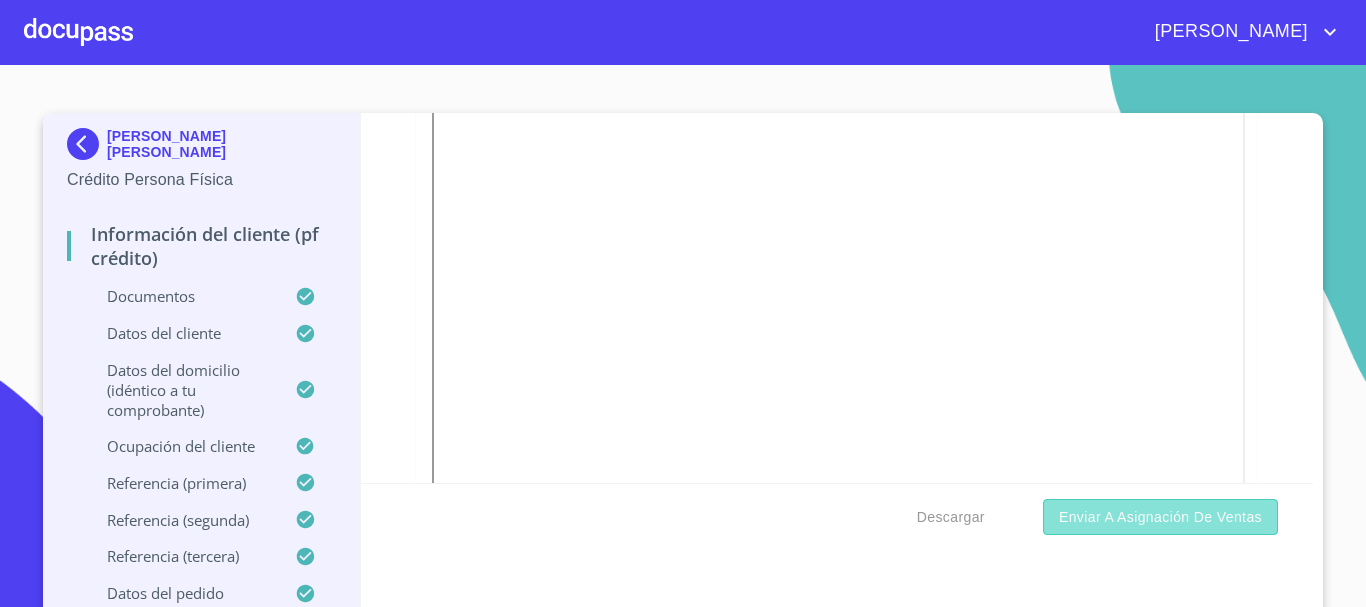 click on "Enviar a Asignación de Ventas" at bounding box center (1160, 517) 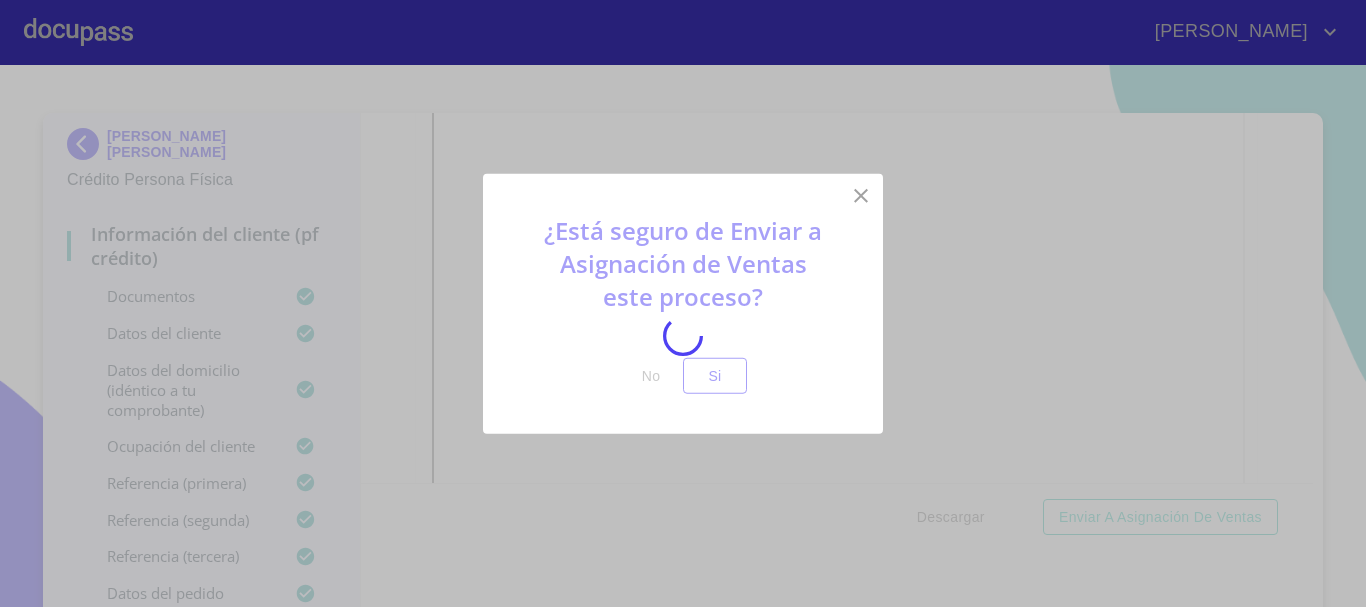 scroll, scrollTop: 1253, scrollLeft: 0, axis: vertical 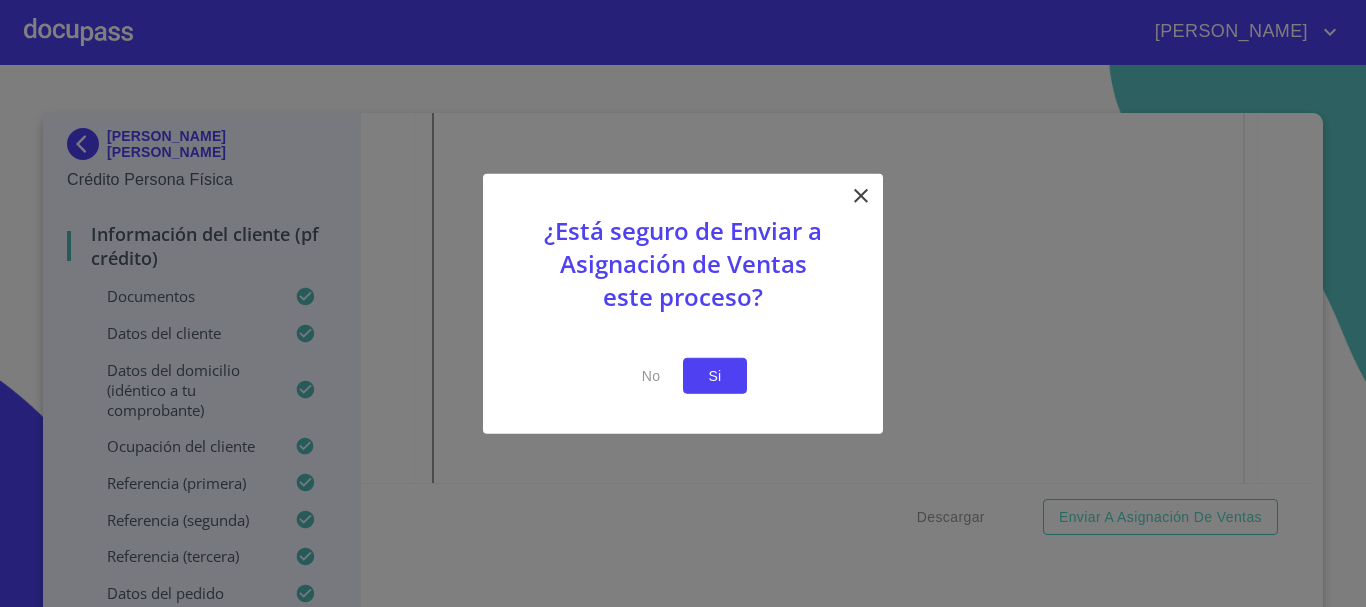 click on "Si" at bounding box center [715, 375] 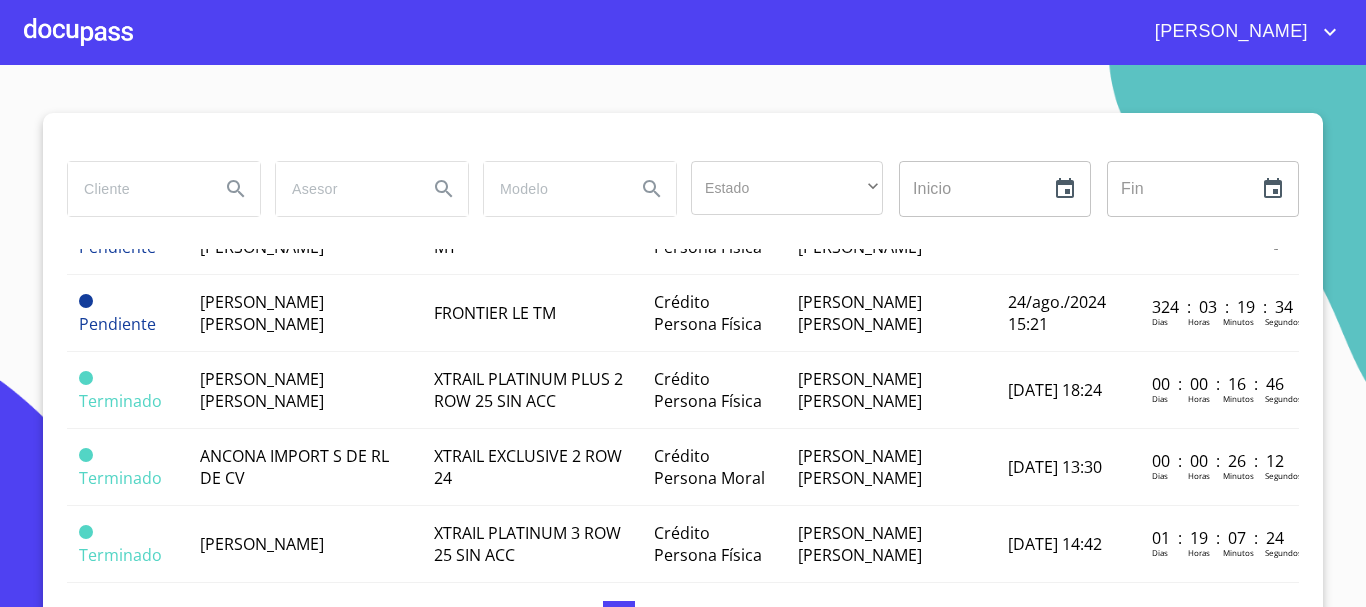scroll, scrollTop: 600, scrollLeft: 0, axis: vertical 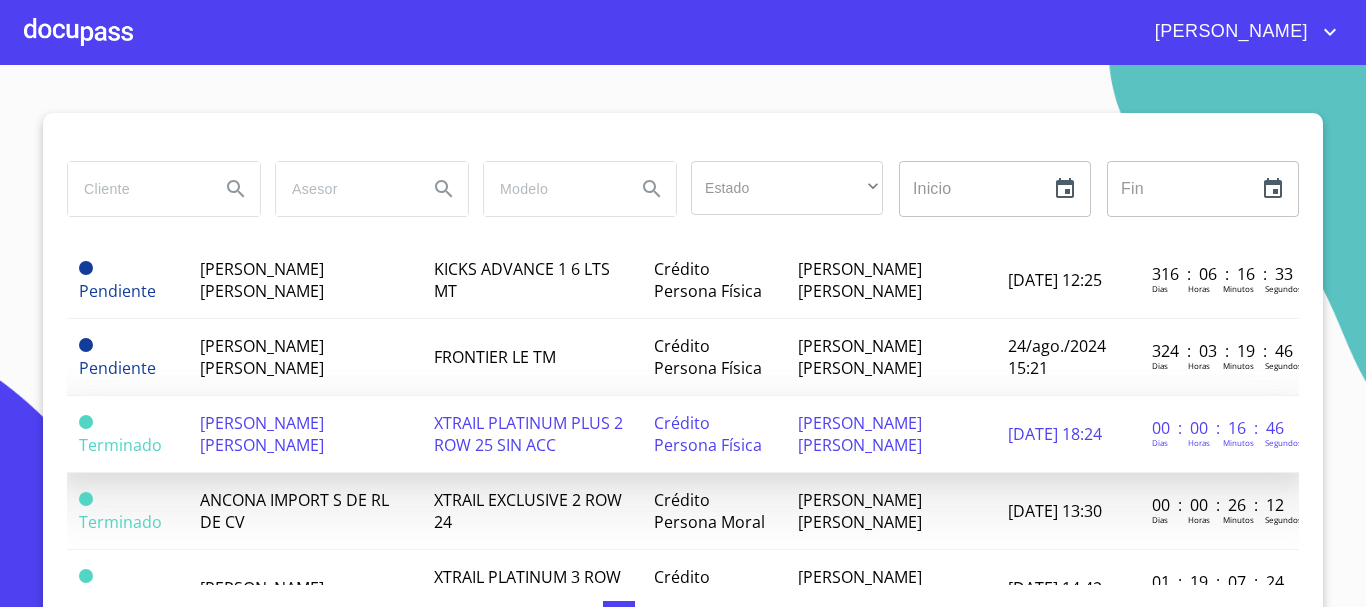 click on "[PERSON_NAME] [PERSON_NAME]" at bounding box center (262, 434) 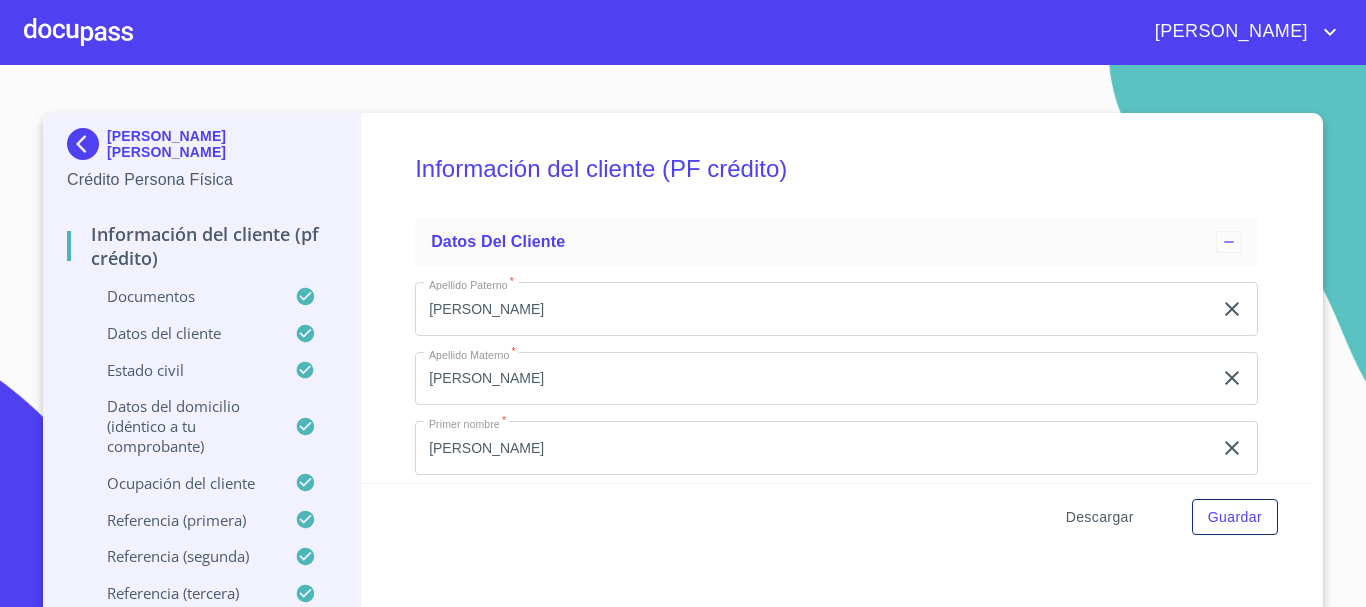 click on "Descargar" at bounding box center [1100, 517] 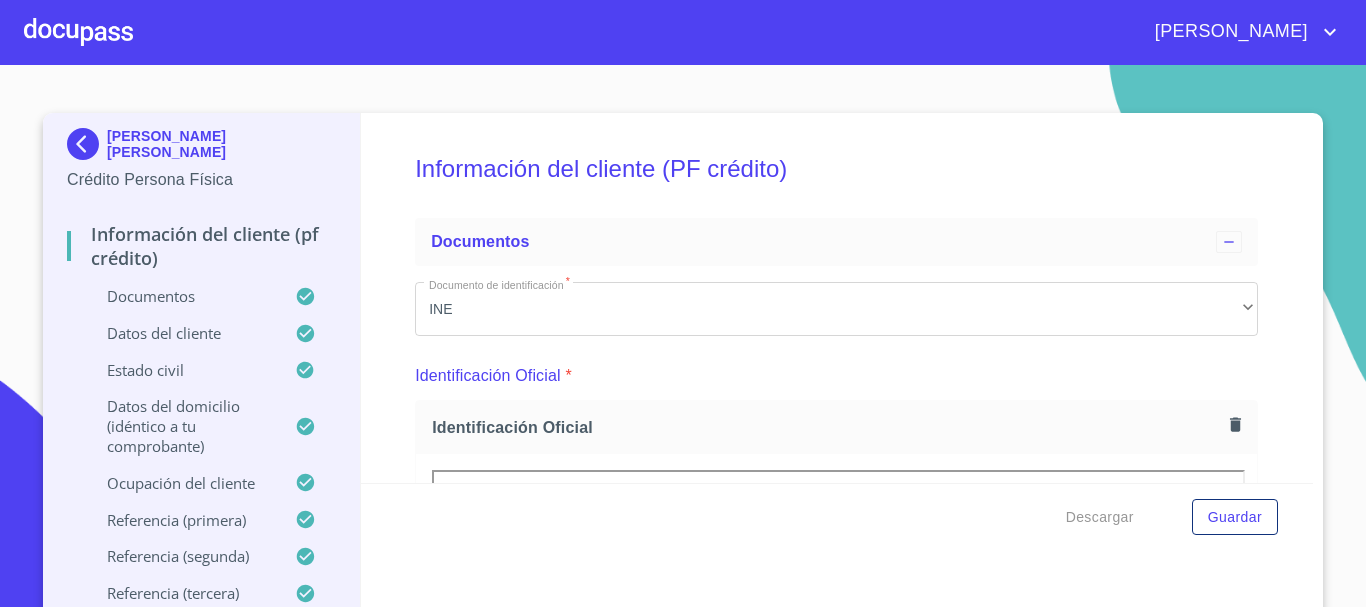 scroll, scrollTop: 1253, scrollLeft: 0, axis: vertical 